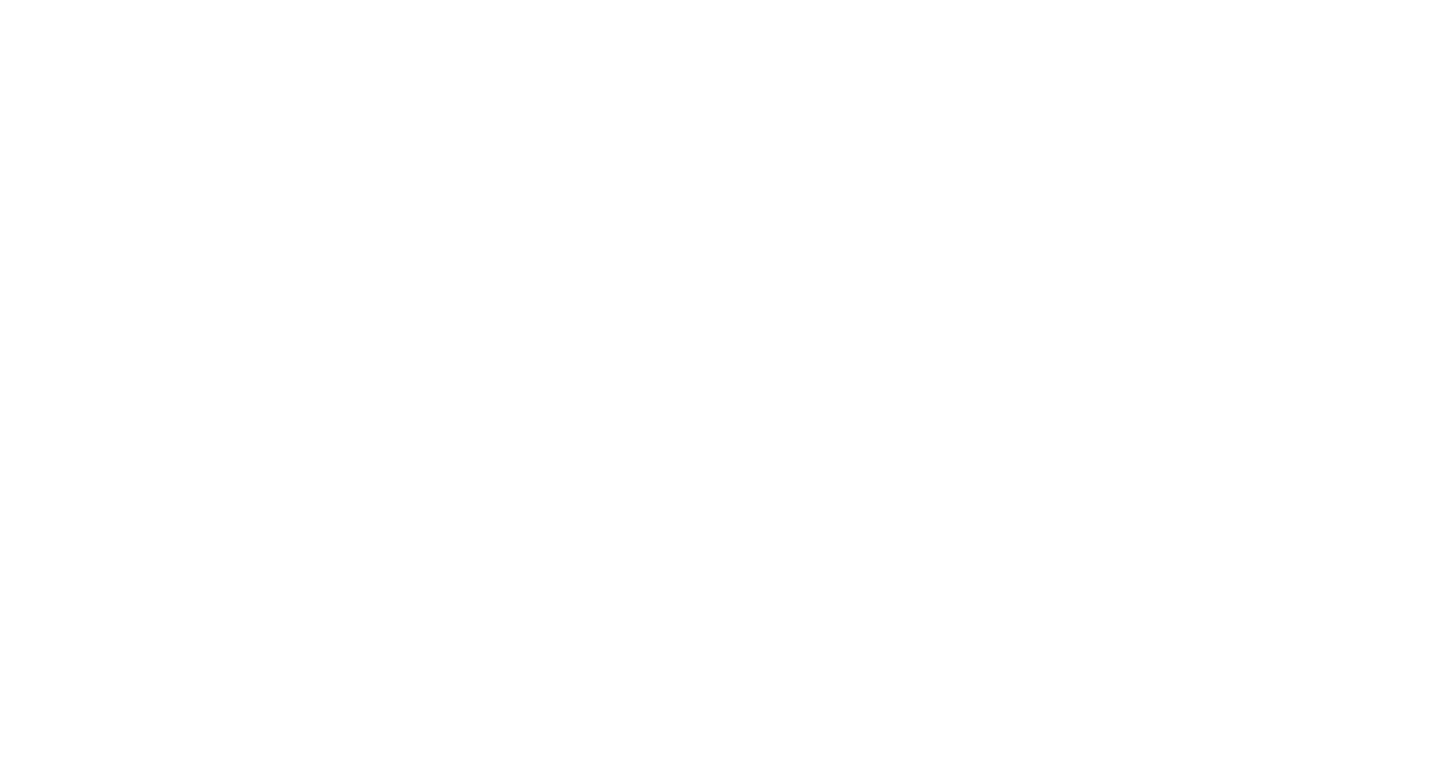 scroll, scrollTop: 0, scrollLeft: 0, axis: both 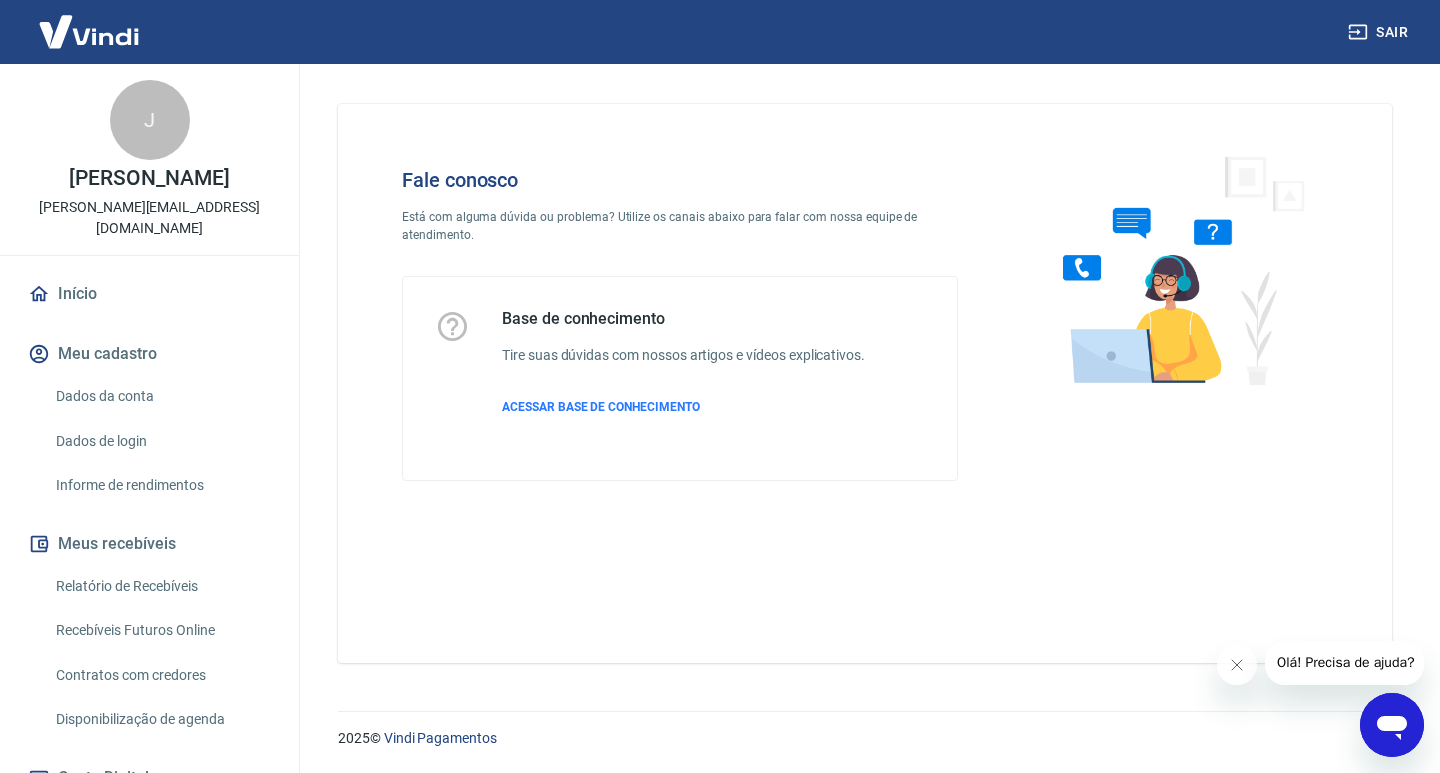 click at bounding box center (1175, 269) 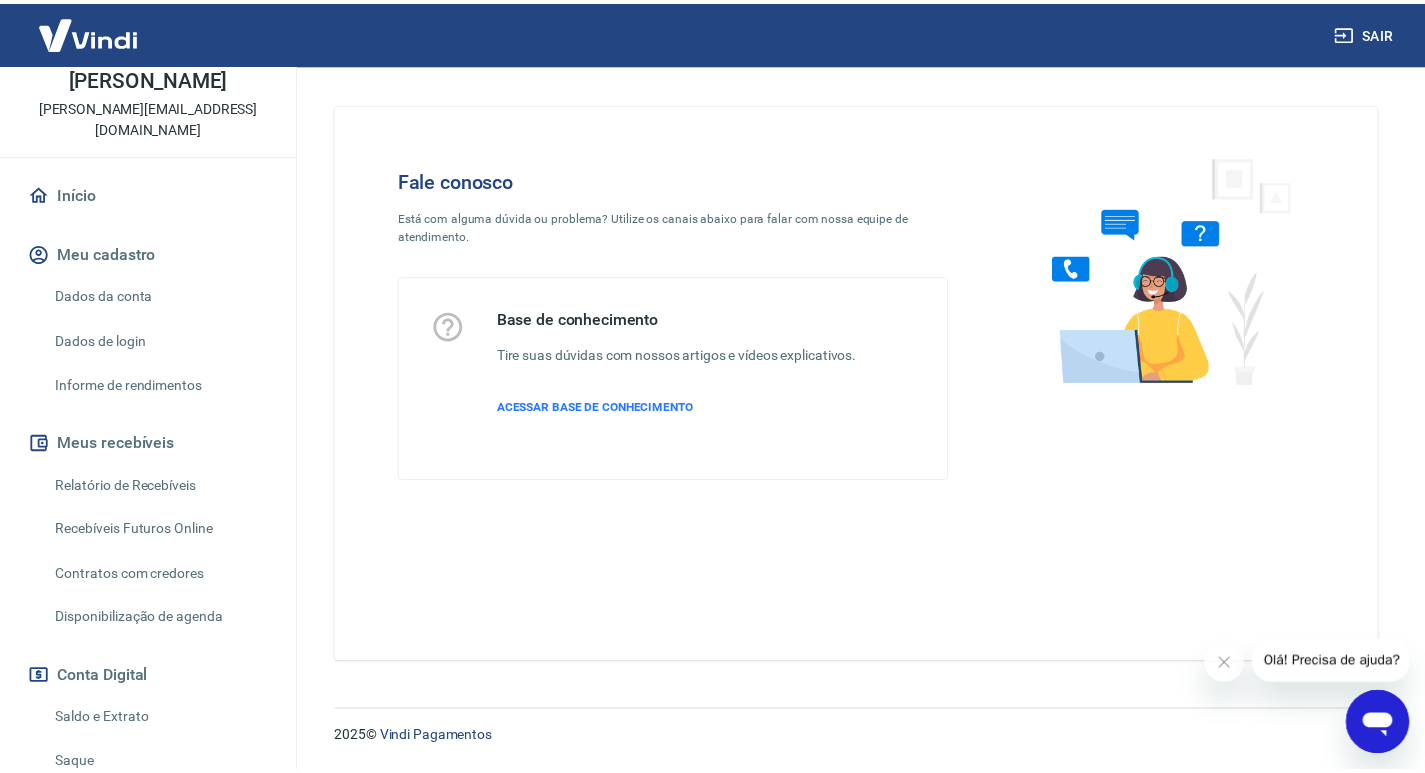 scroll, scrollTop: 0, scrollLeft: 0, axis: both 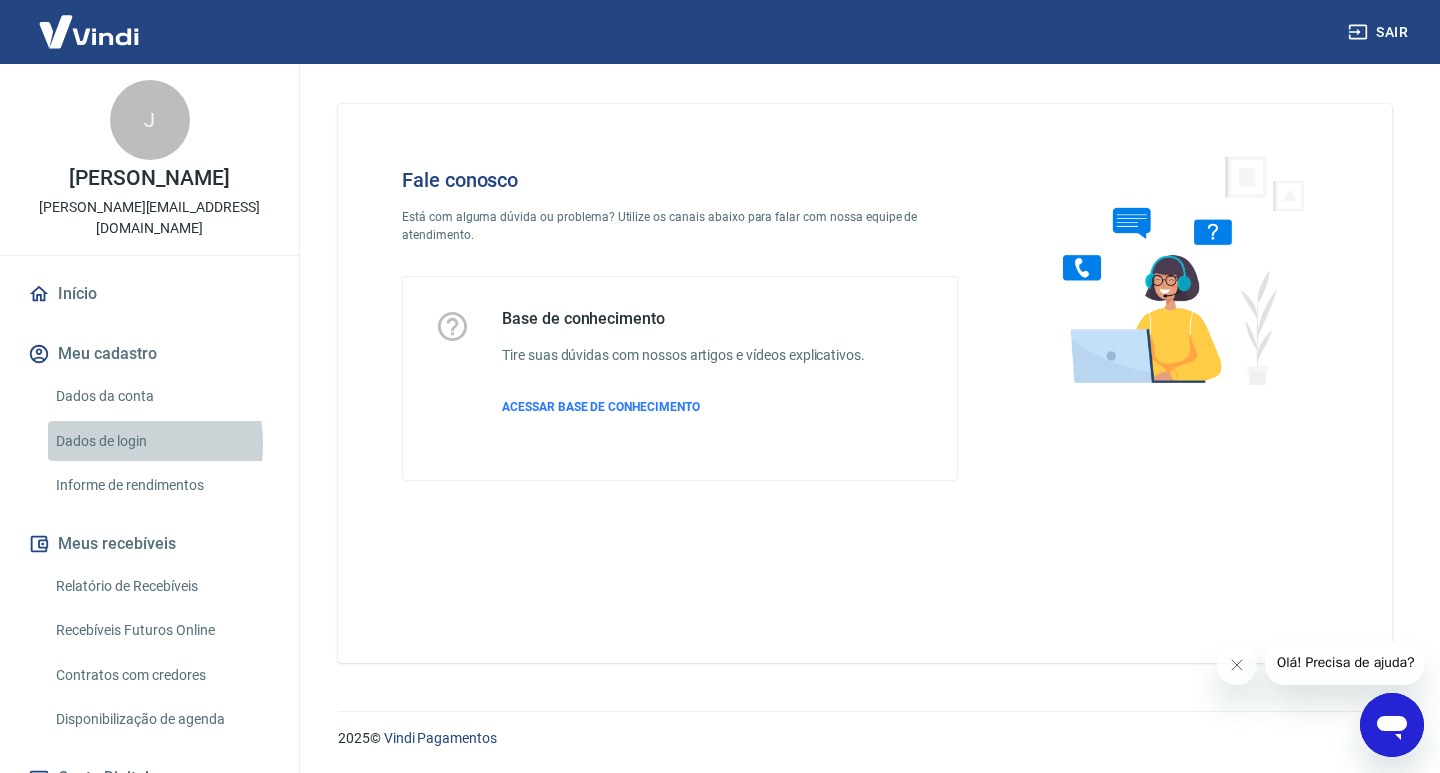 click on "Dados de login" at bounding box center (161, 441) 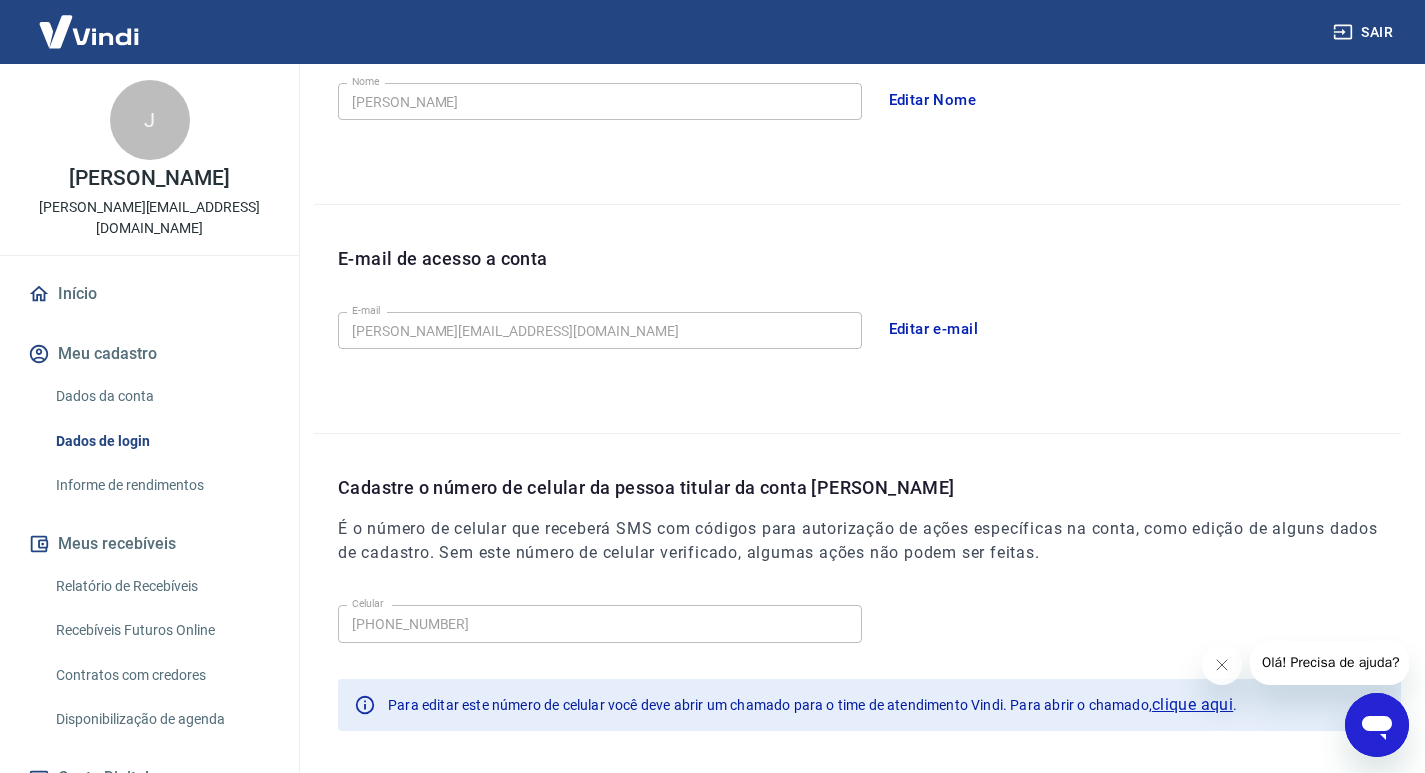 scroll, scrollTop: 492, scrollLeft: 0, axis: vertical 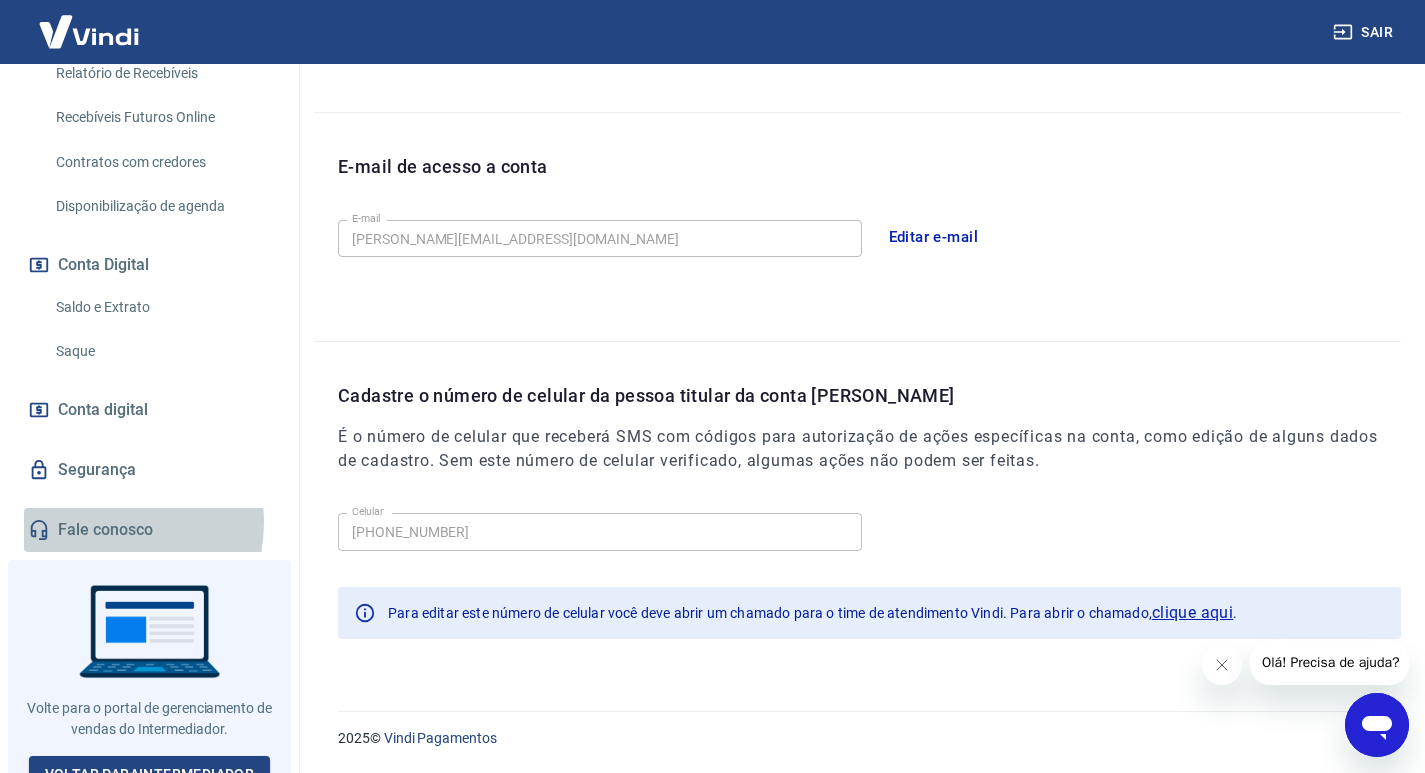 click on "Fale conosco" at bounding box center (149, 530) 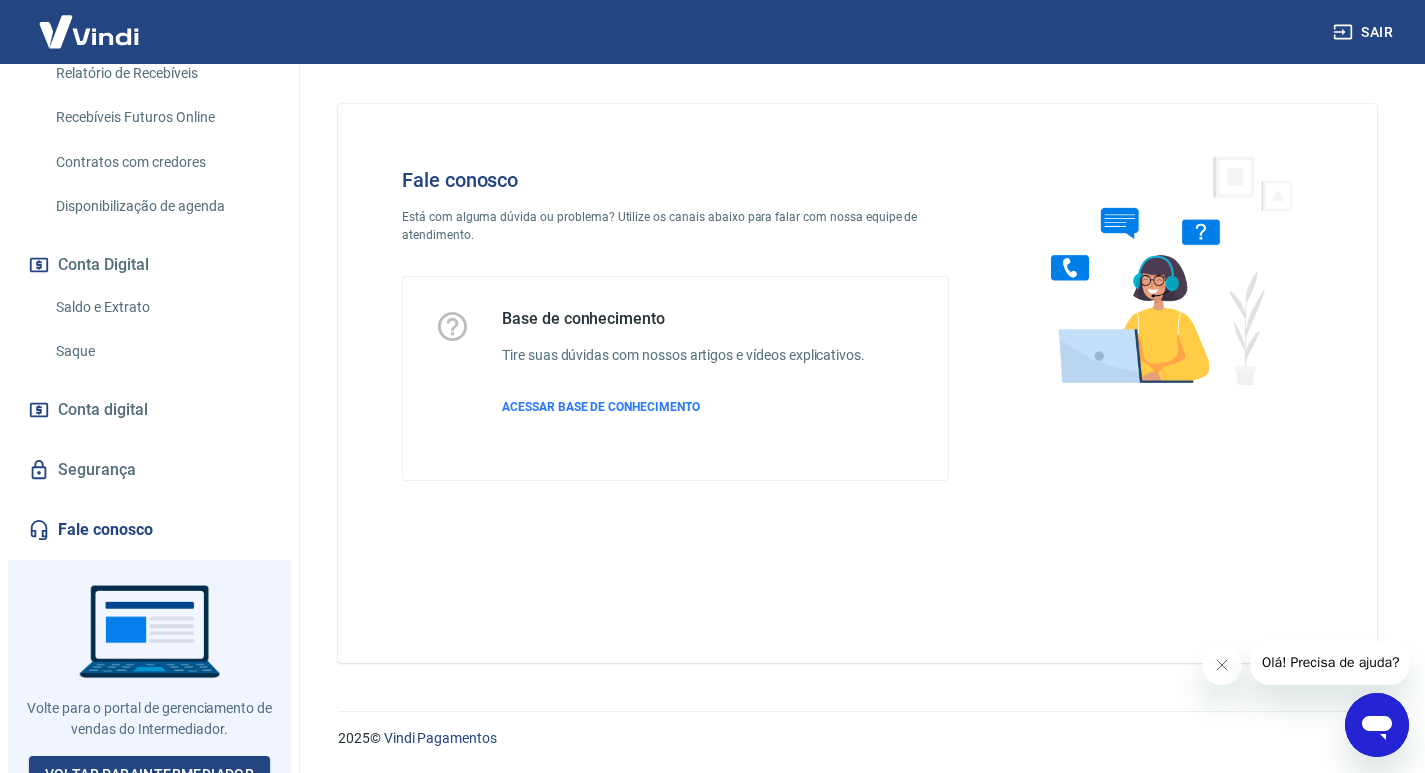 scroll, scrollTop: 0, scrollLeft: 0, axis: both 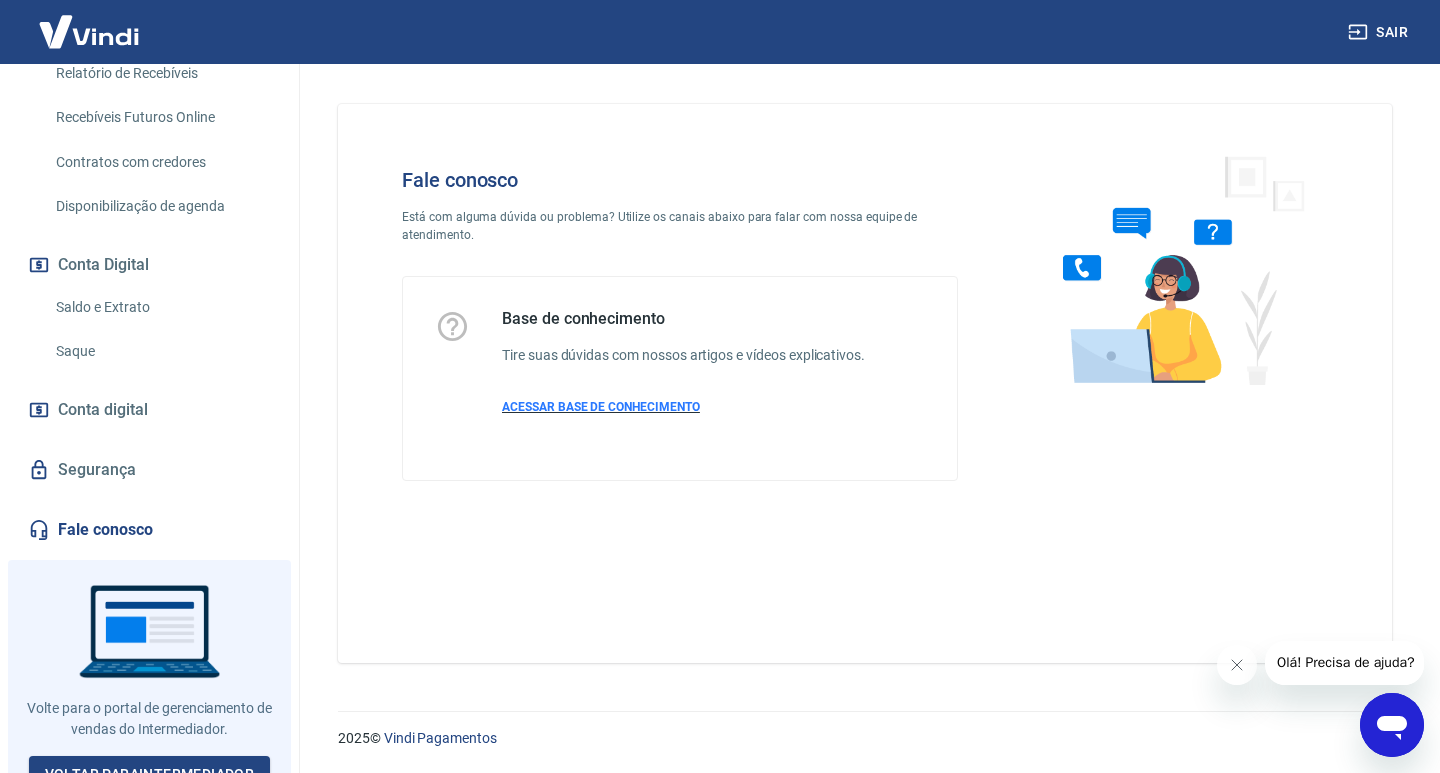 click on "ACESSAR BASE DE CONHECIMENTO" at bounding box center [601, 407] 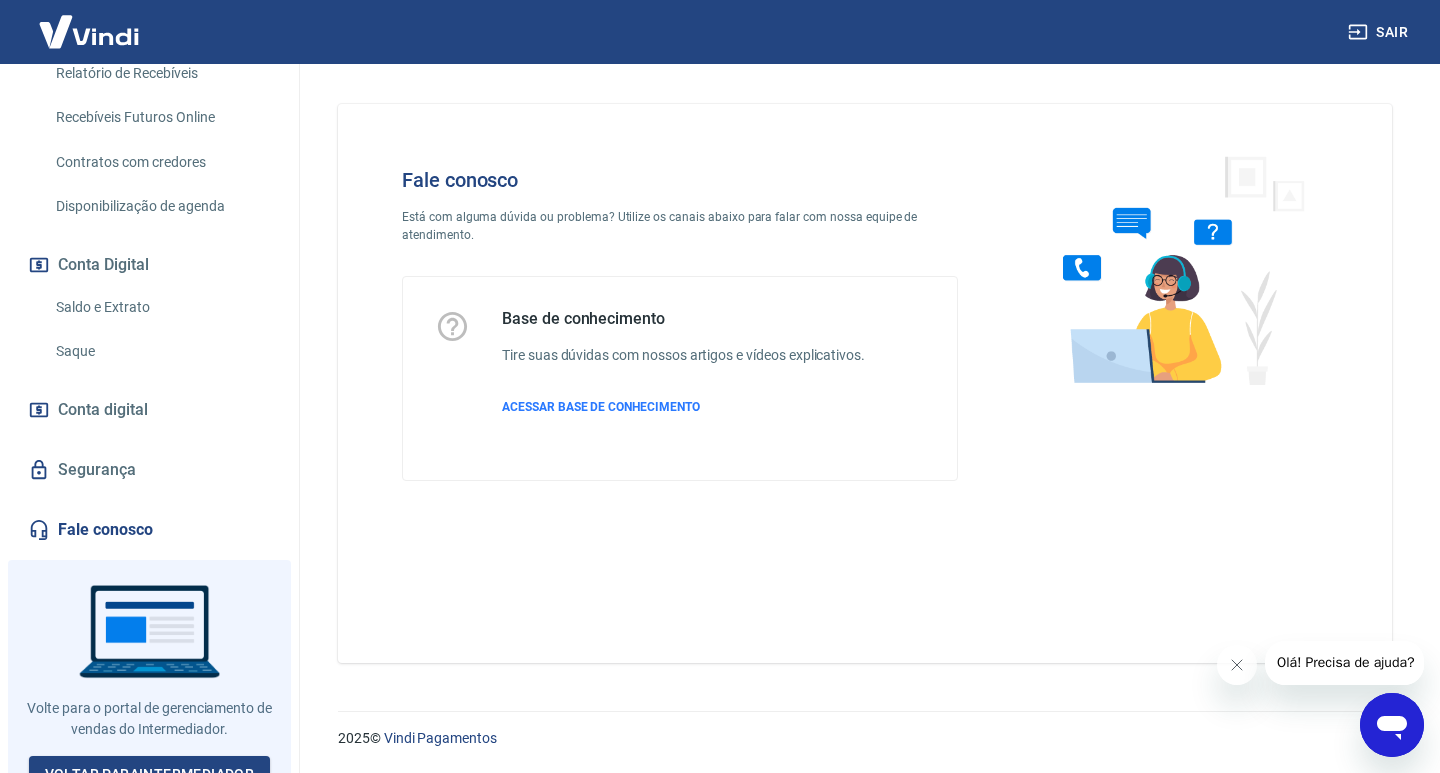 click at bounding box center [89, 31] 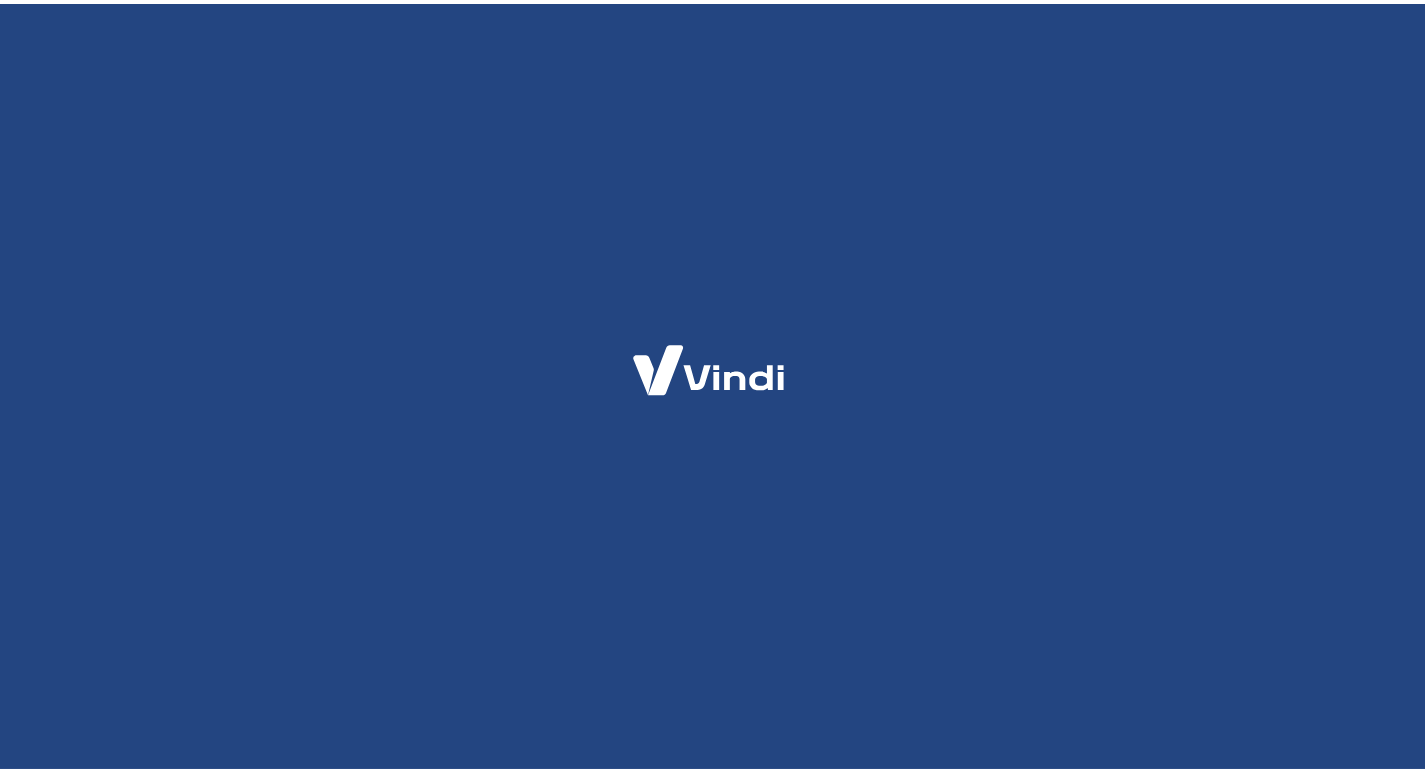 scroll, scrollTop: 0, scrollLeft: 0, axis: both 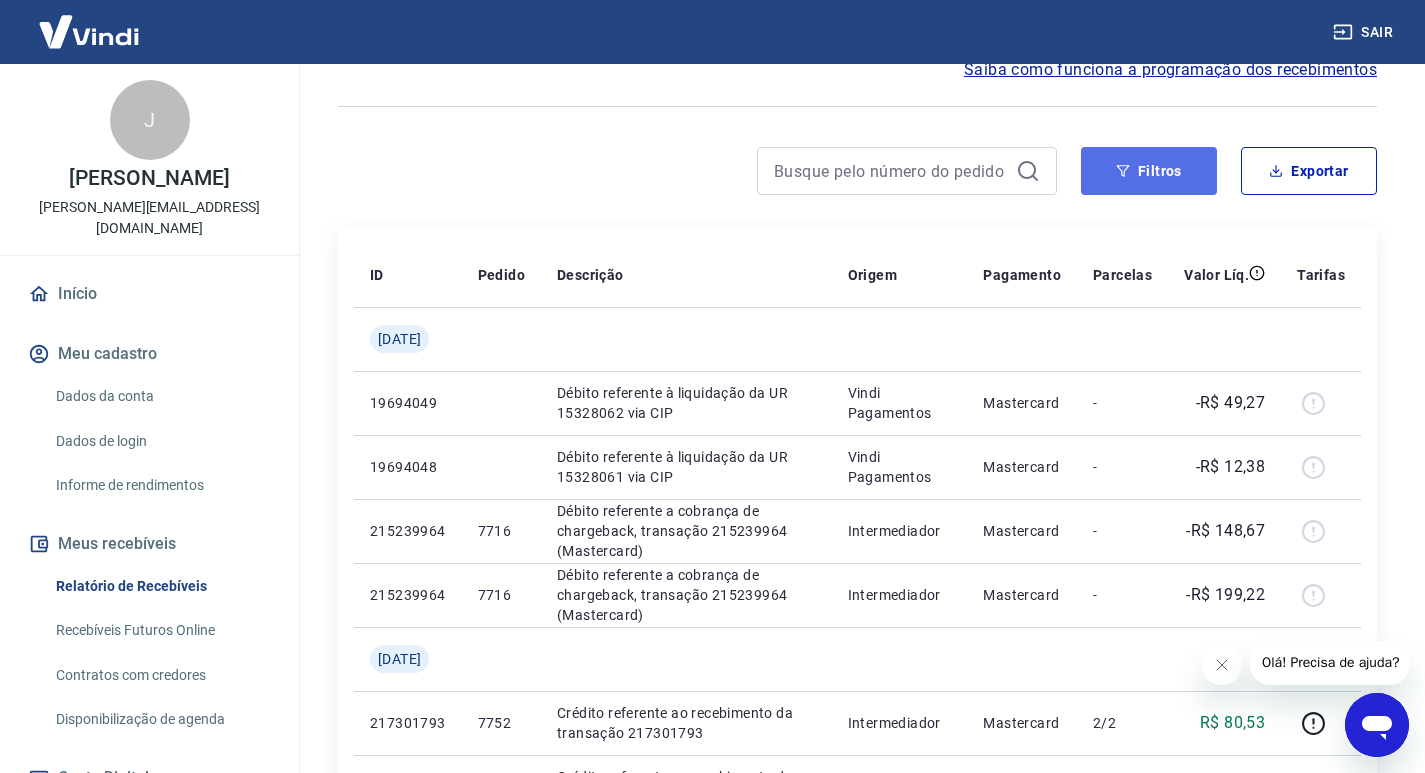 click on "Filtros" at bounding box center (1149, 171) 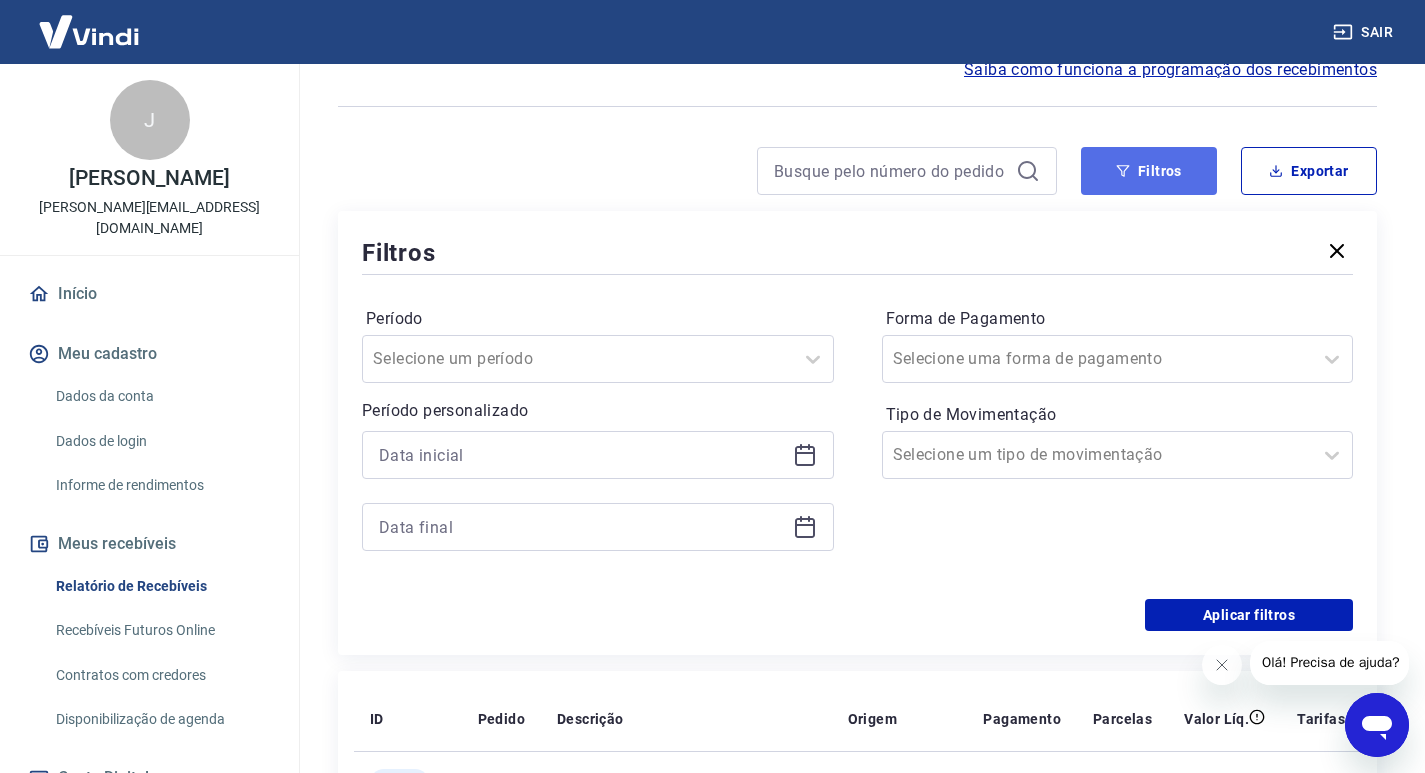 click on "Filtros" at bounding box center (1149, 171) 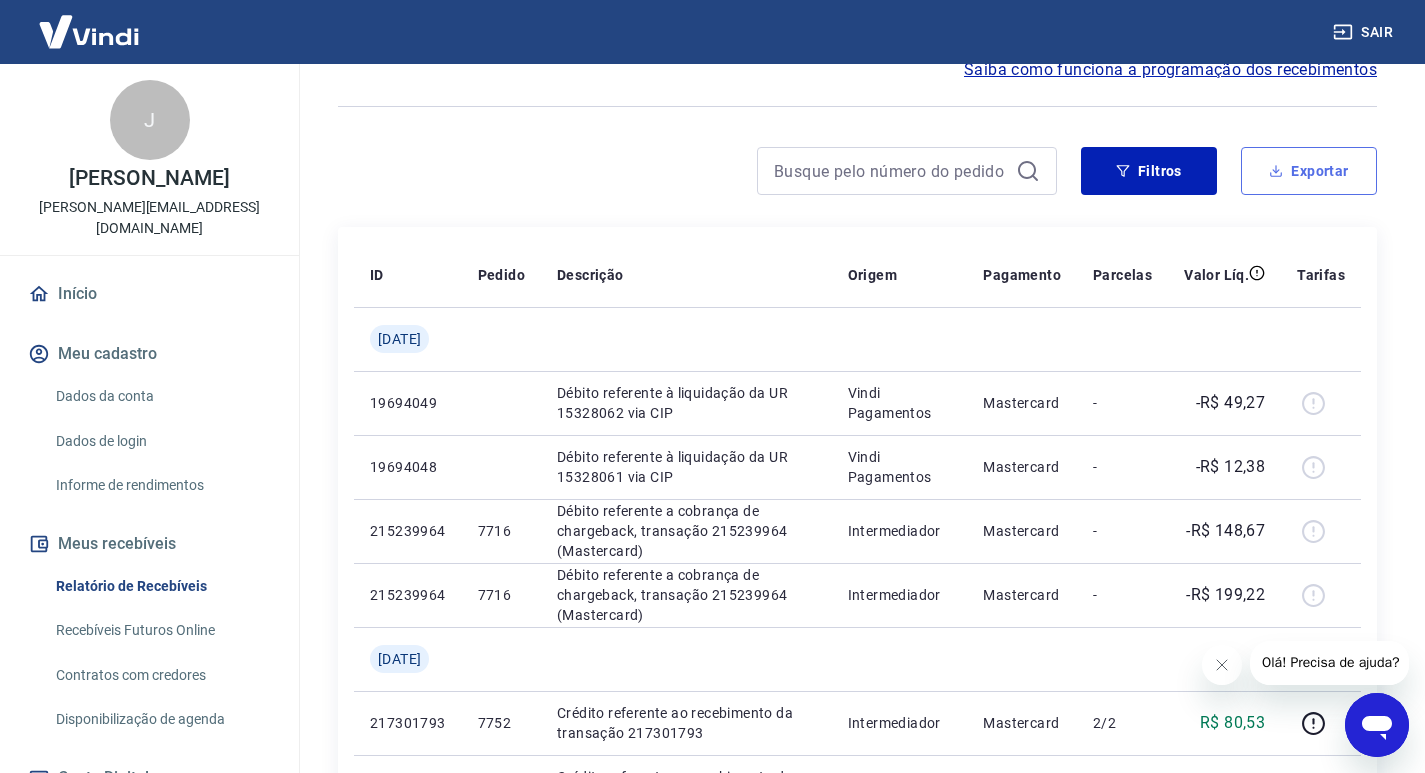 click on "Exportar" at bounding box center [1309, 171] 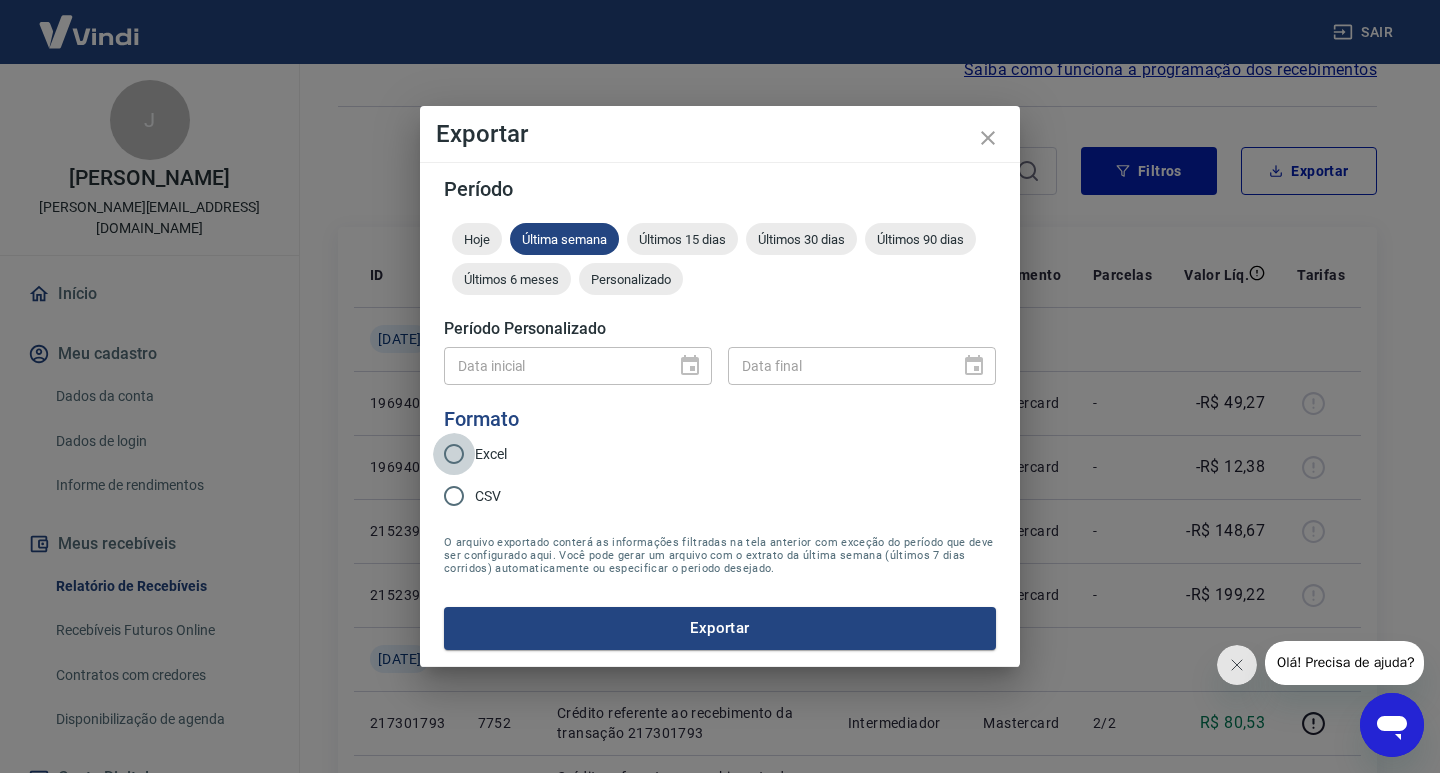 click on "Excel" at bounding box center [454, 454] 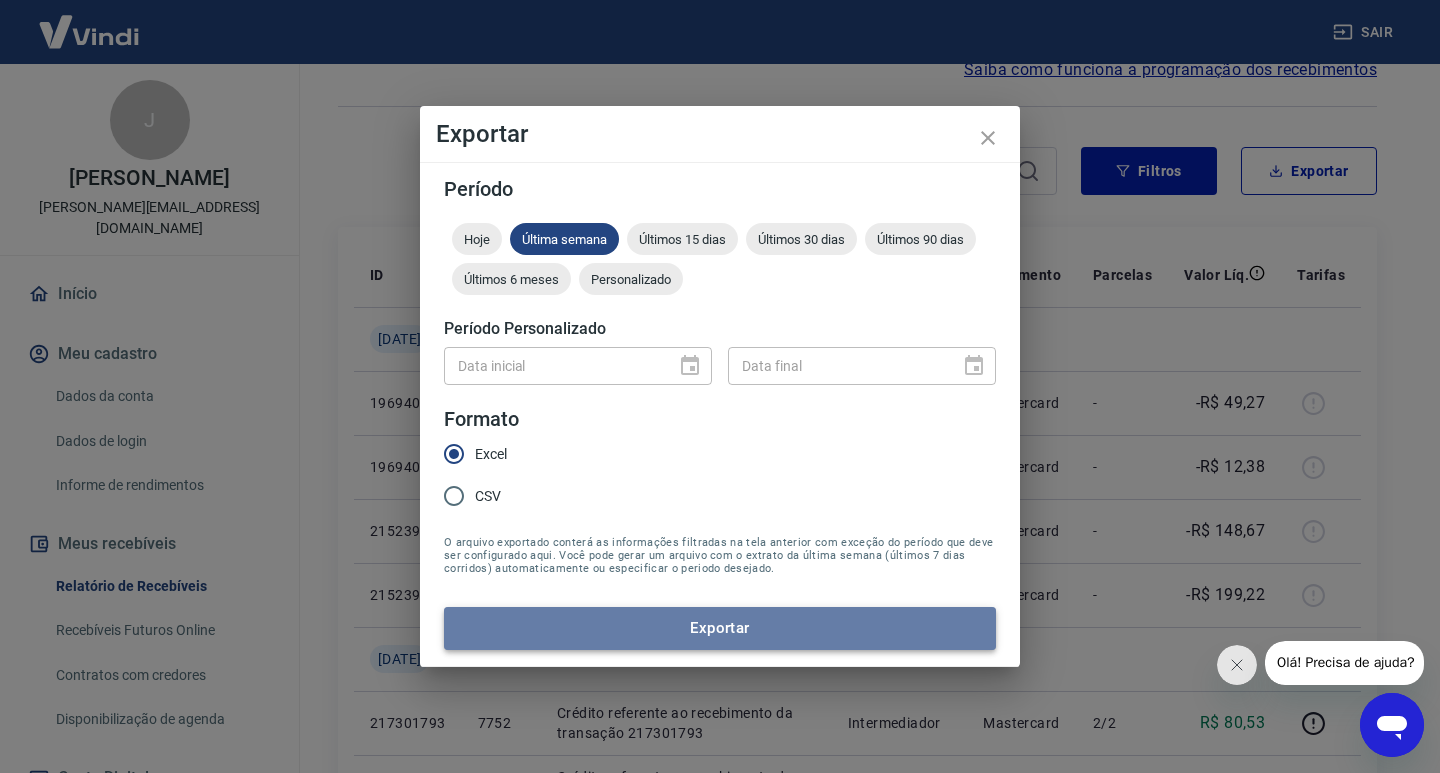 click on "Exportar" at bounding box center (720, 628) 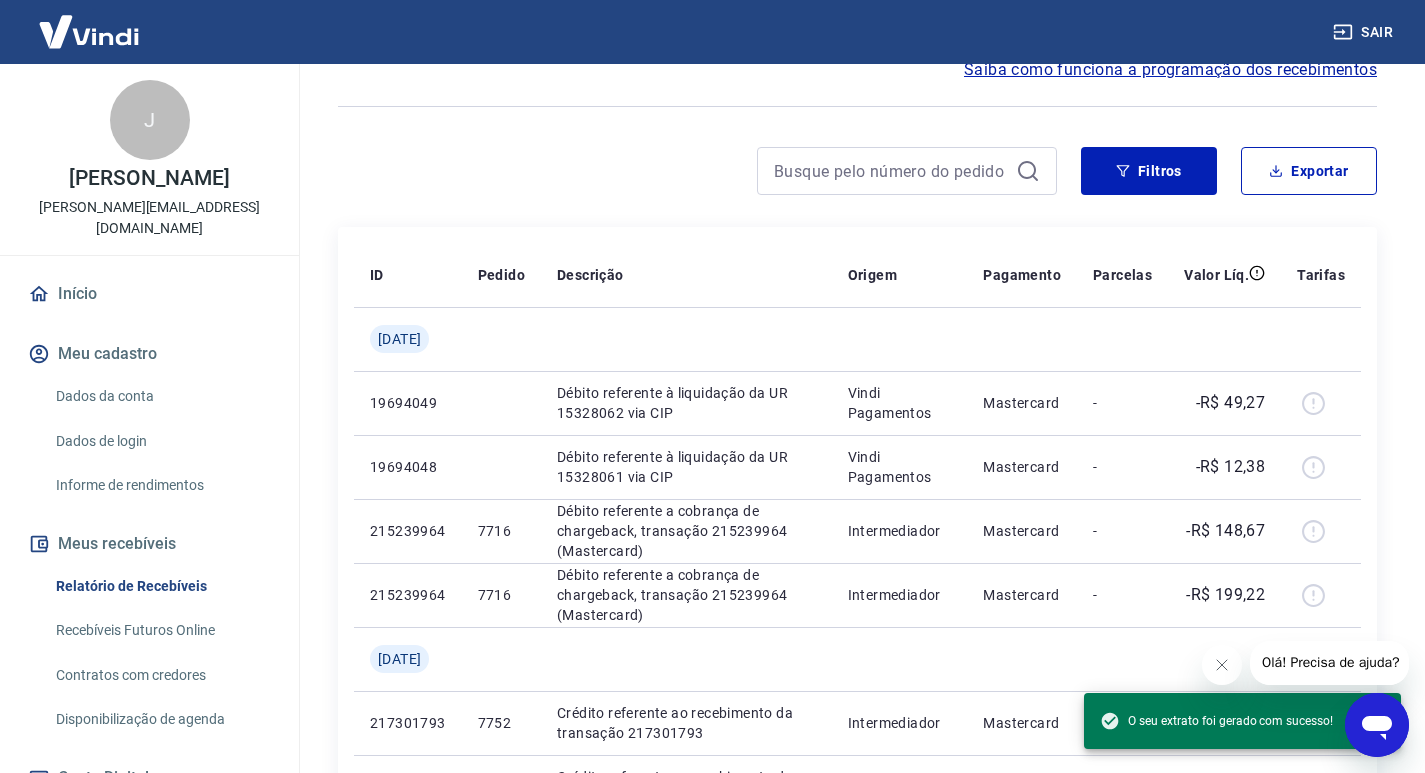 click on "O seu extrato foi gerado com sucesso!" at bounding box center (1216, 721) 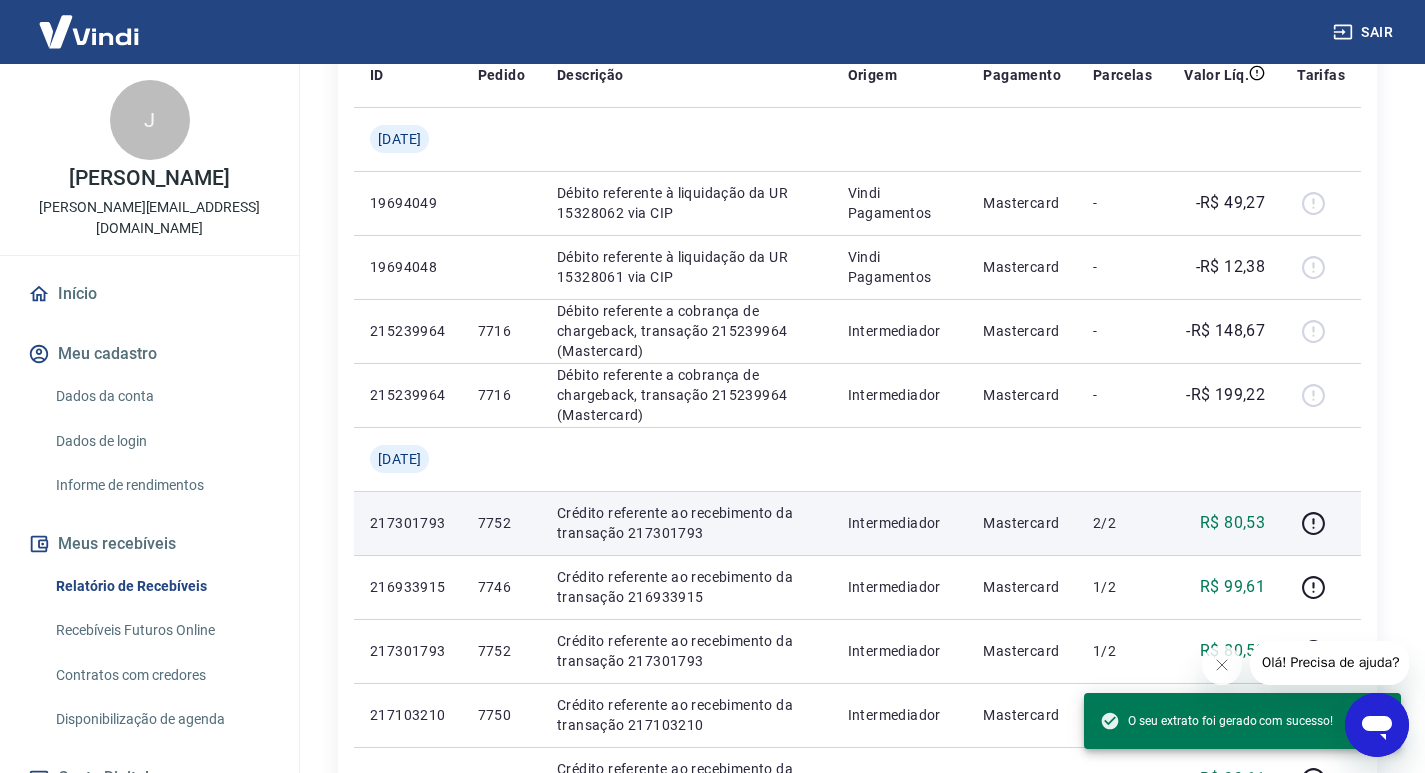 scroll, scrollTop: 500, scrollLeft: 0, axis: vertical 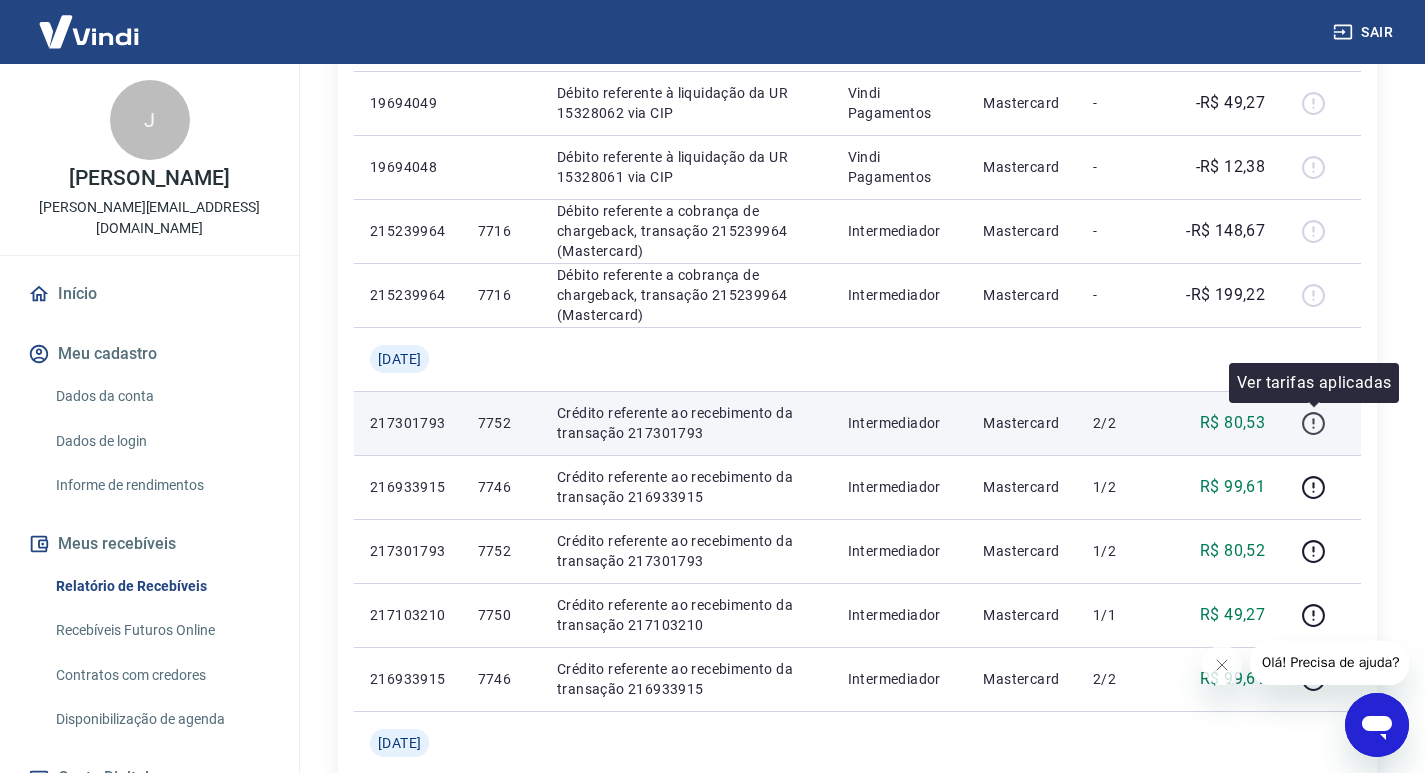 click 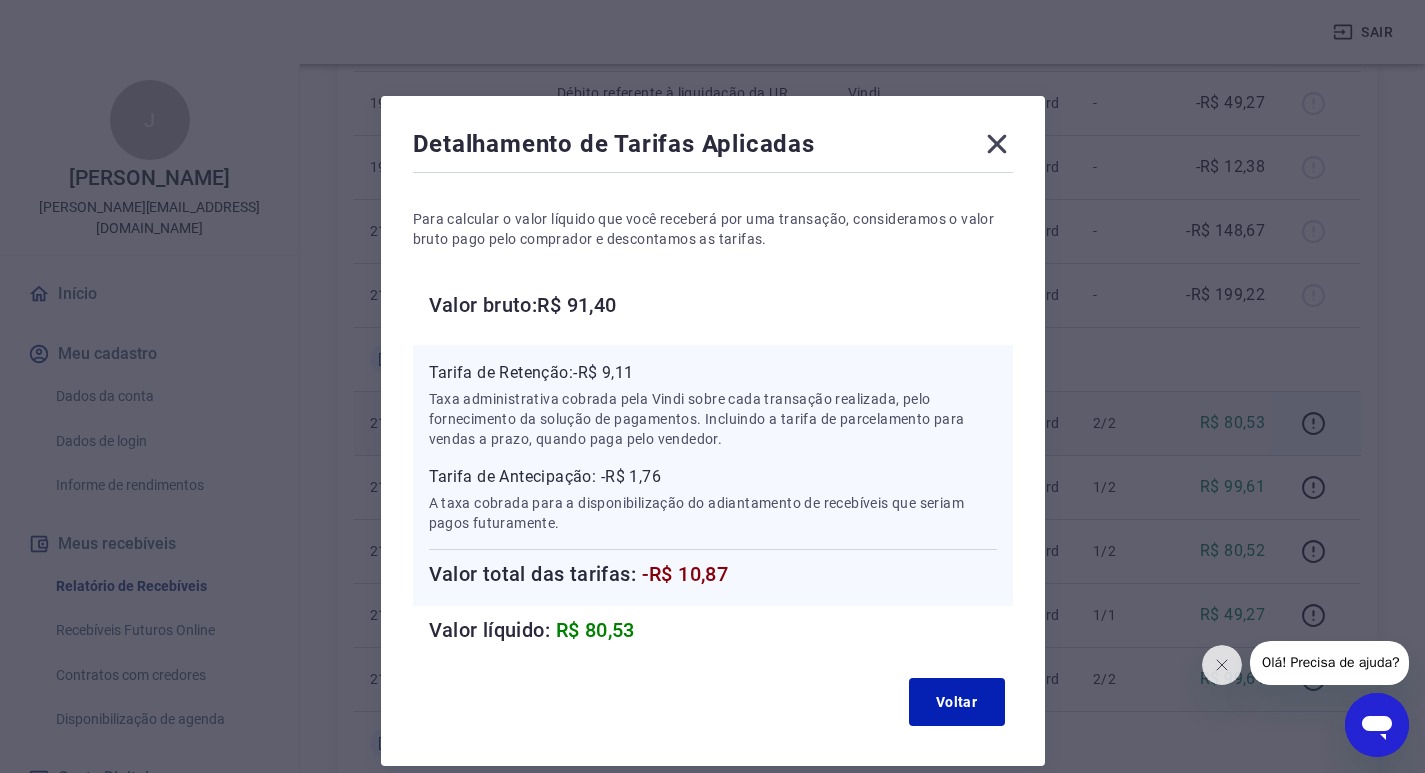 click 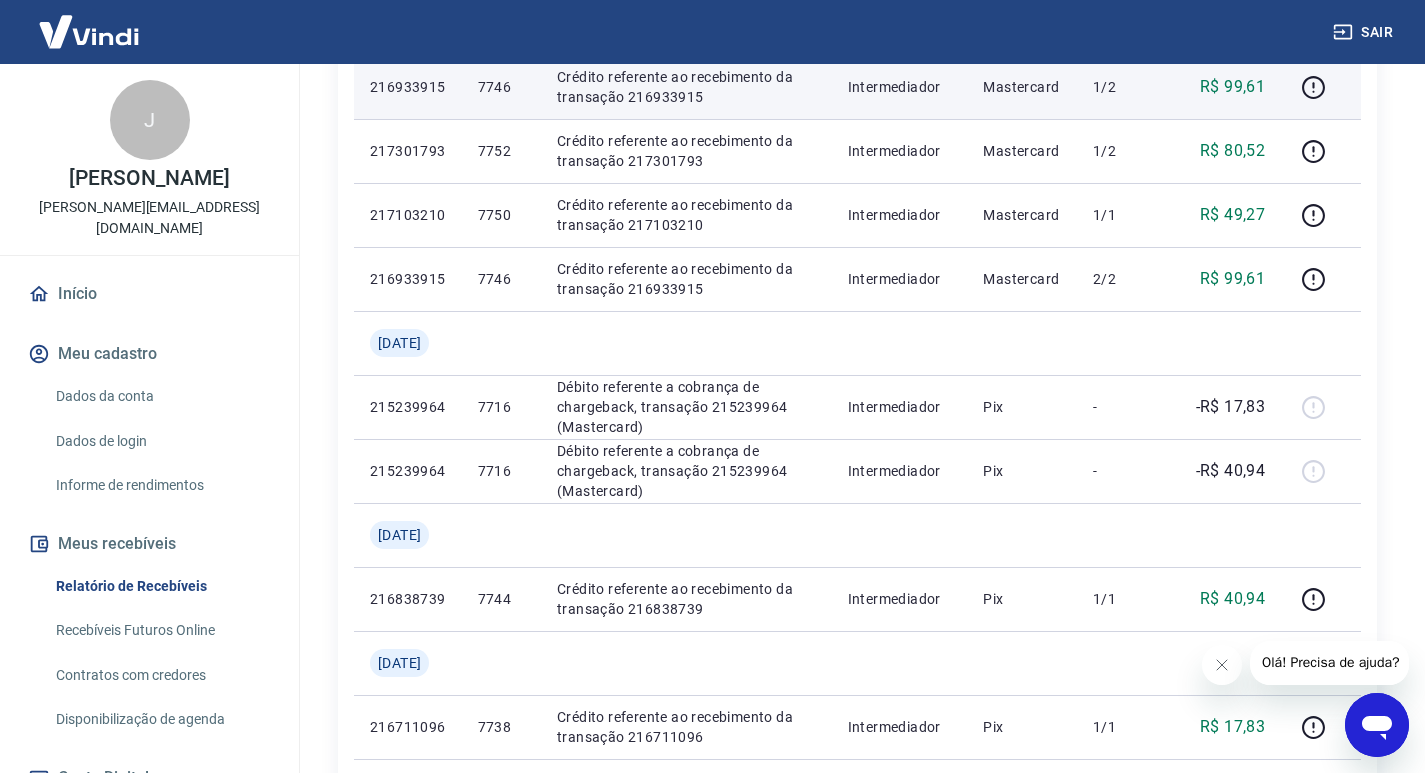 scroll, scrollTop: 700, scrollLeft: 0, axis: vertical 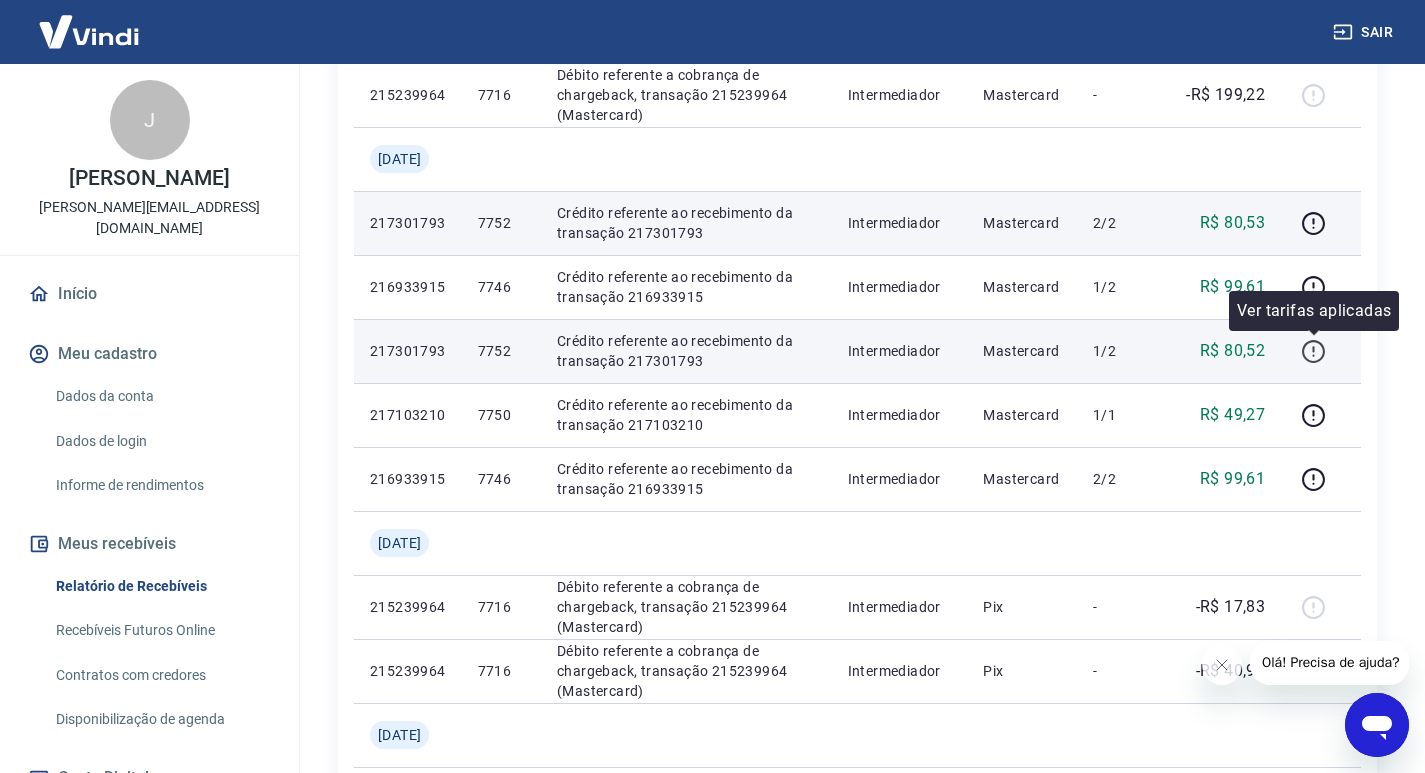 click 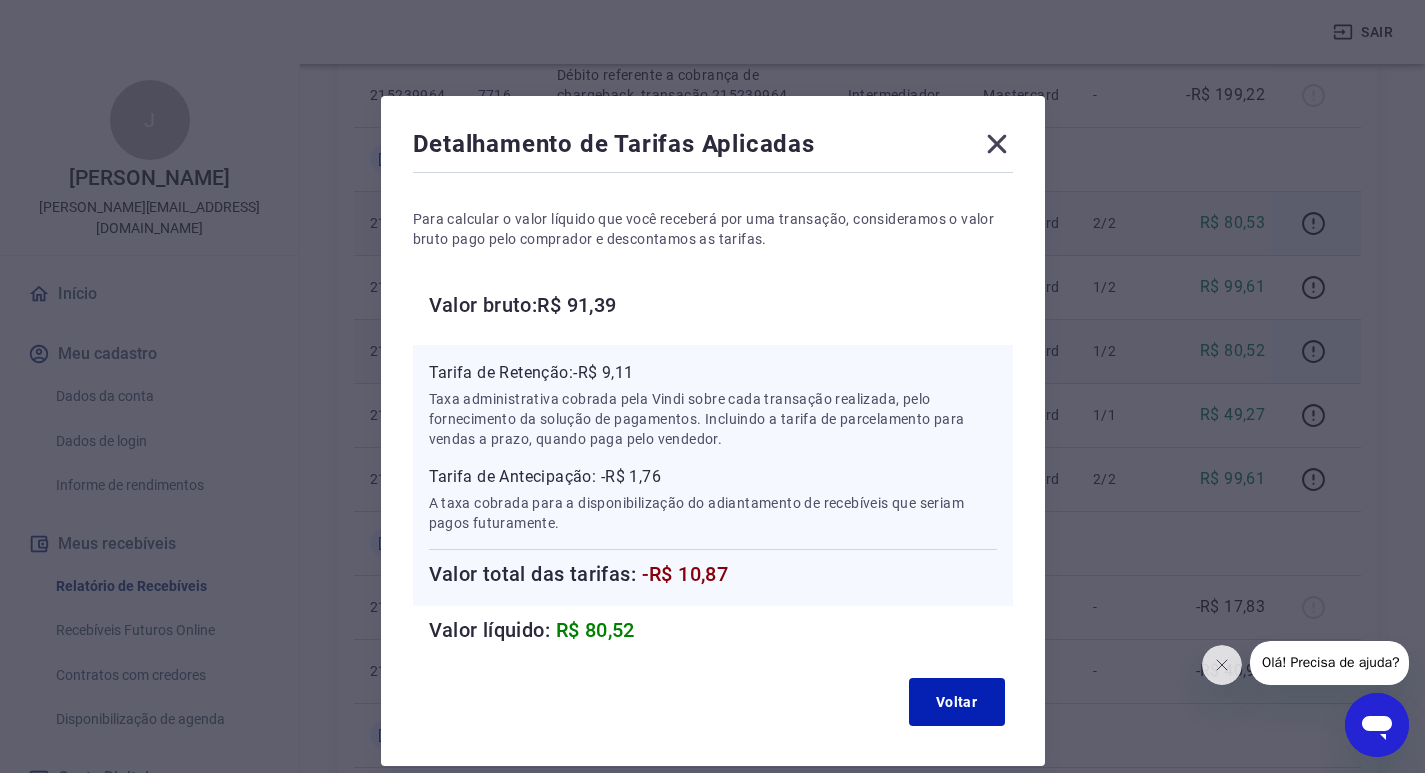 click 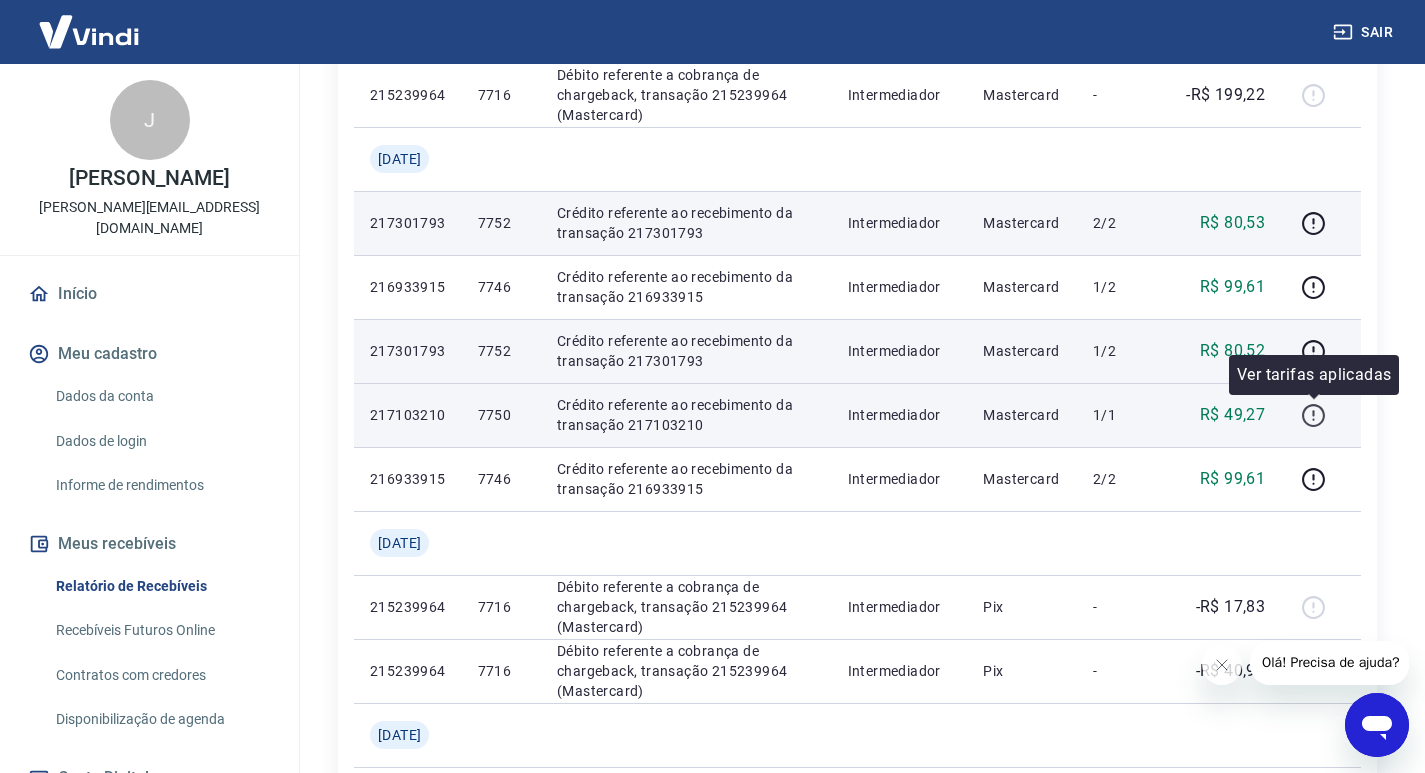 click 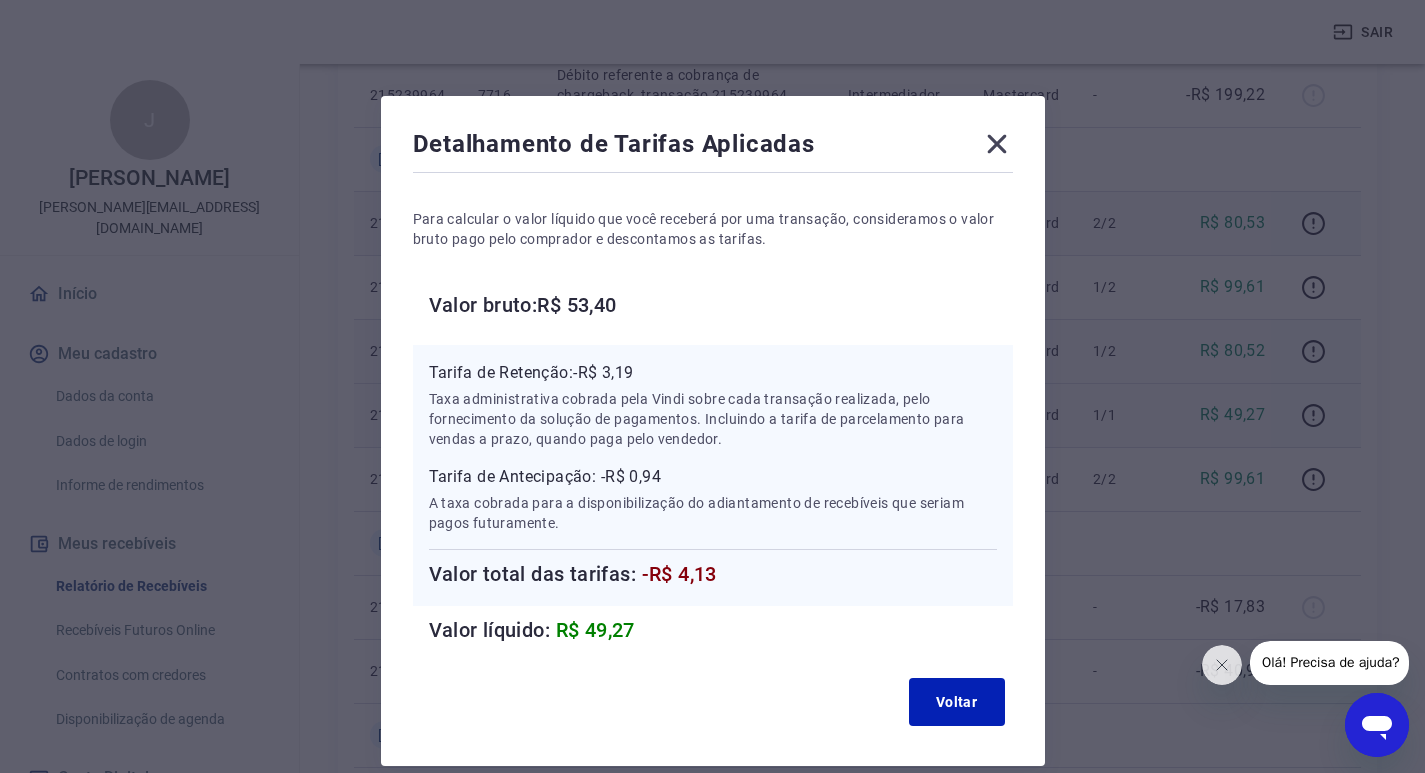 click 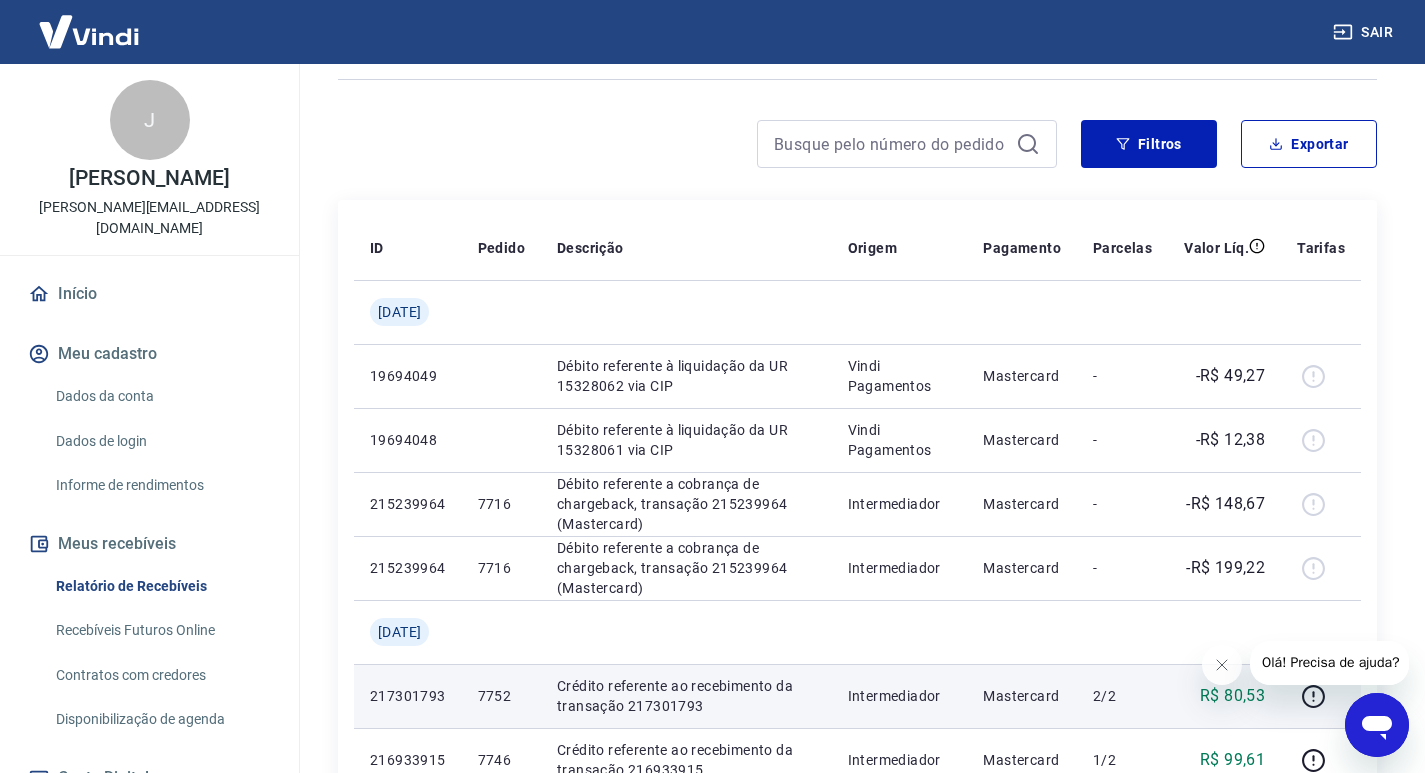 scroll, scrollTop: 127, scrollLeft: 0, axis: vertical 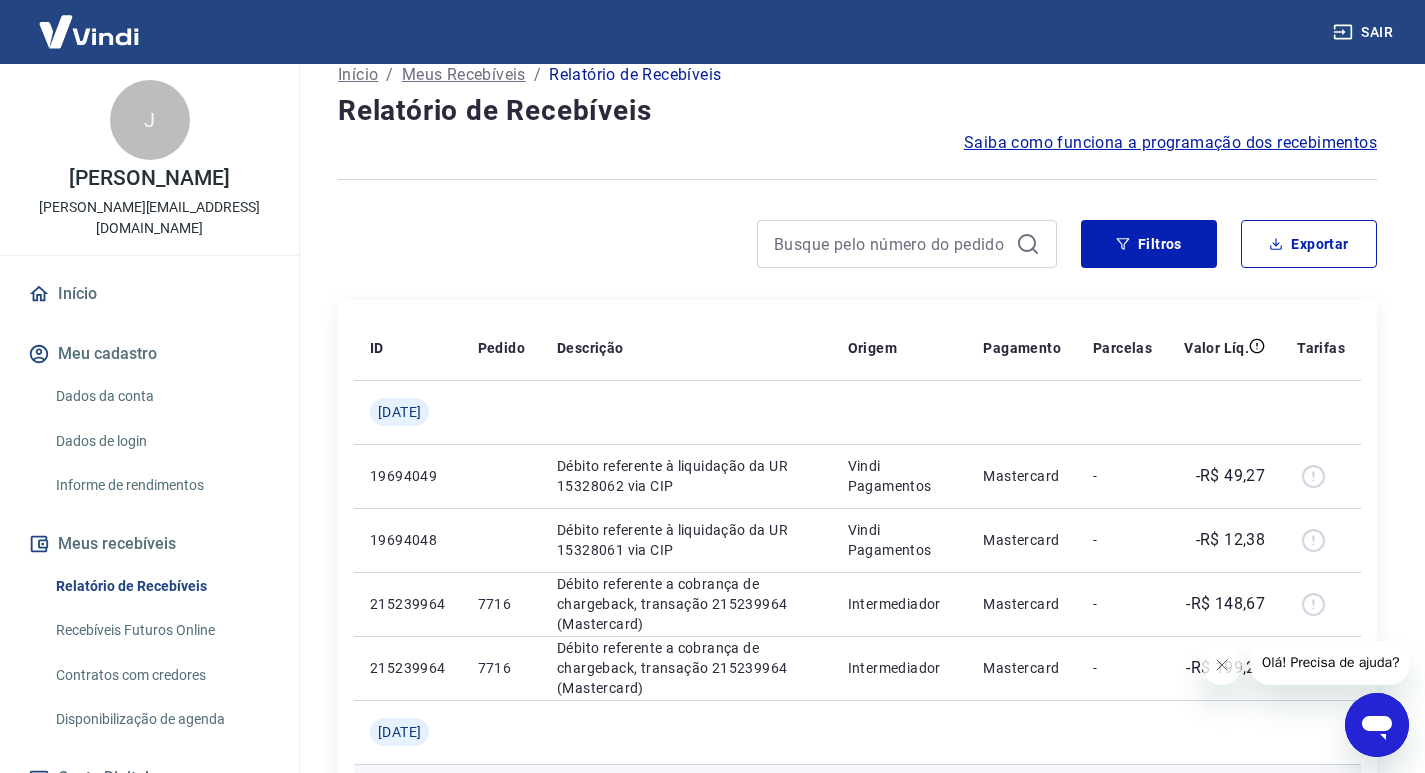 click at bounding box center (89, 31) 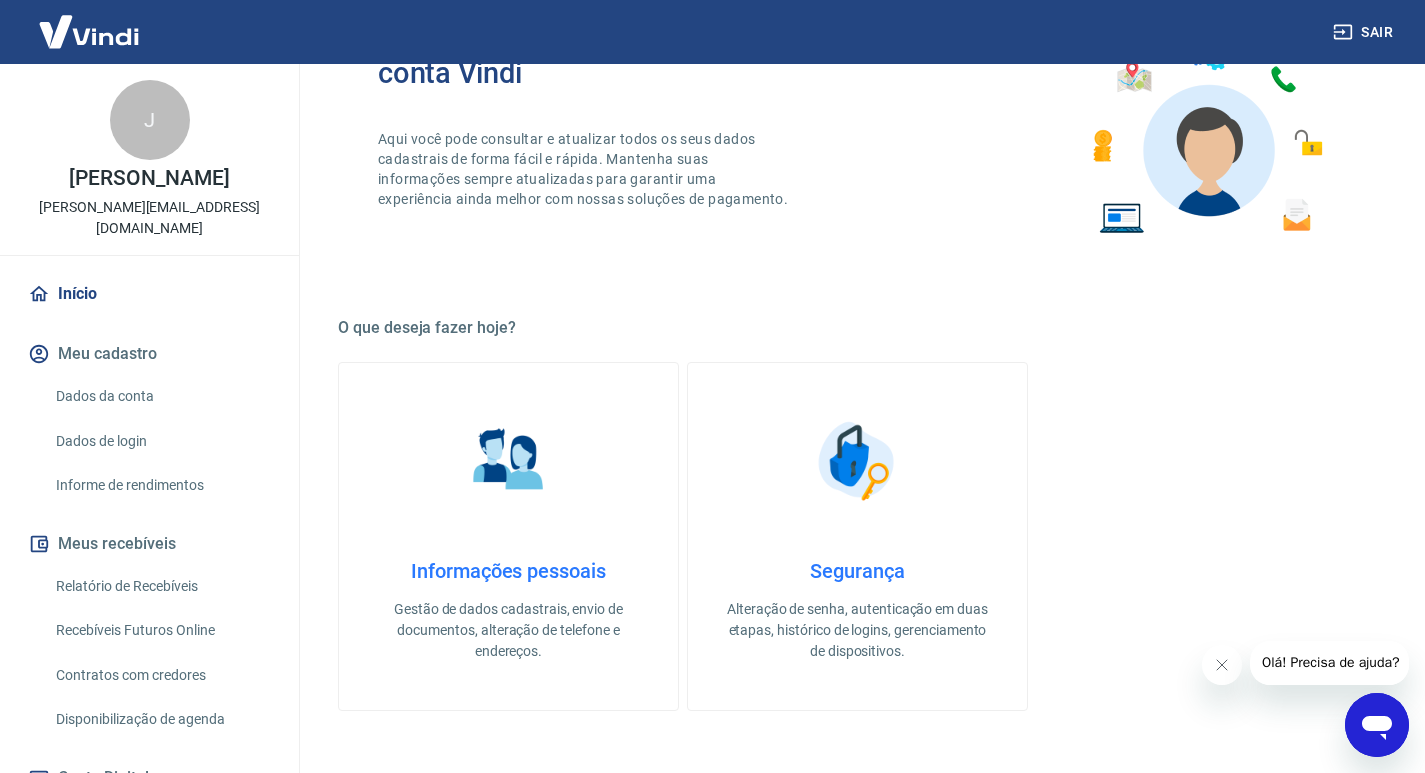 scroll, scrollTop: 0, scrollLeft: 0, axis: both 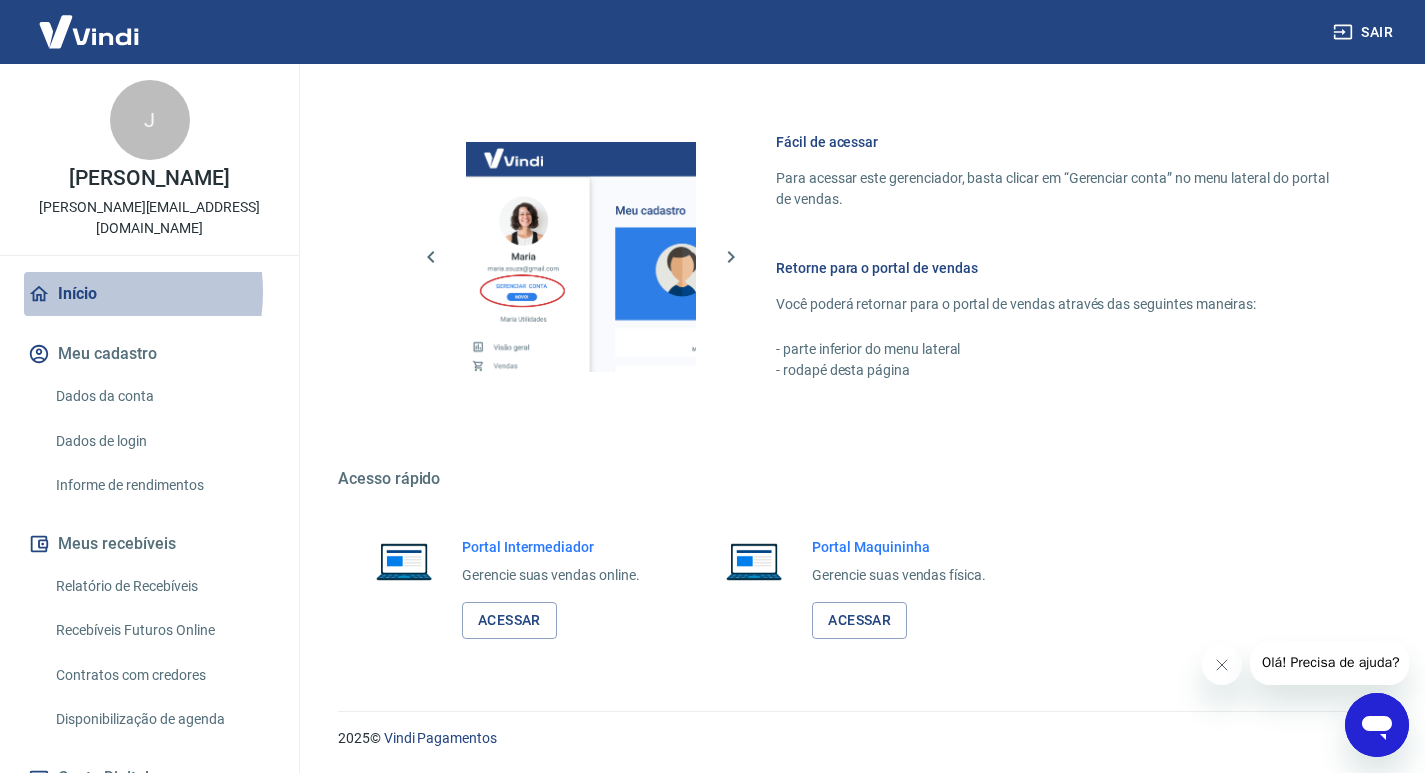 click on "Início" at bounding box center [149, 294] 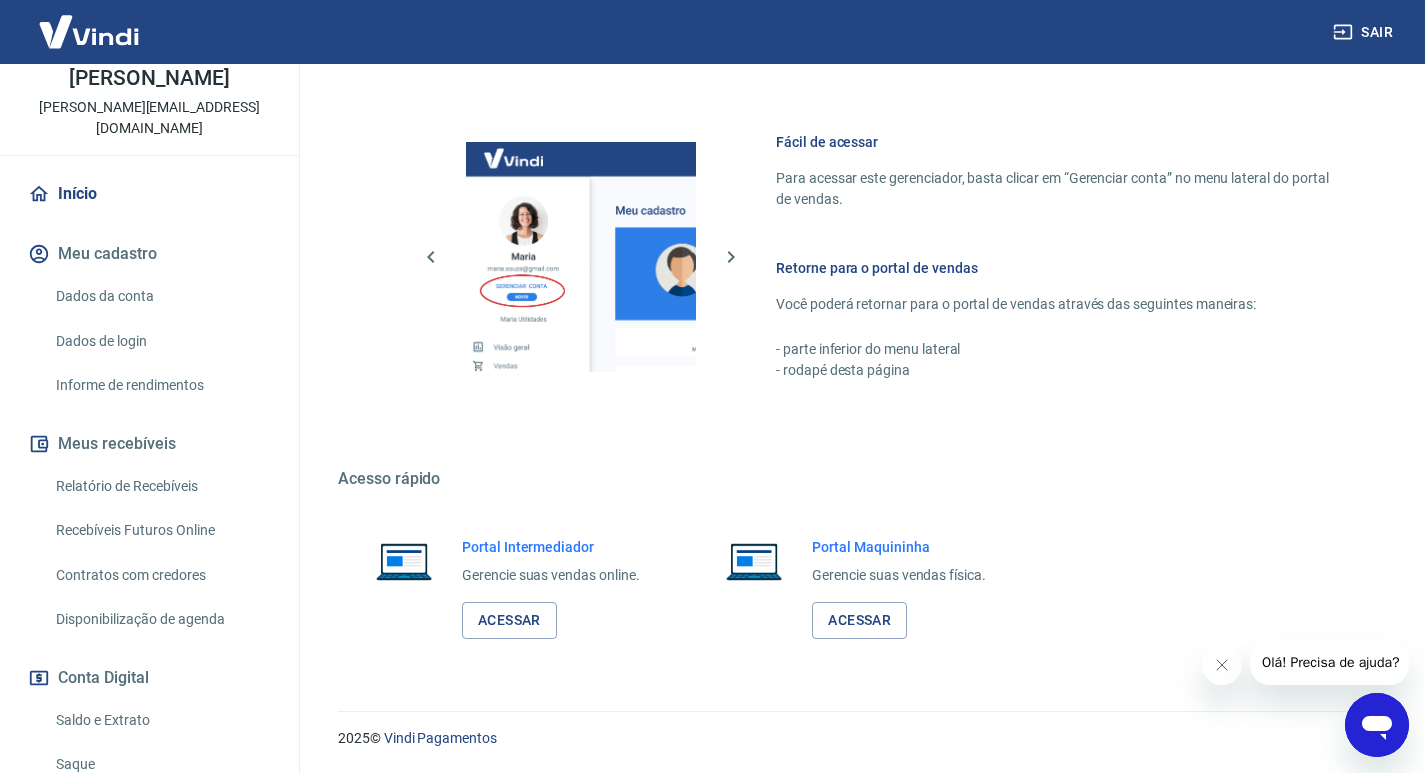 scroll, scrollTop: 0, scrollLeft: 0, axis: both 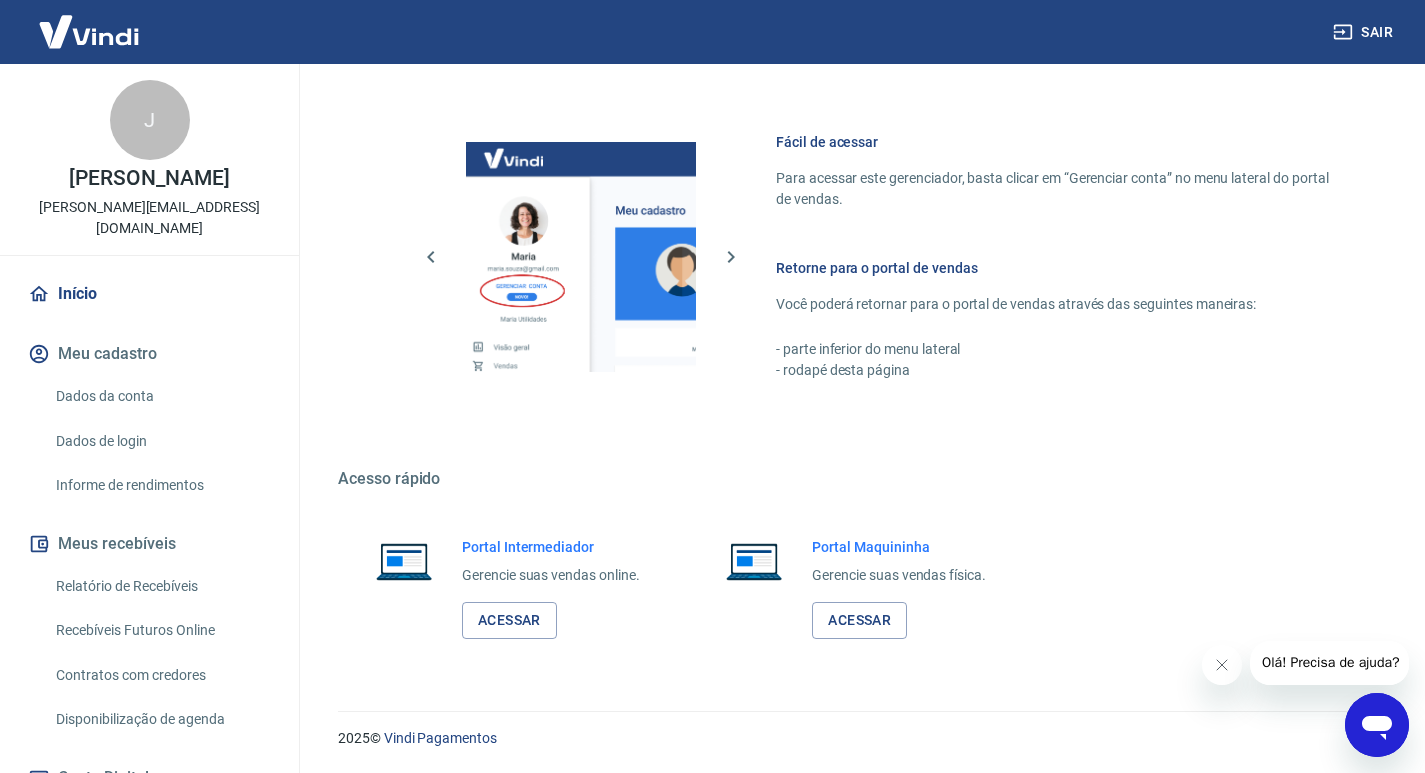 click 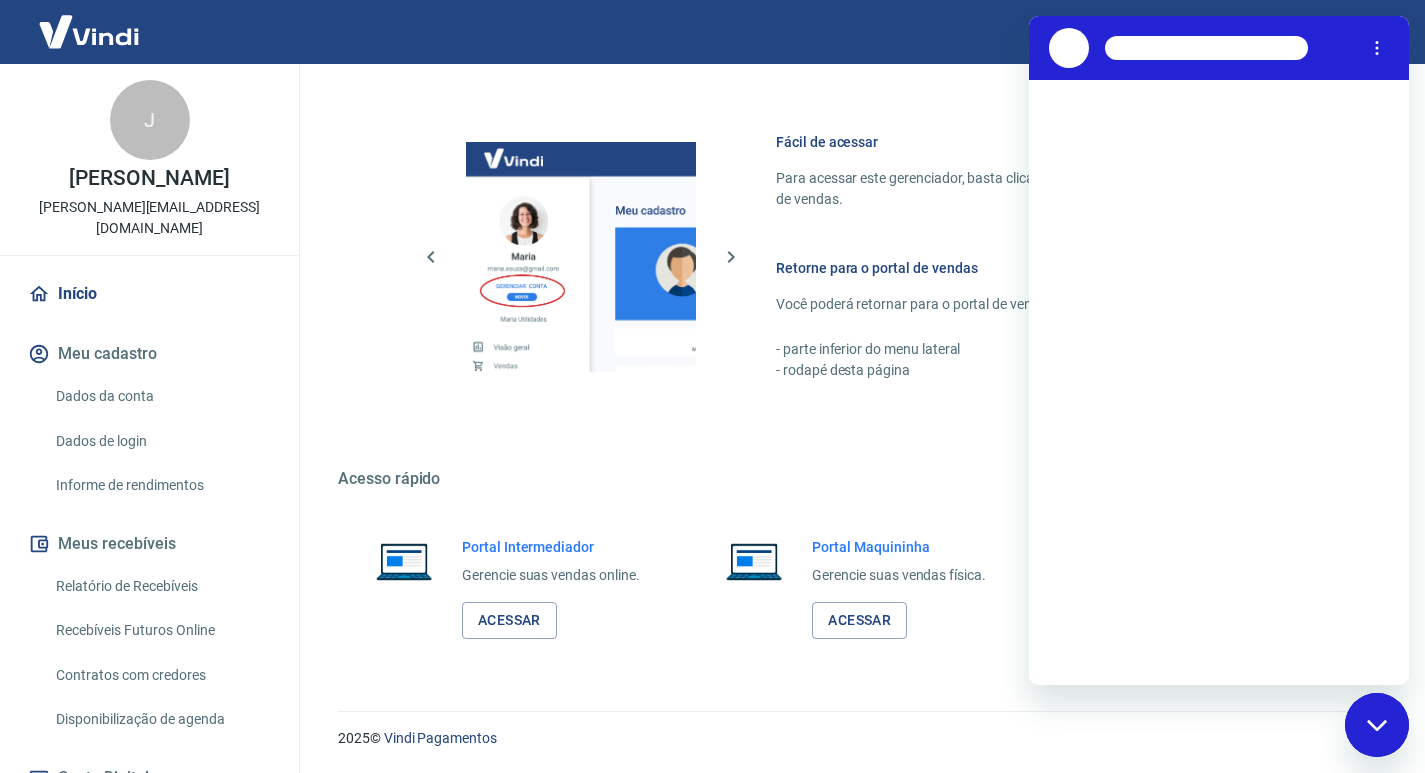 scroll, scrollTop: 0, scrollLeft: 0, axis: both 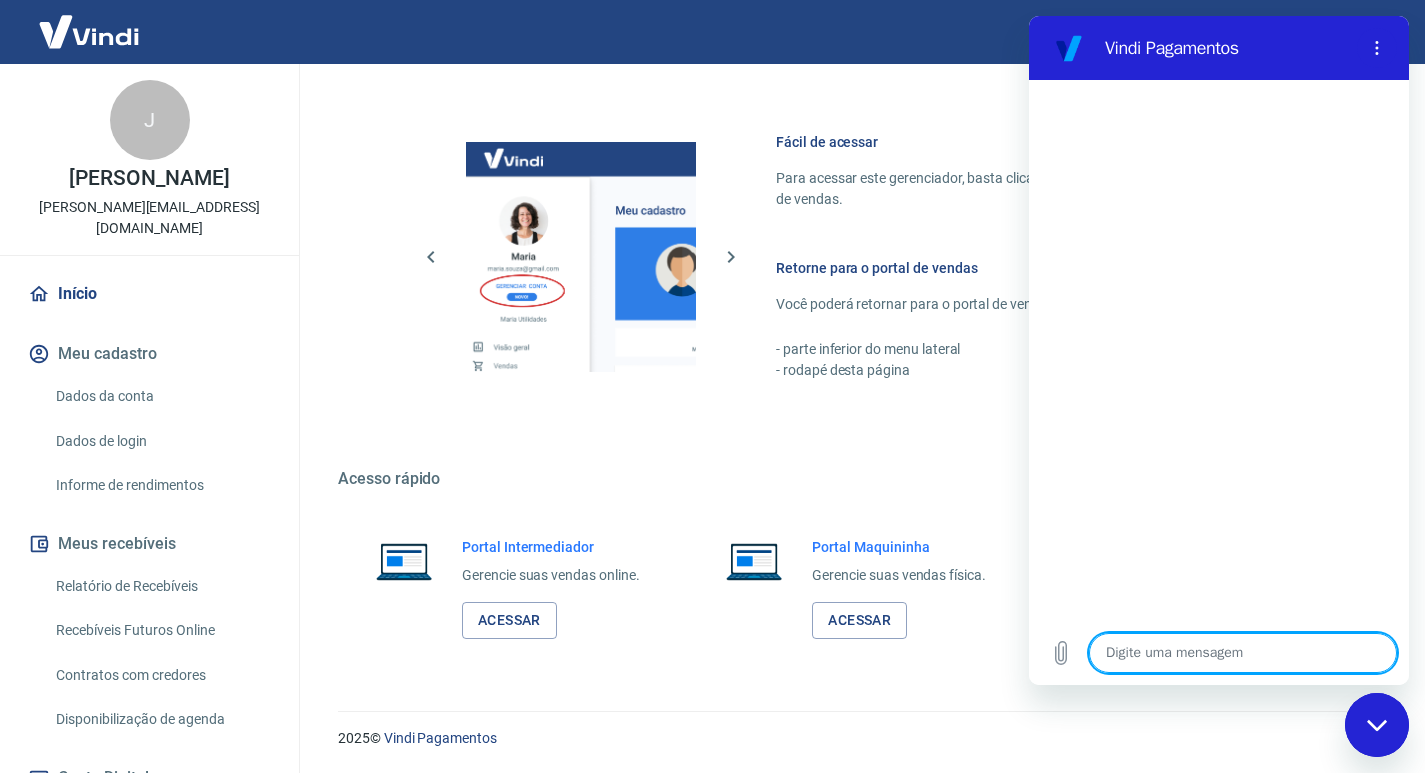 click at bounding box center (1243, 653) 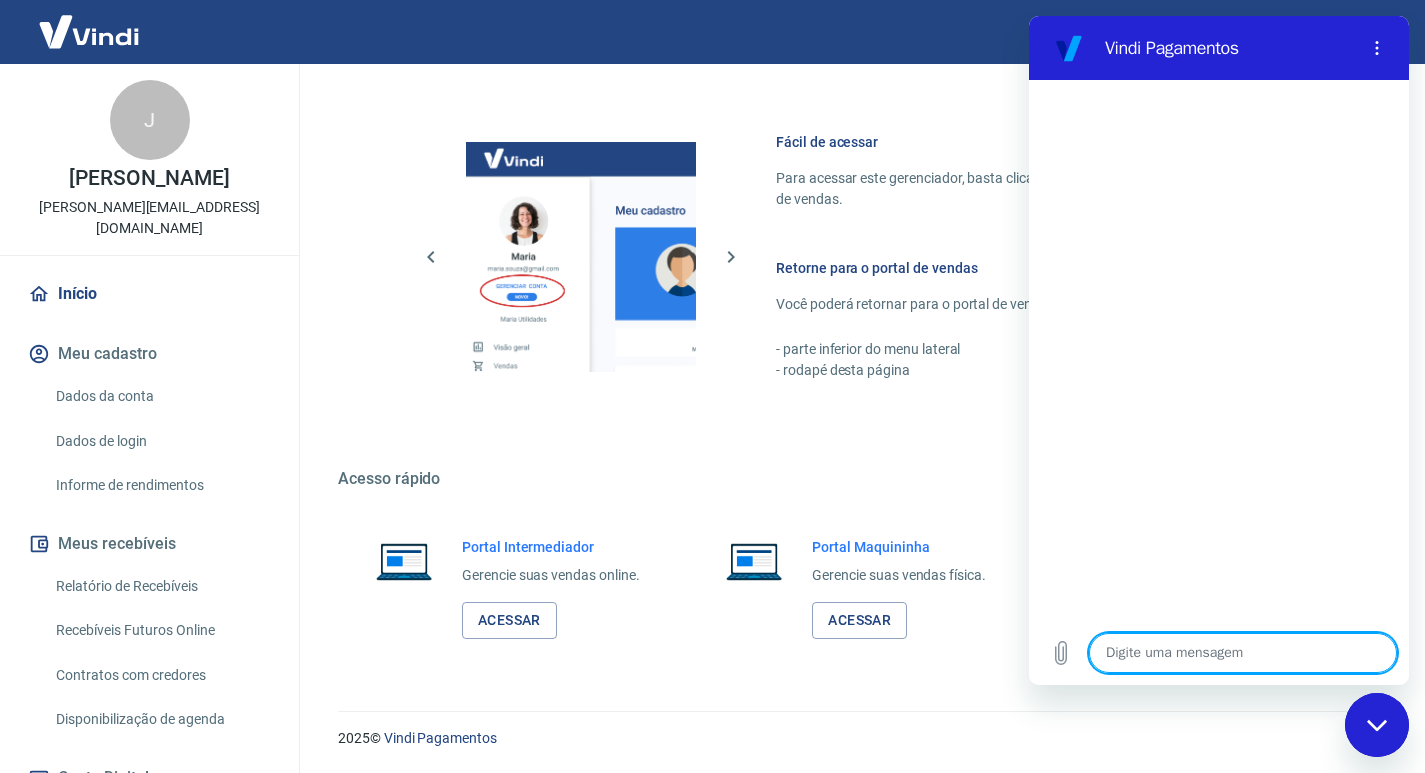 type on "l" 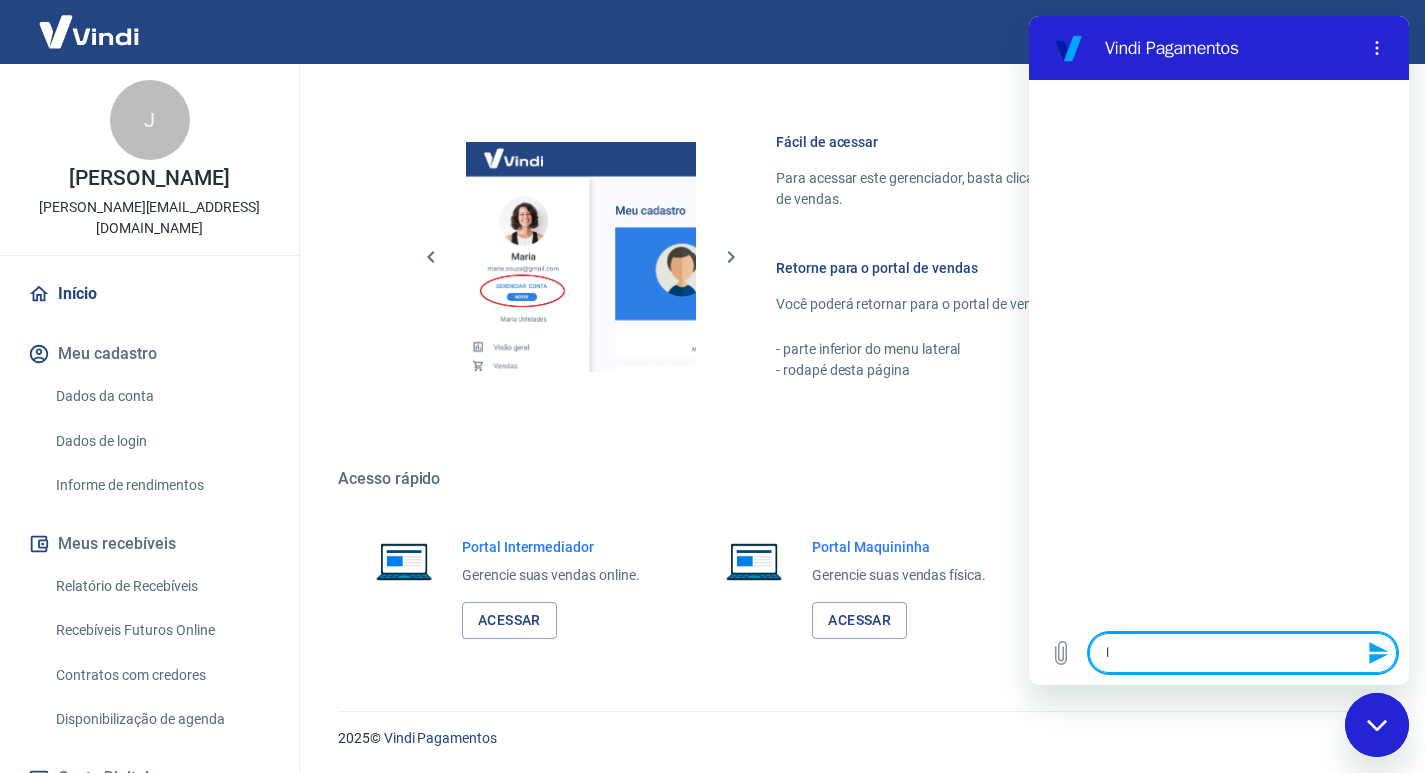 type on "li" 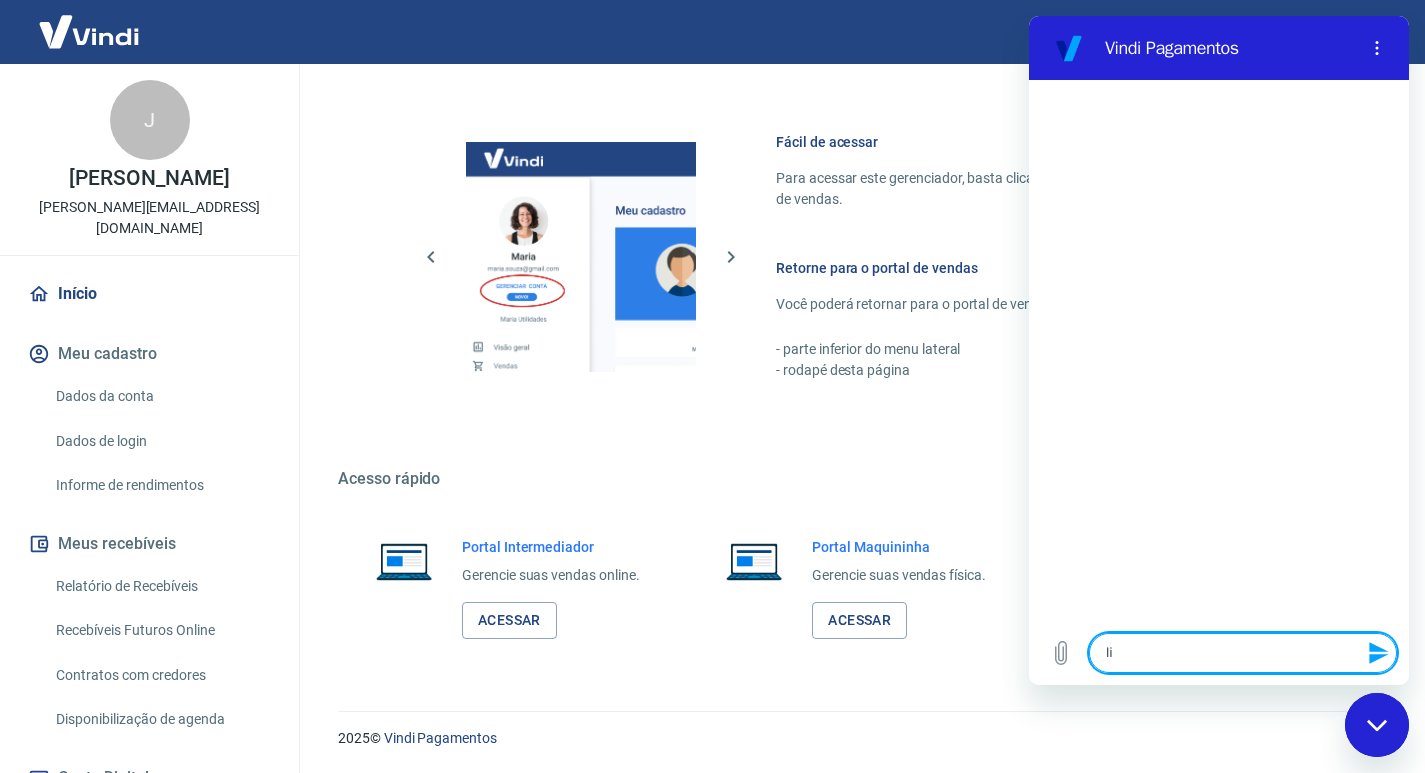 type on "lig" 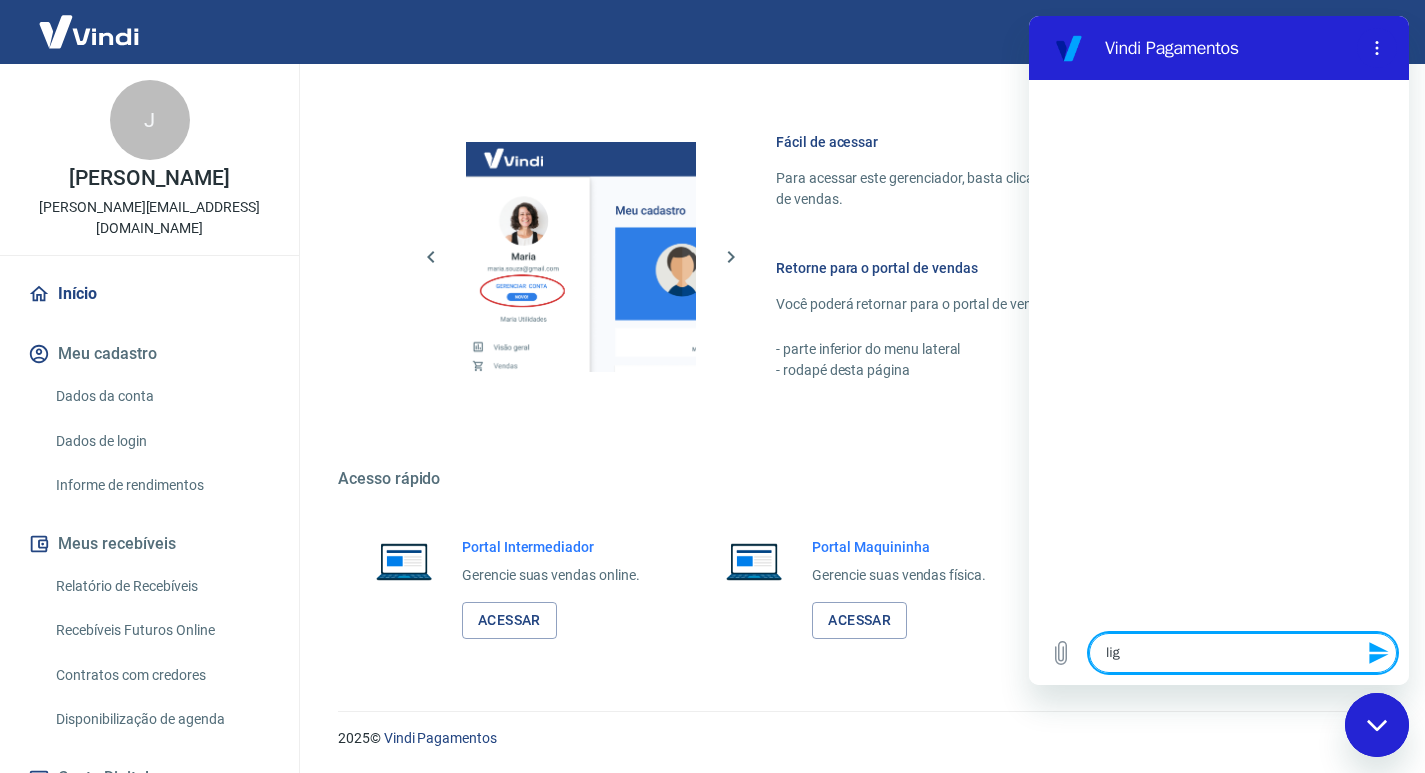 type on "liga" 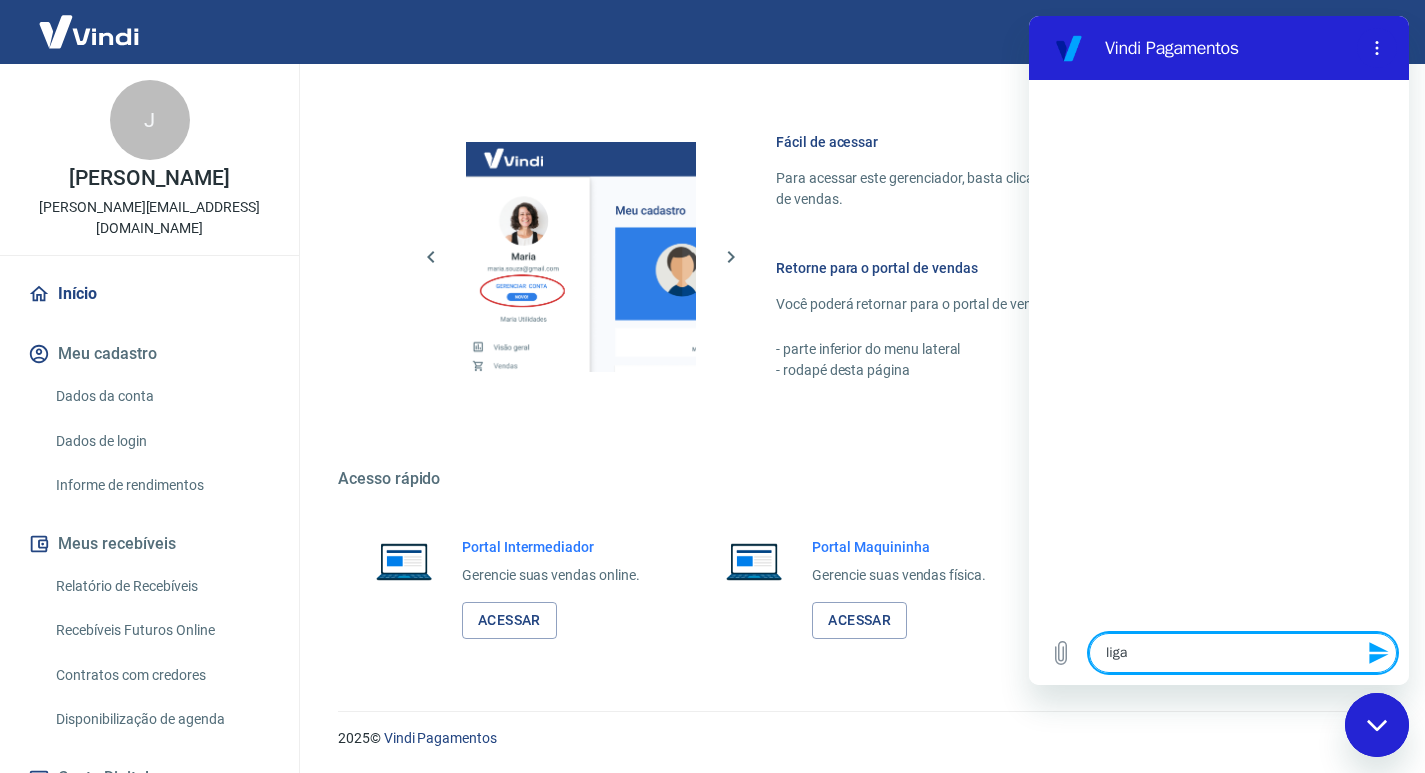 type on "ligar" 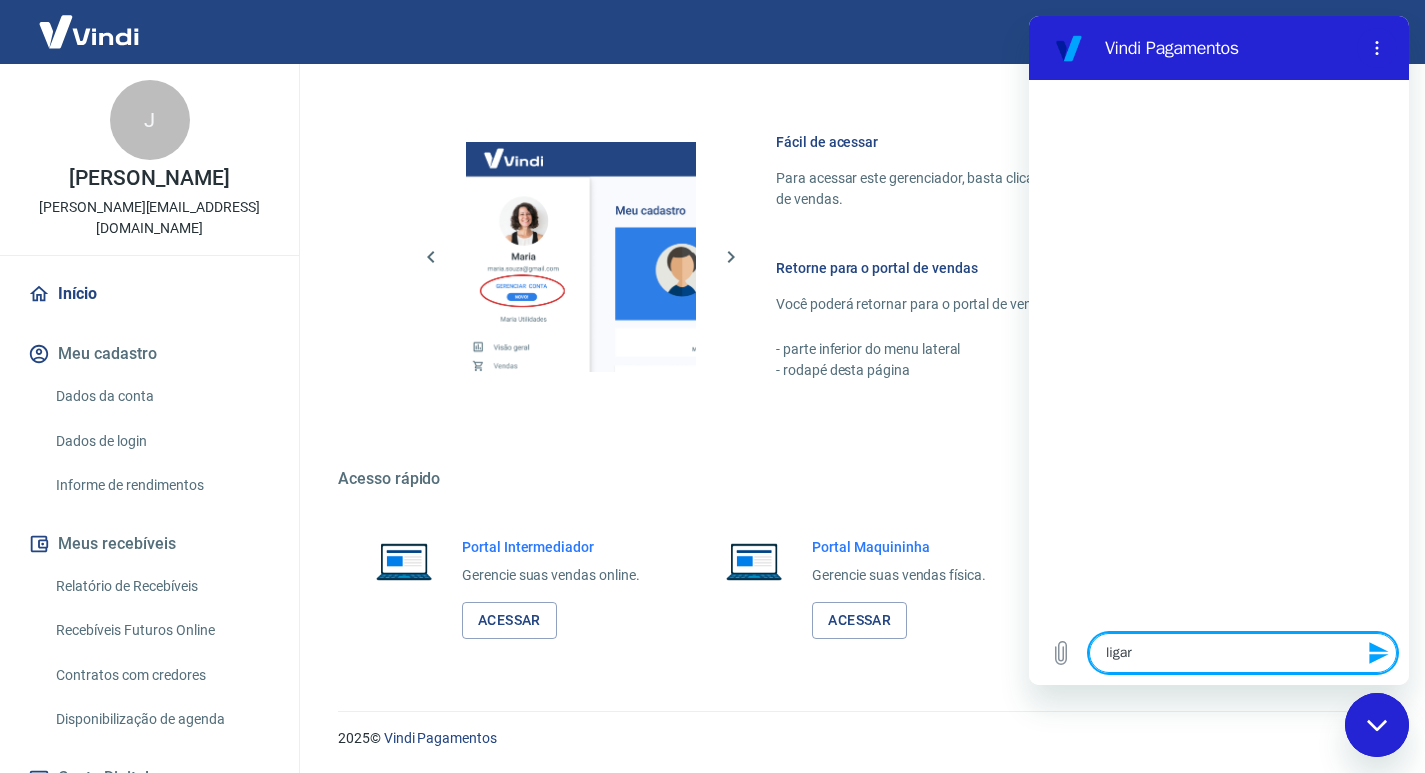 type on "ligar" 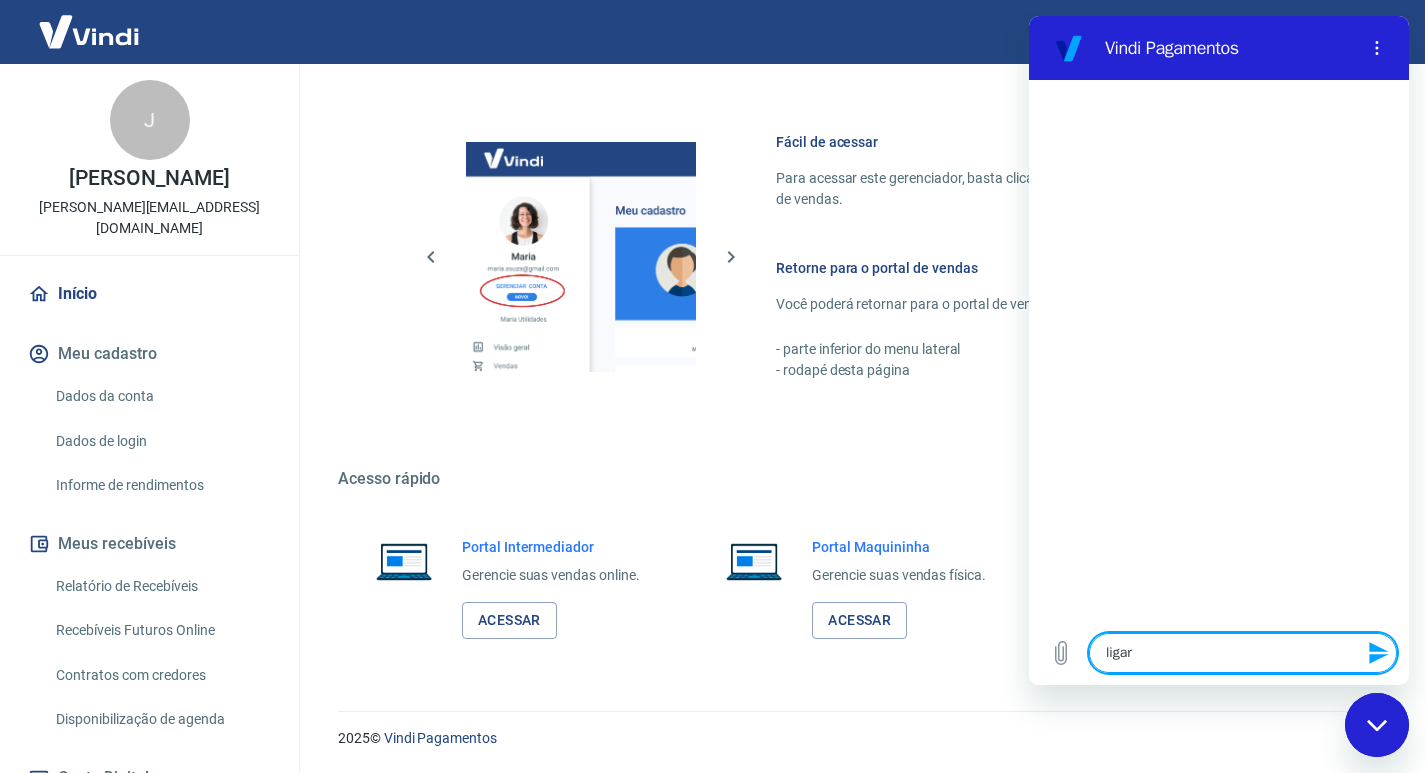 click at bounding box center (1377, 725) 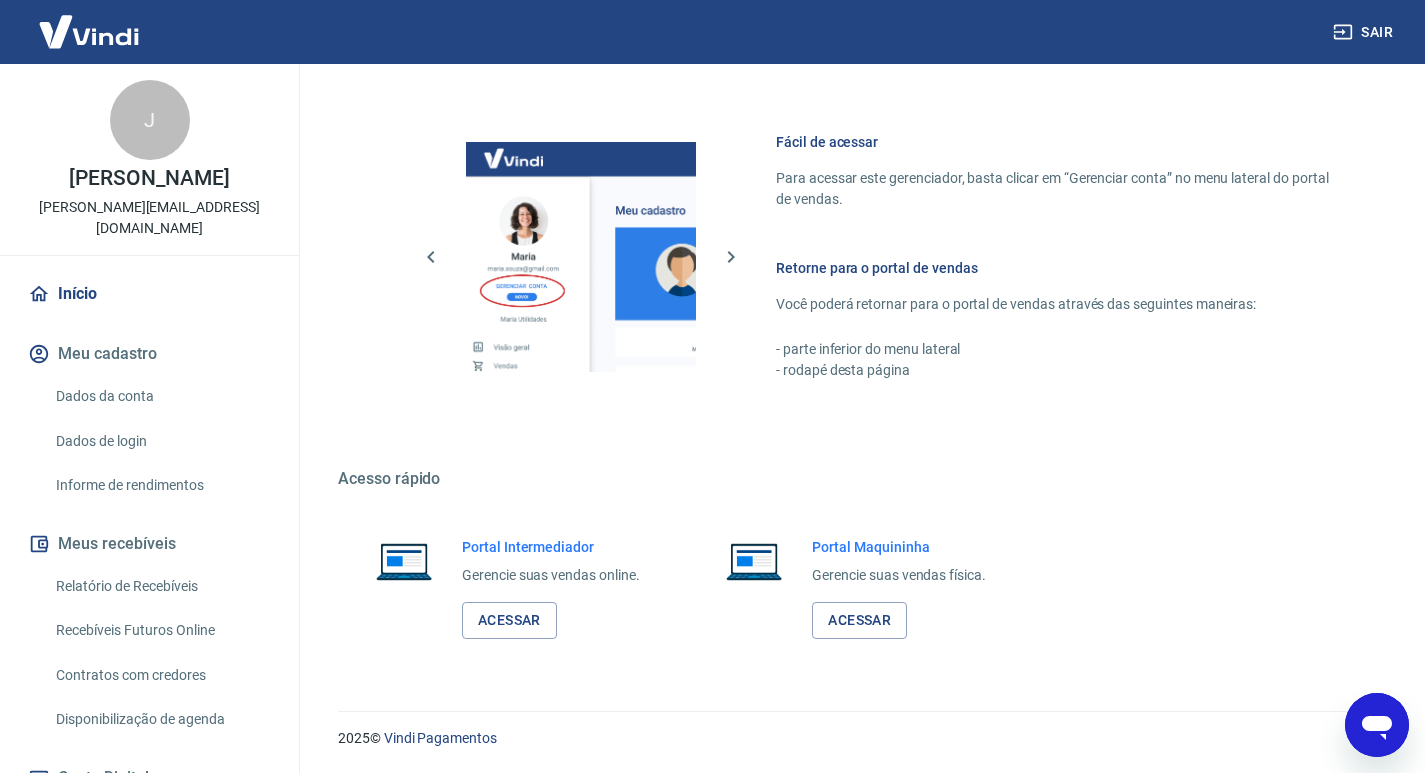 click 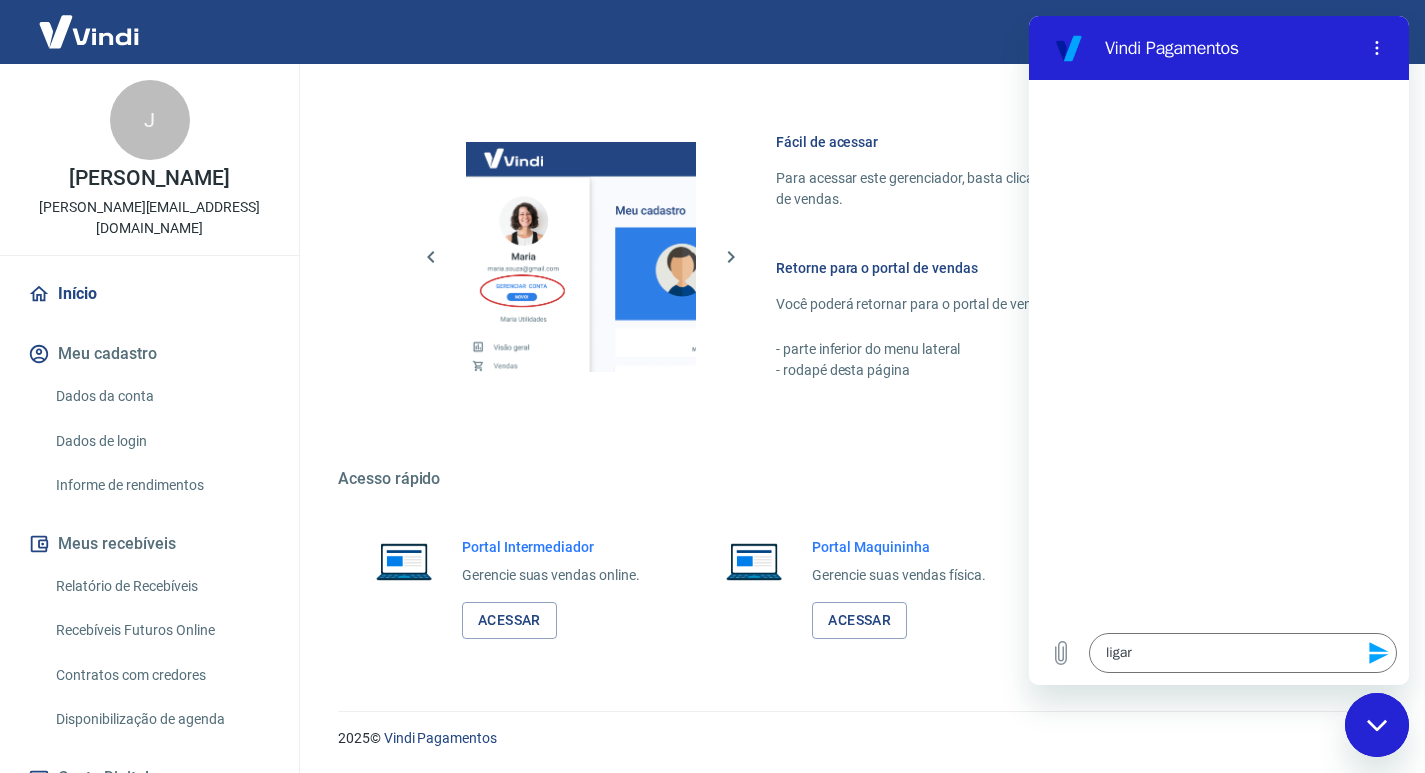 scroll, scrollTop: 0, scrollLeft: 0, axis: both 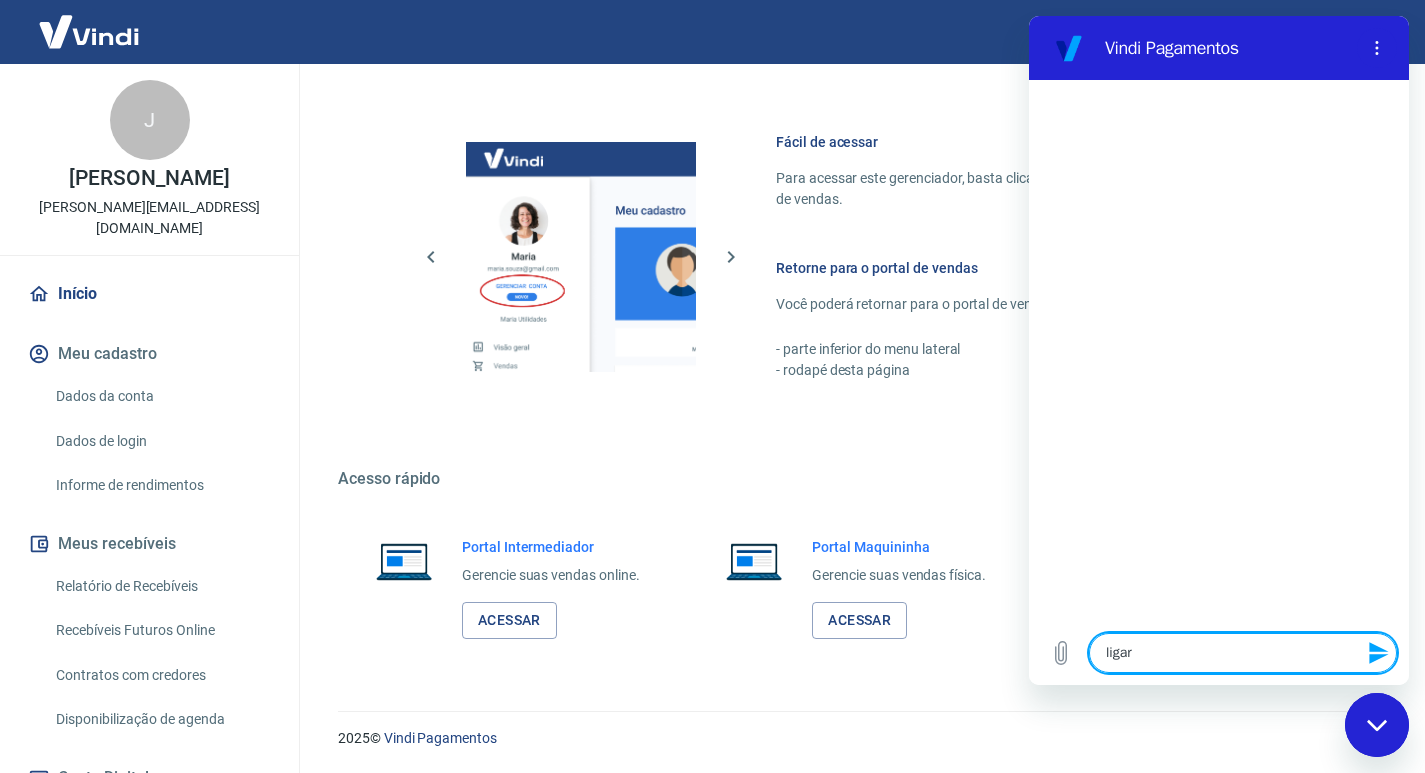 click 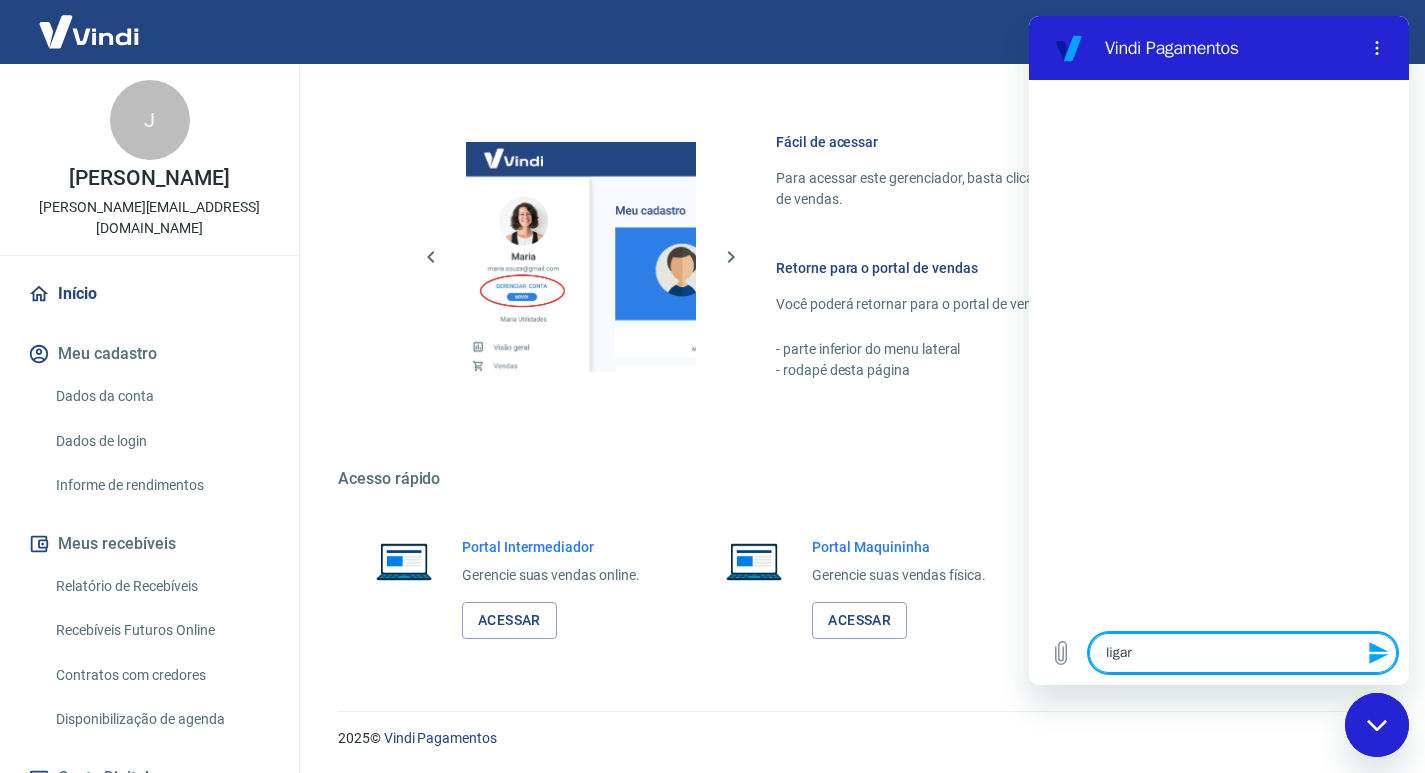 type 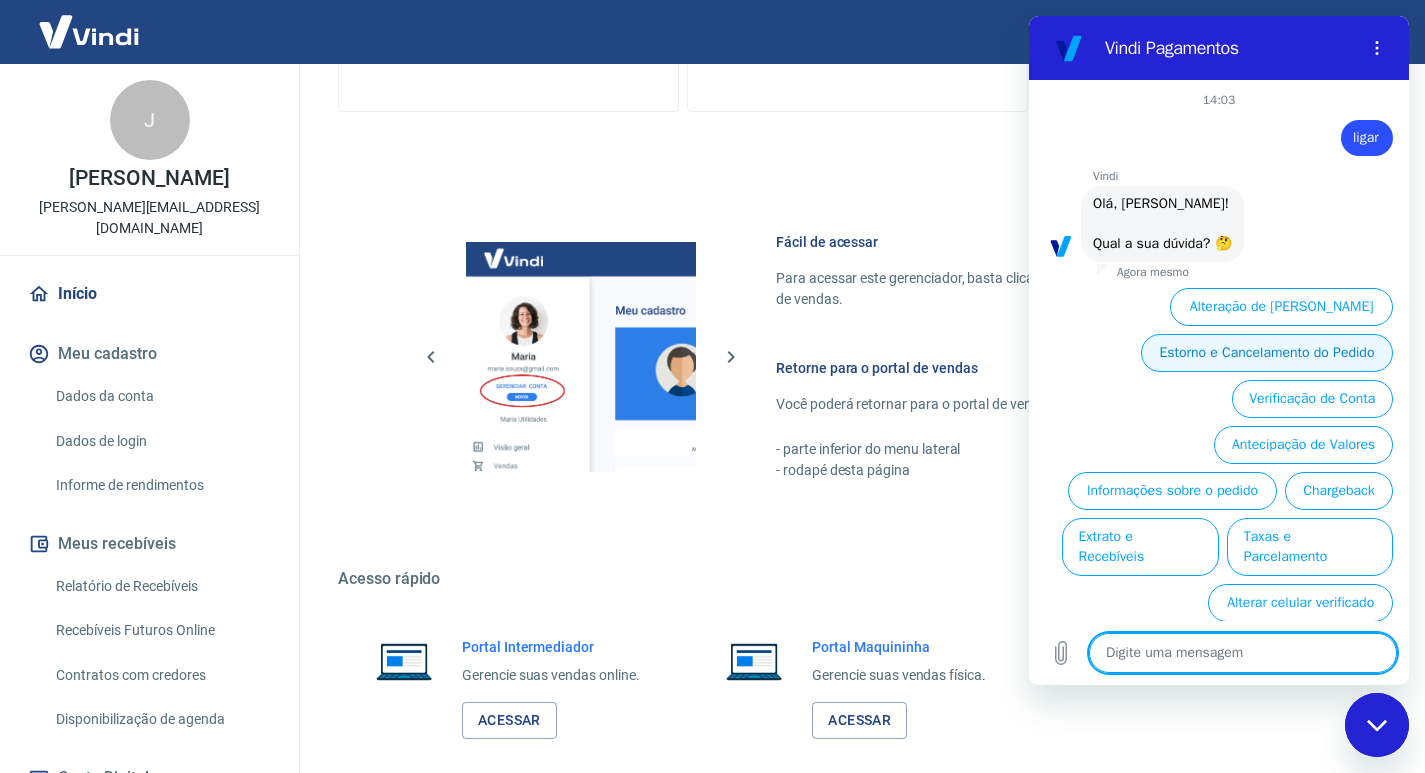 scroll, scrollTop: 826, scrollLeft: 0, axis: vertical 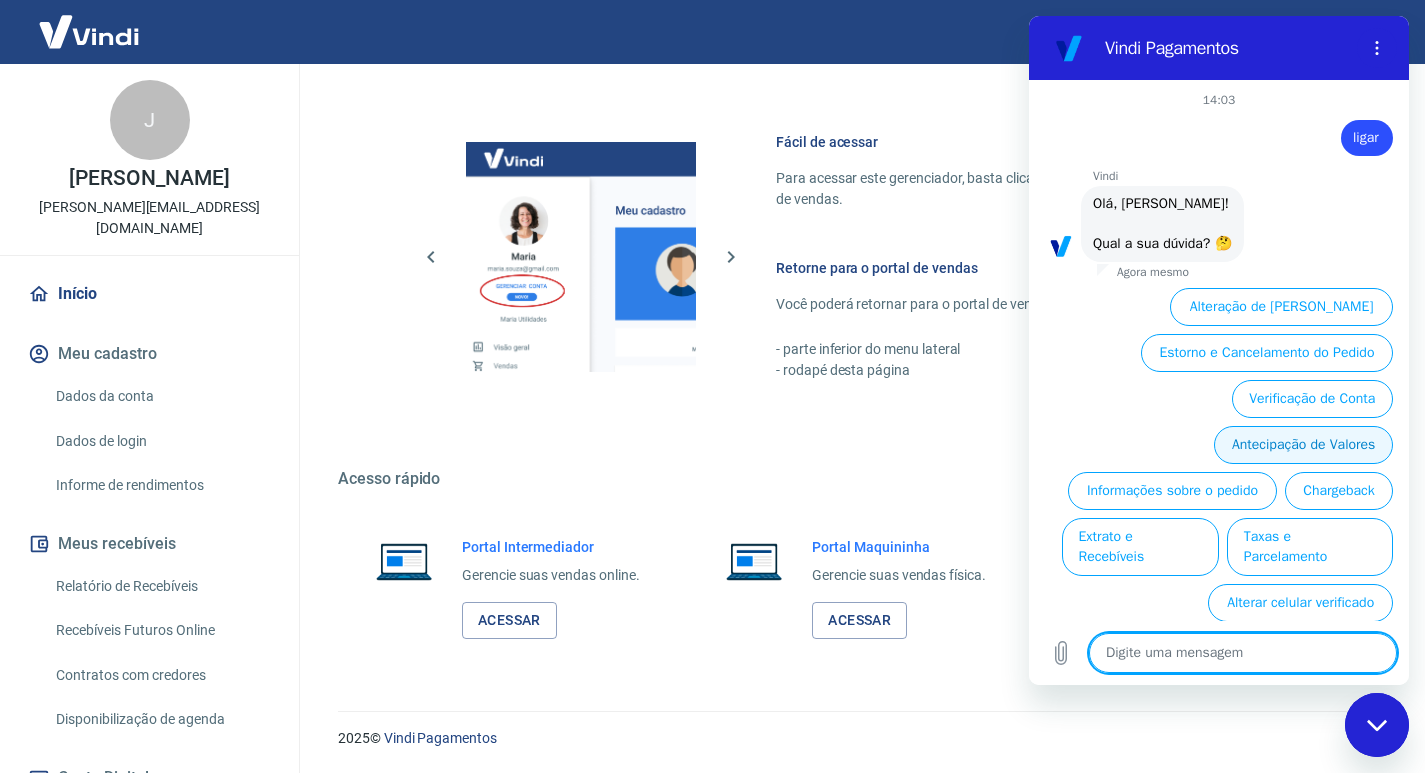 click on "Antecipação de Valores" at bounding box center [1303, 445] 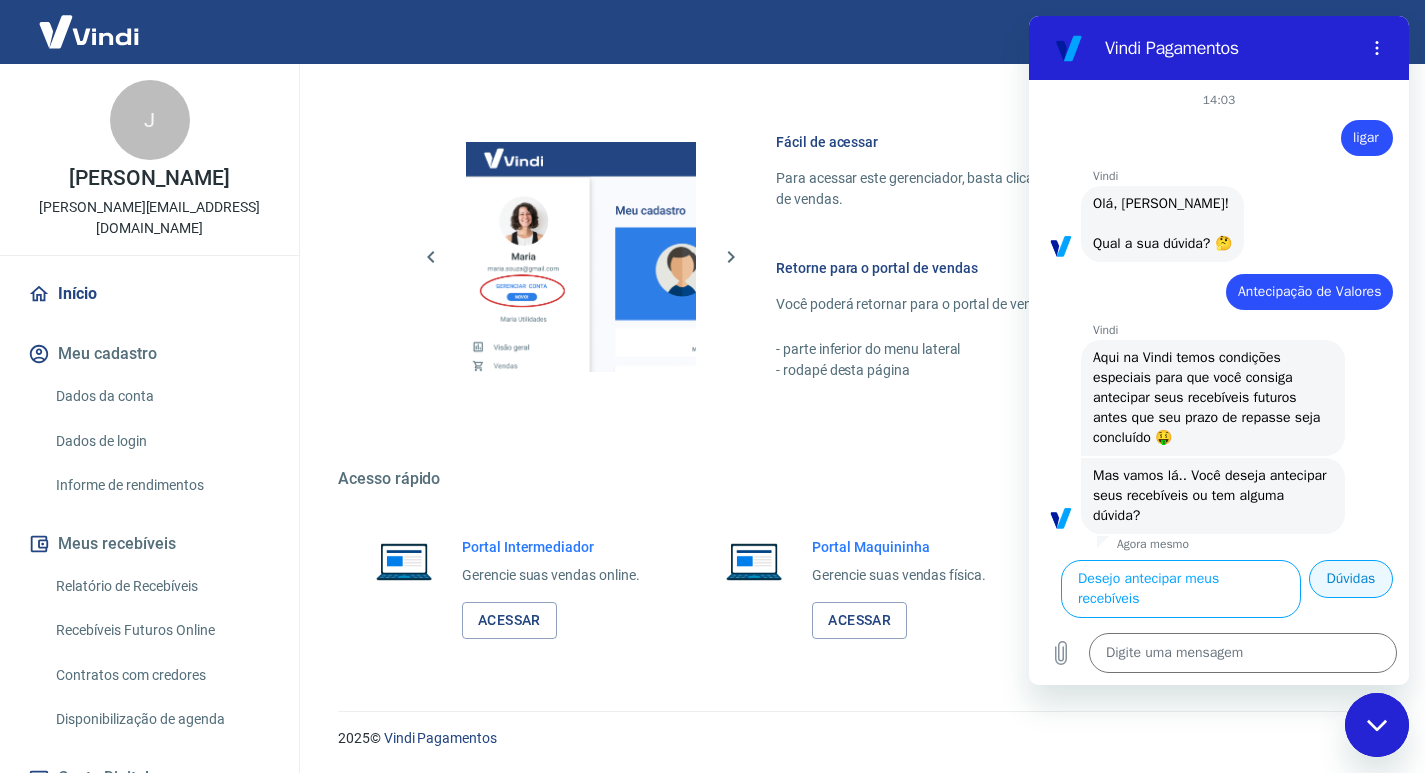 click on "Dúvidas" at bounding box center [1351, 579] 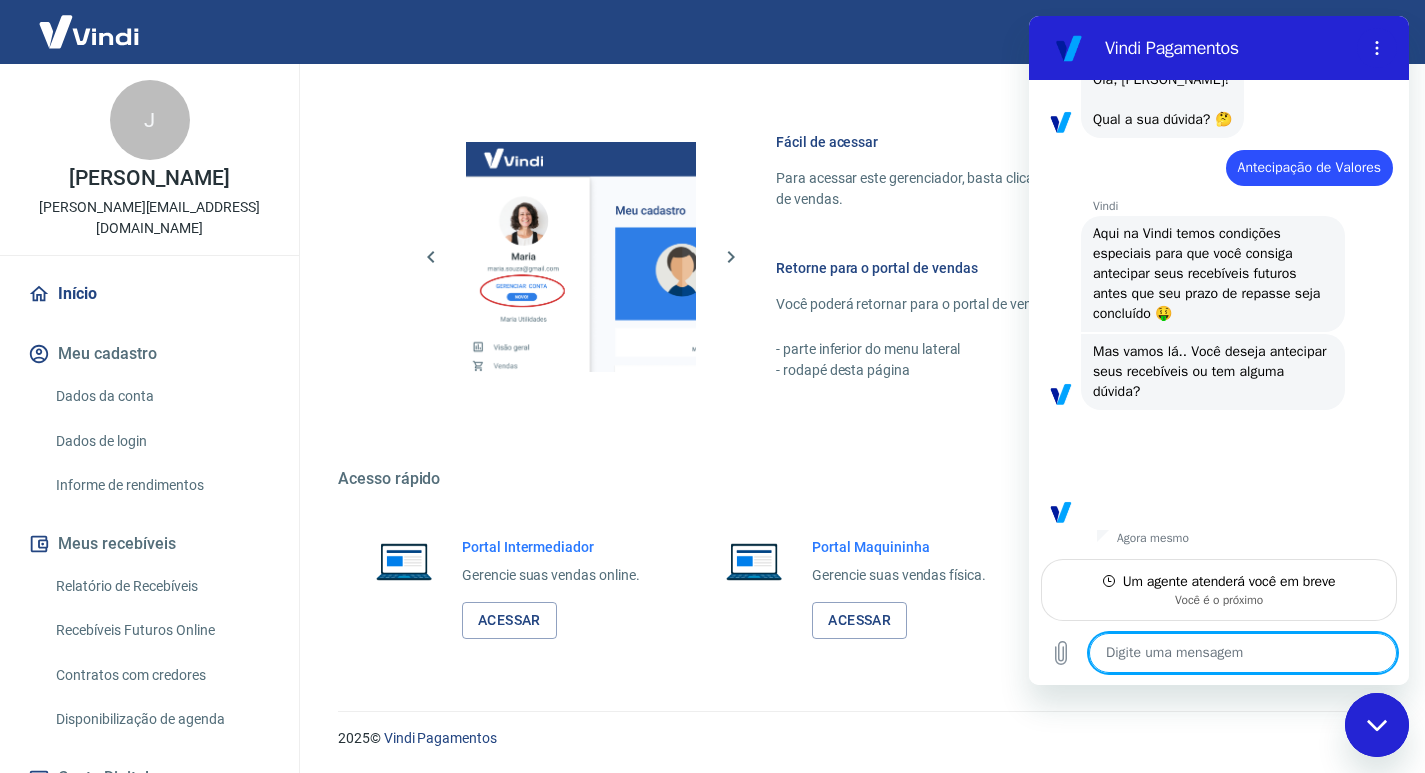 scroll, scrollTop: 124, scrollLeft: 0, axis: vertical 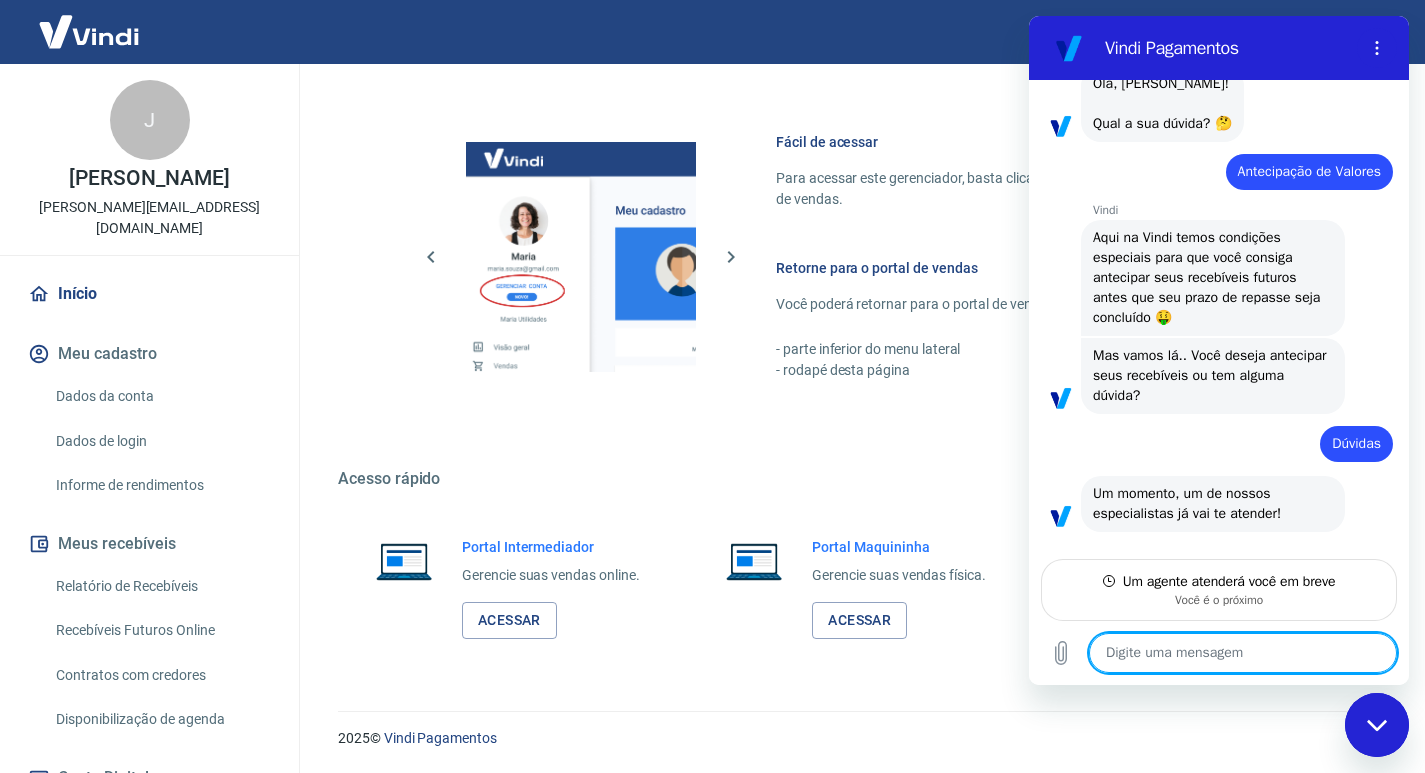 type on "x" 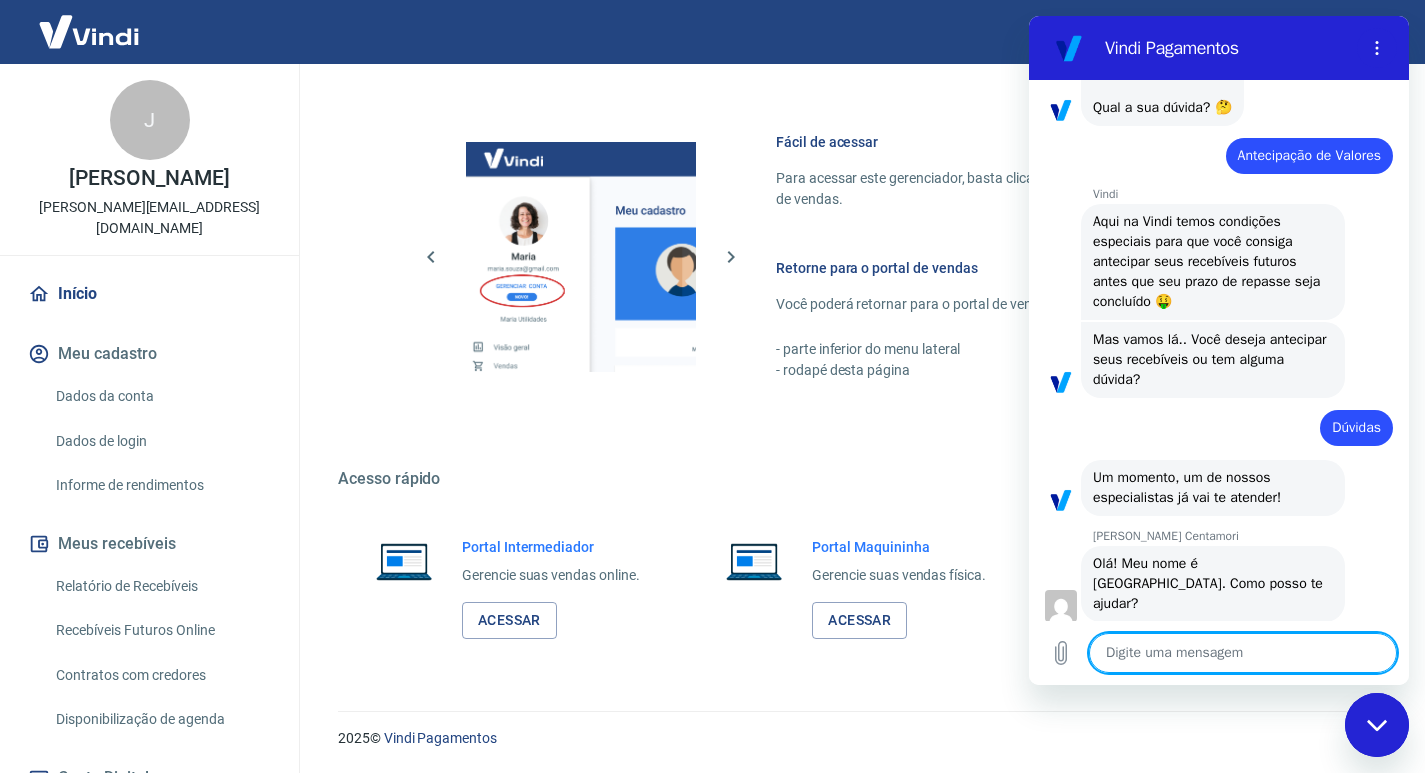 scroll, scrollTop: 140, scrollLeft: 0, axis: vertical 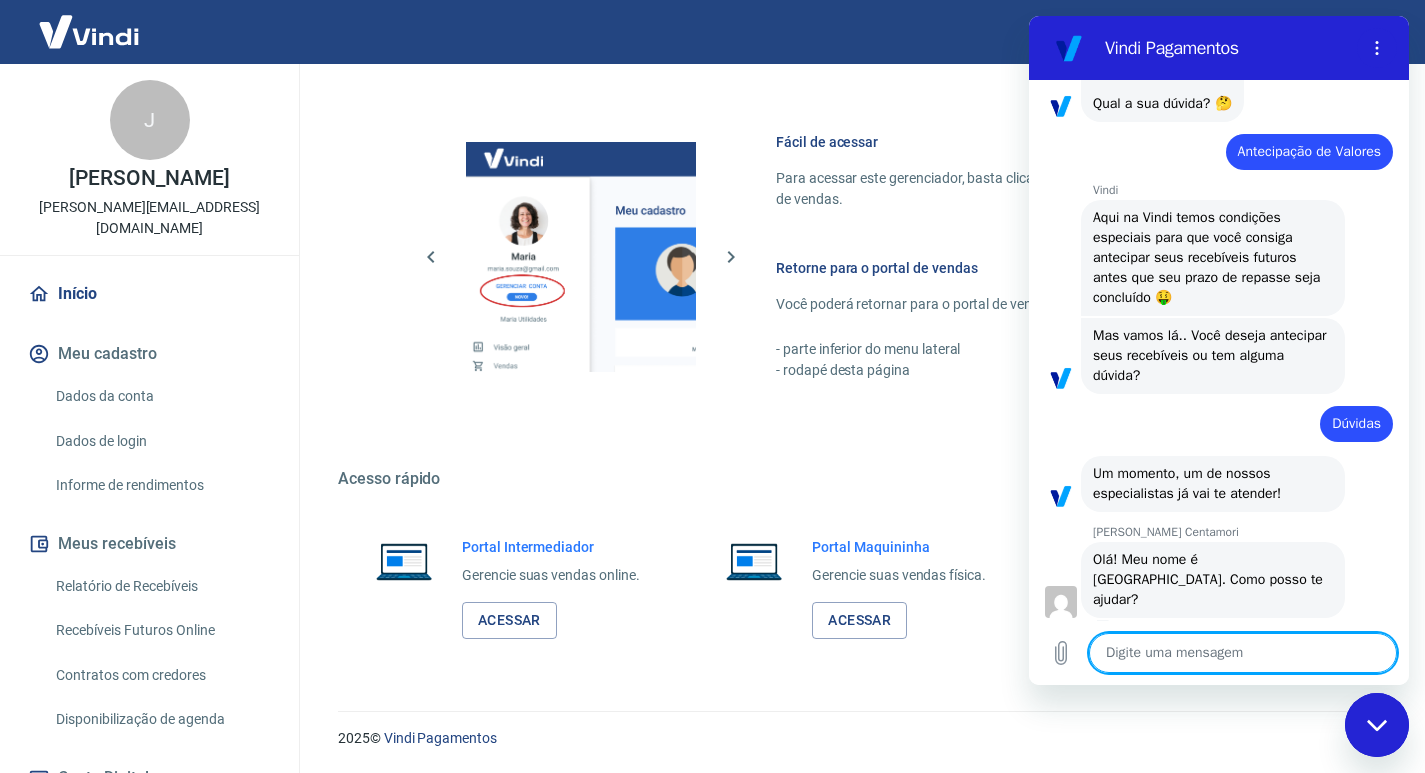 type on "m" 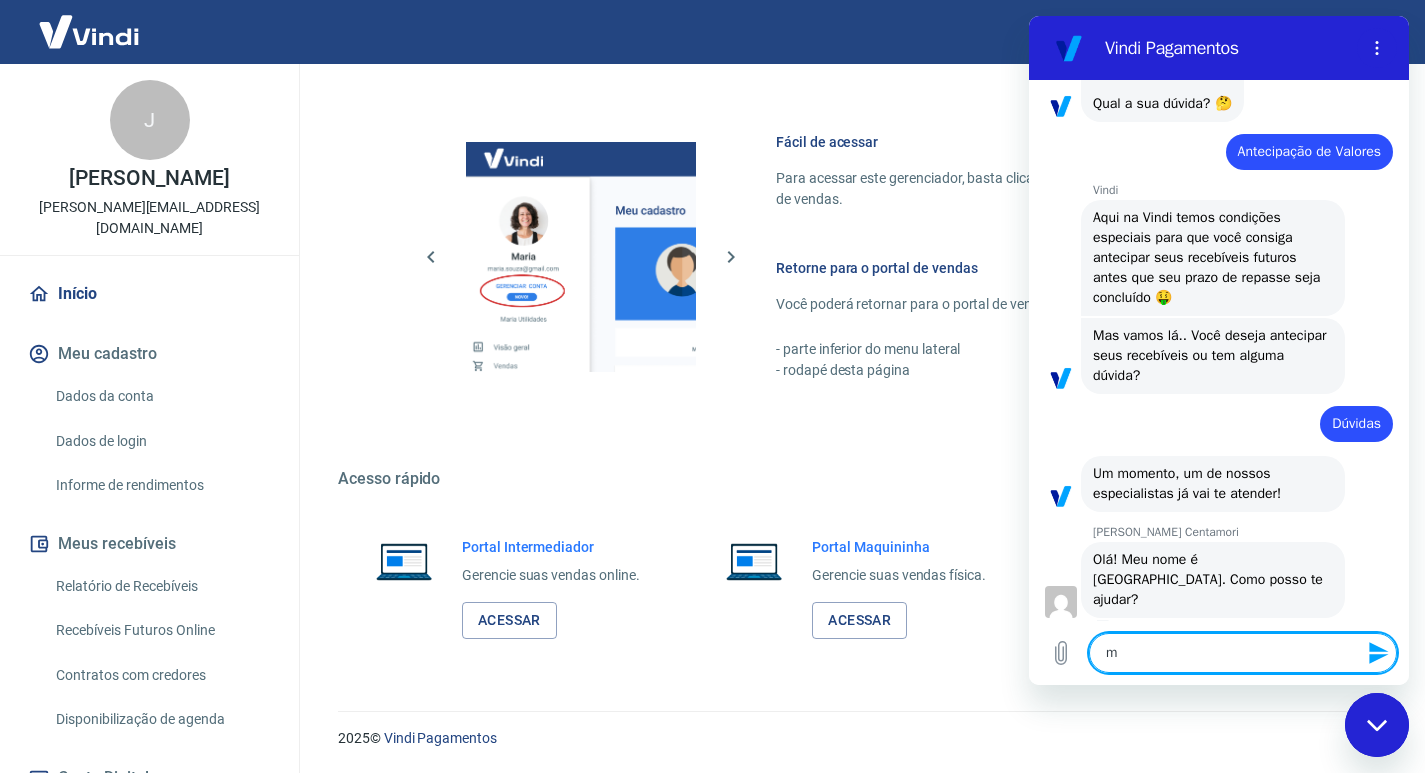 type on "ma" 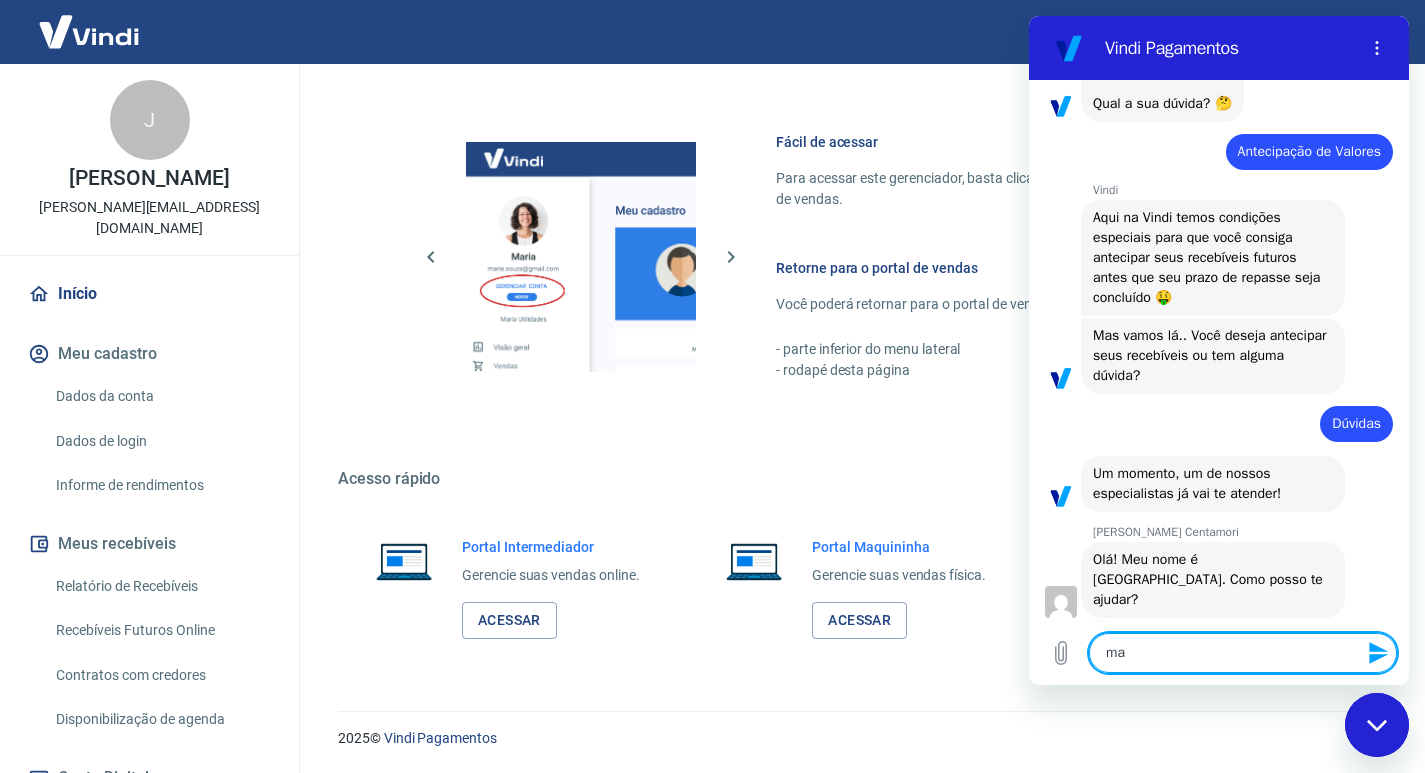 type on "mar" 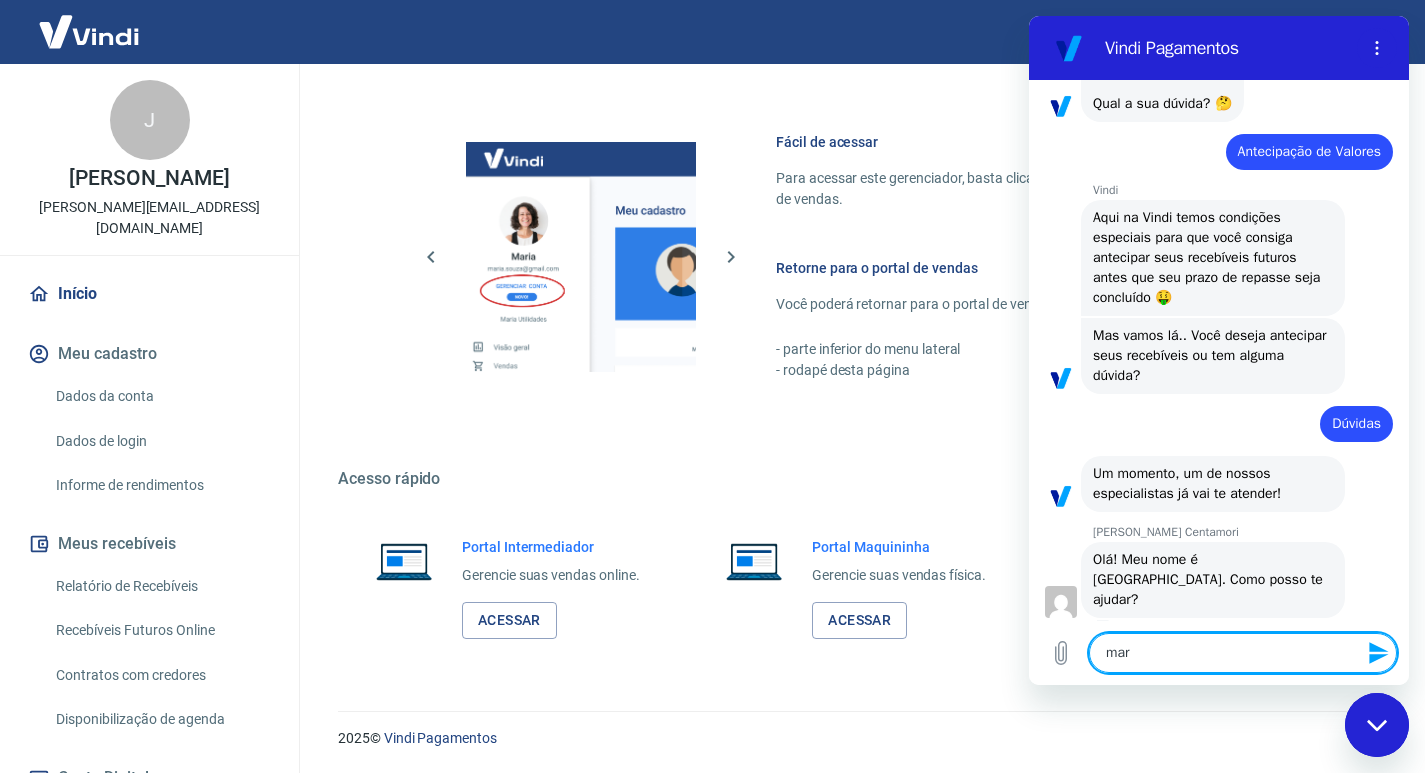 type on "mari" 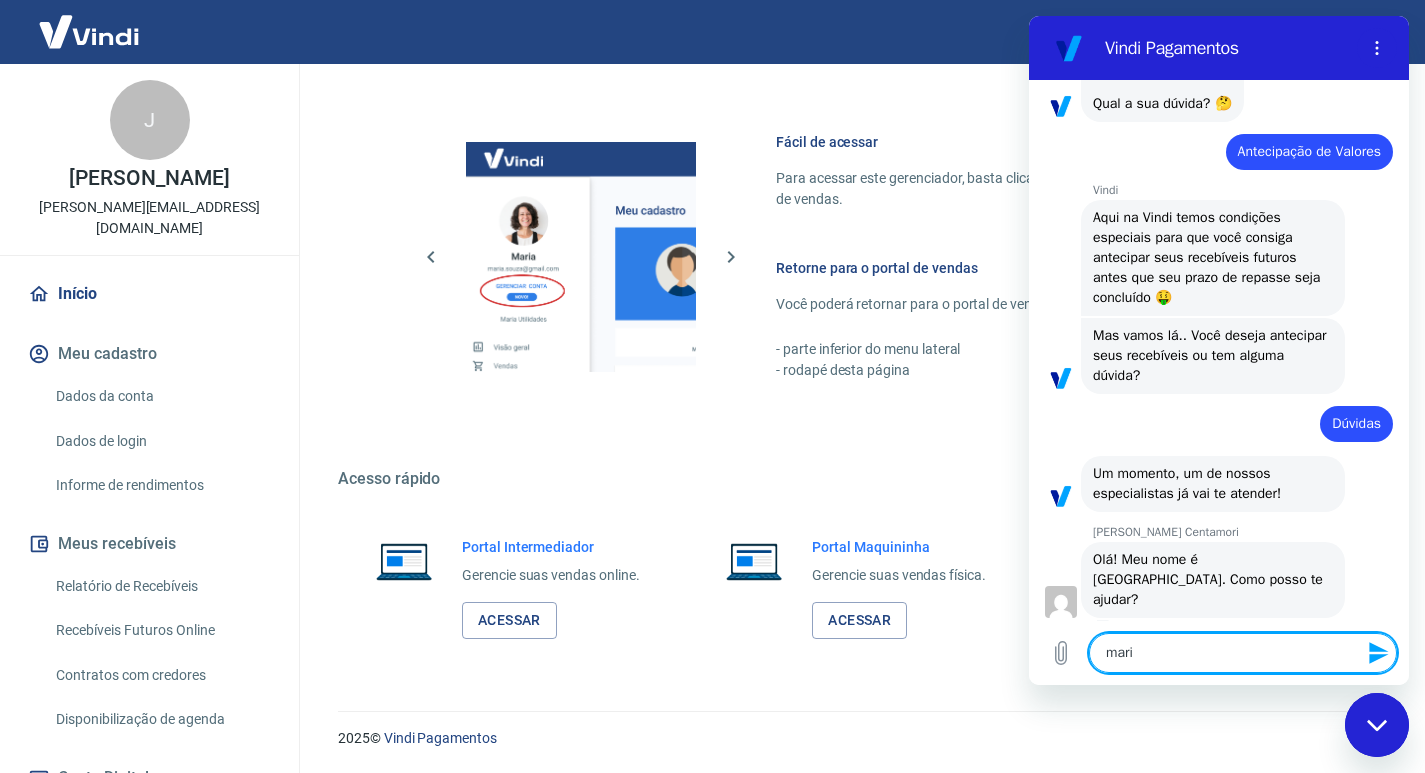 type on "x" 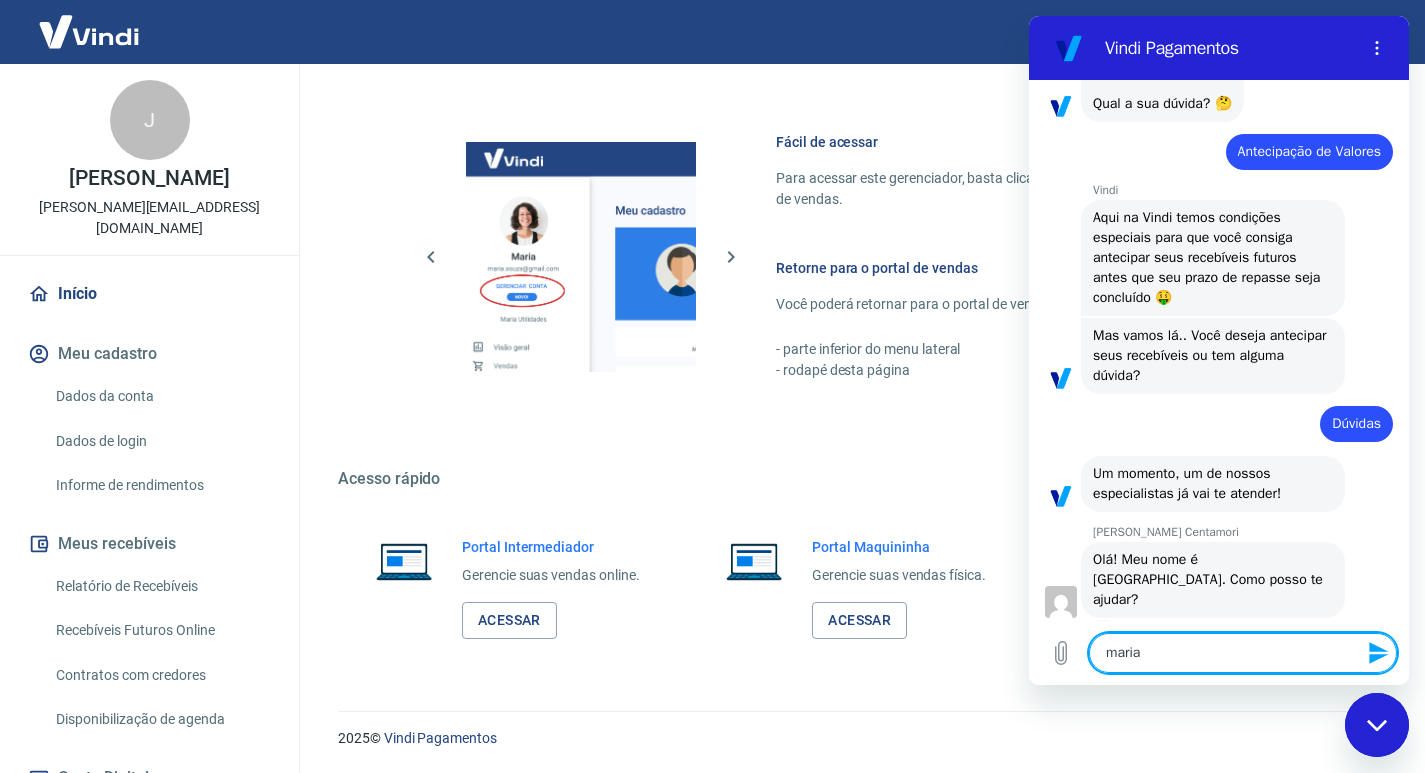type on "x" 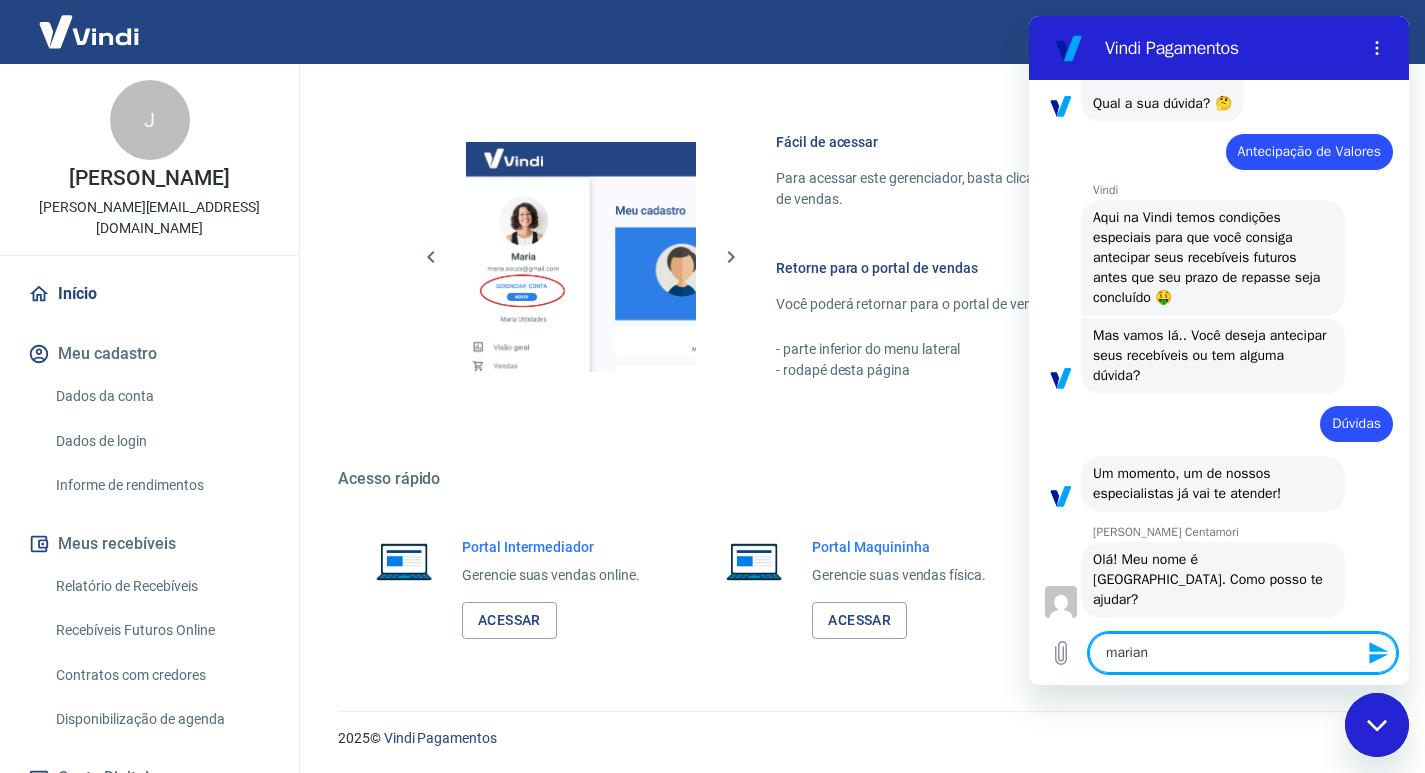 type on "mariana" 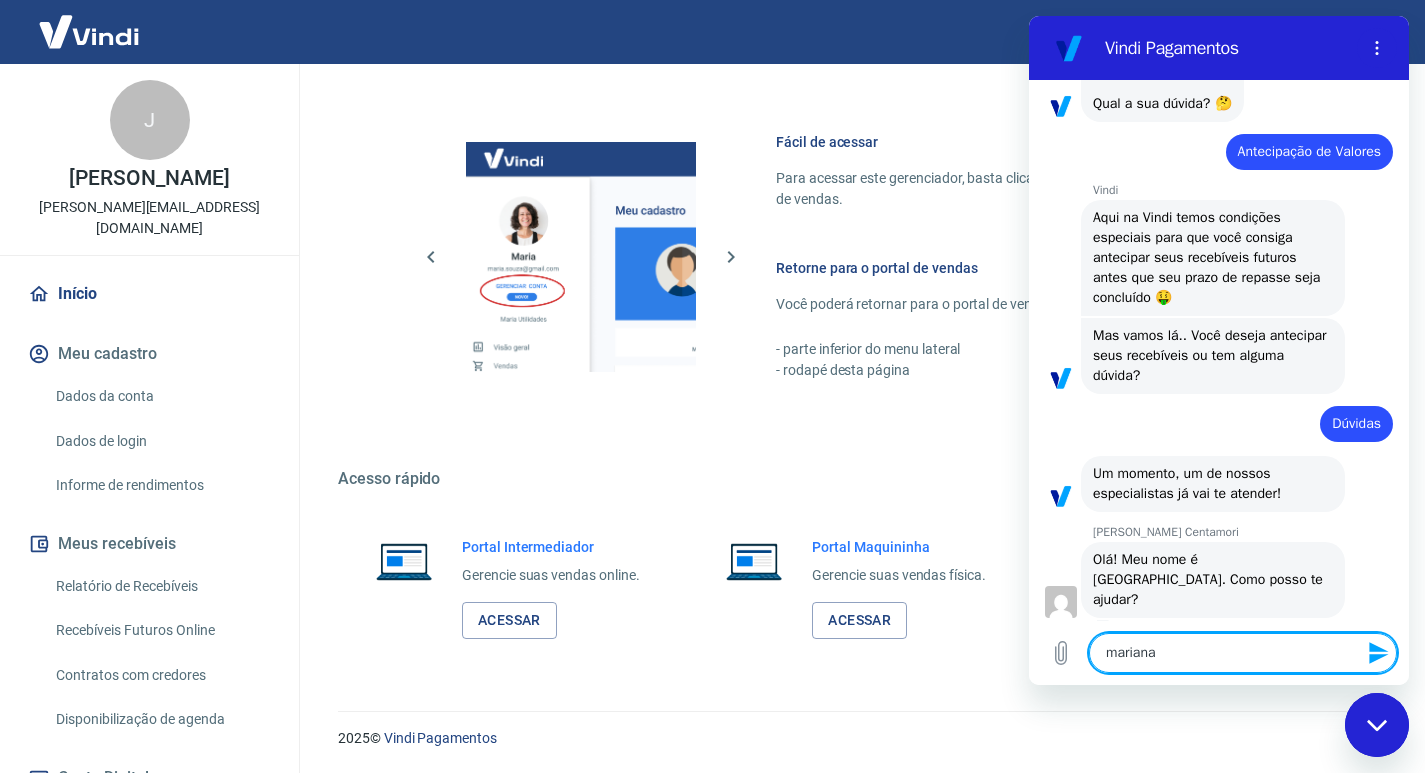 type on "mariana," 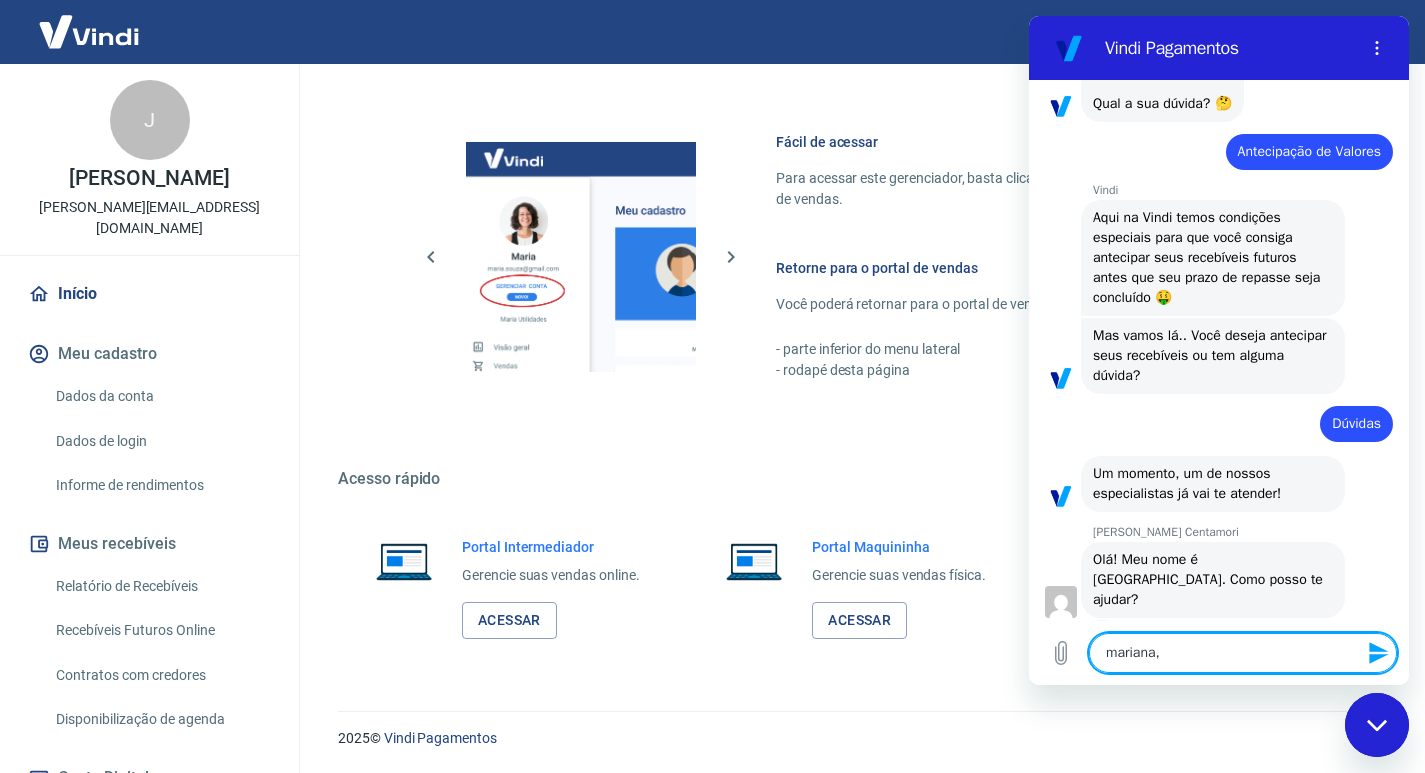 type on "mariana," 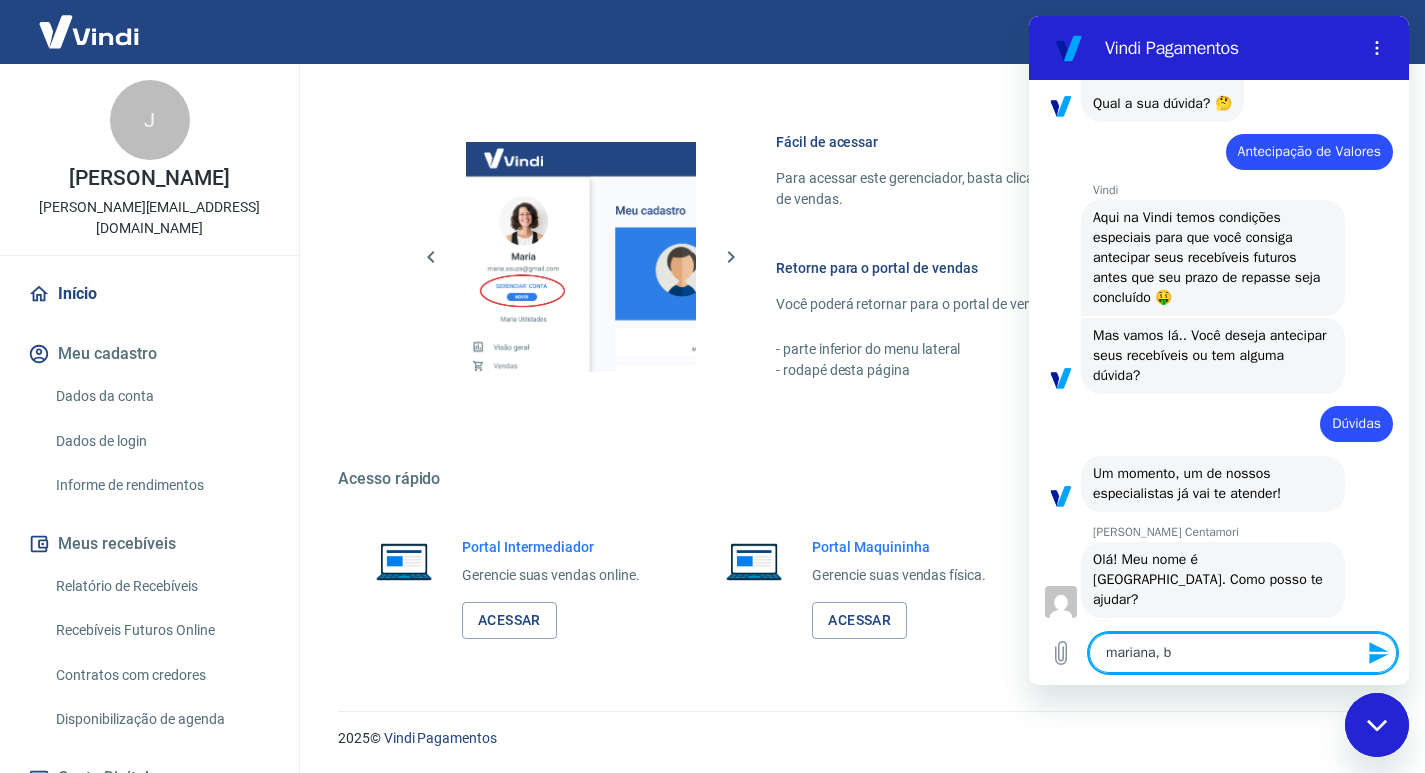 type on "[PERSON_NAME]" 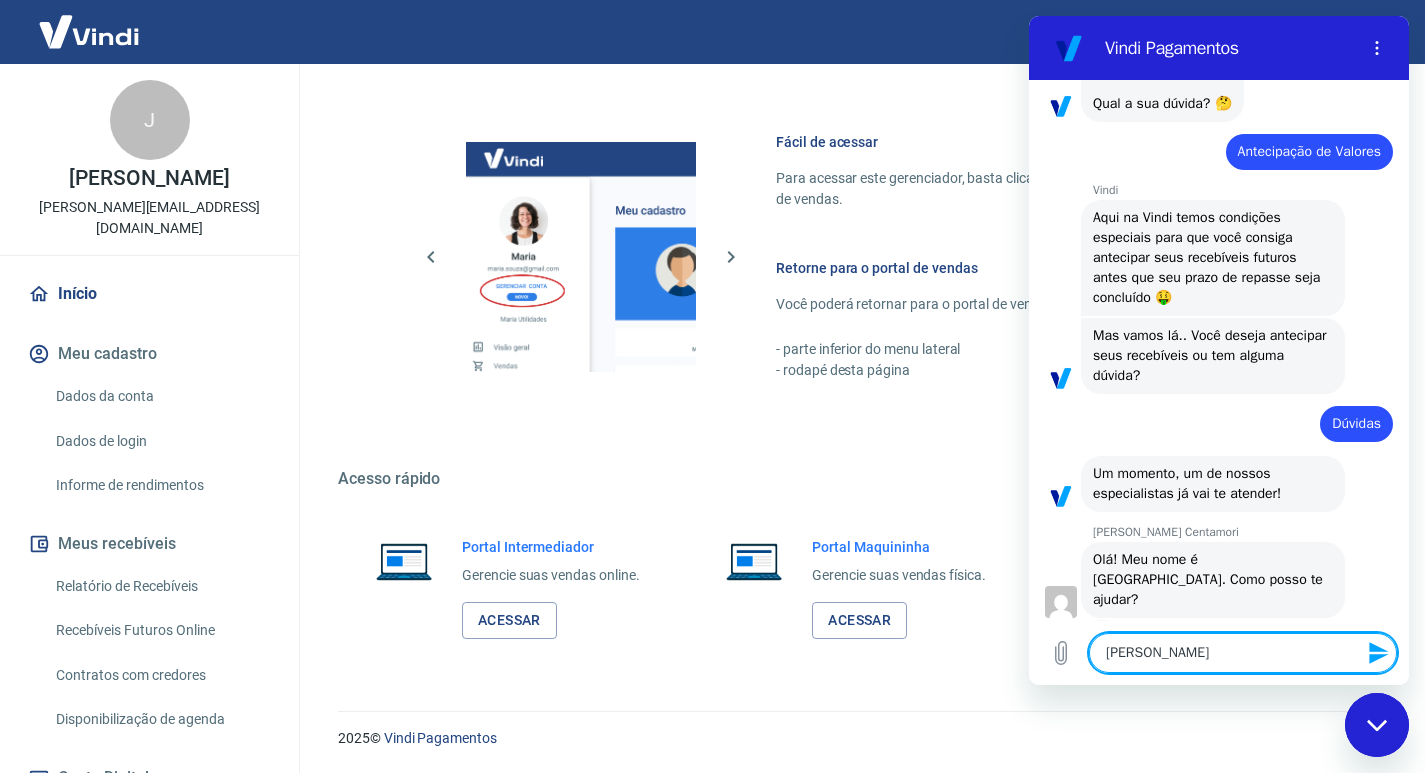 type on "mariana, bom" 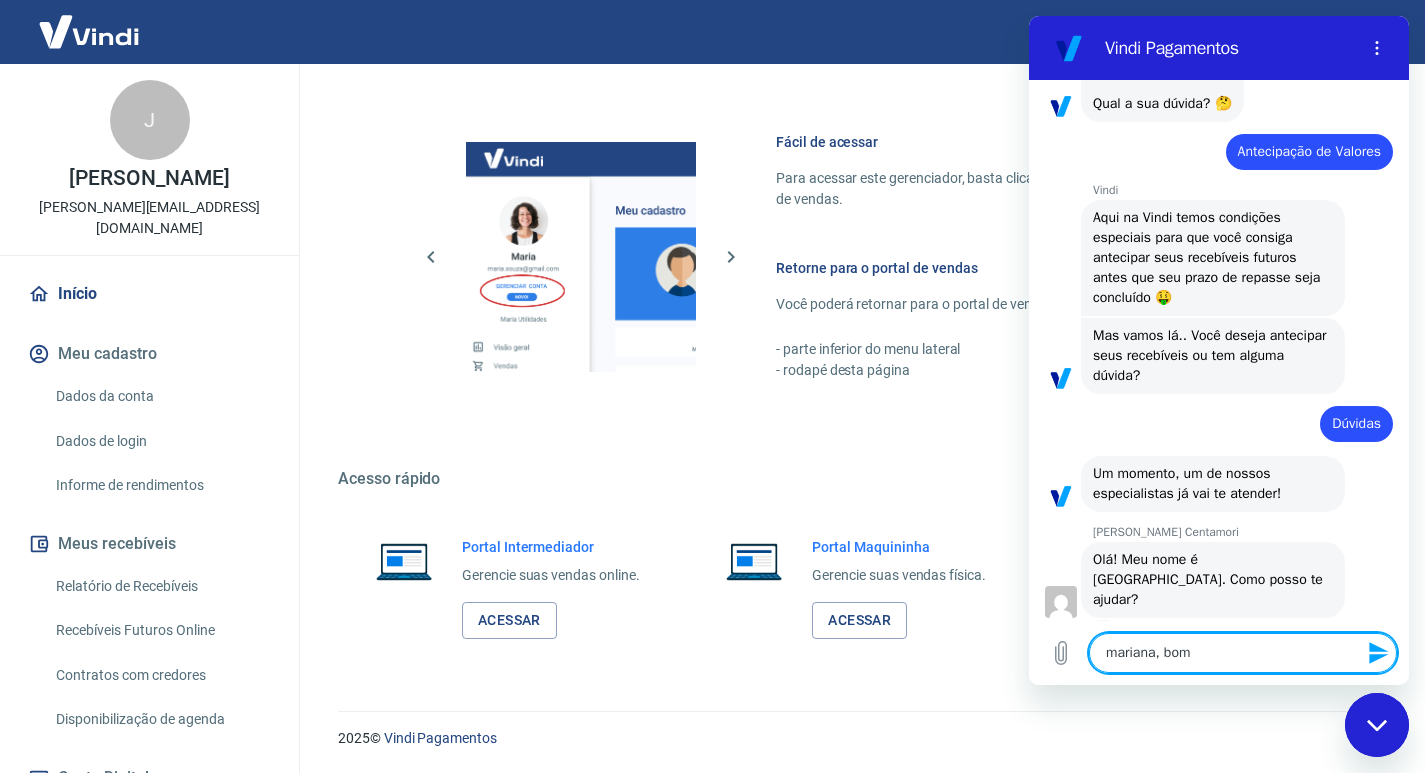 type on "mariana, bom" 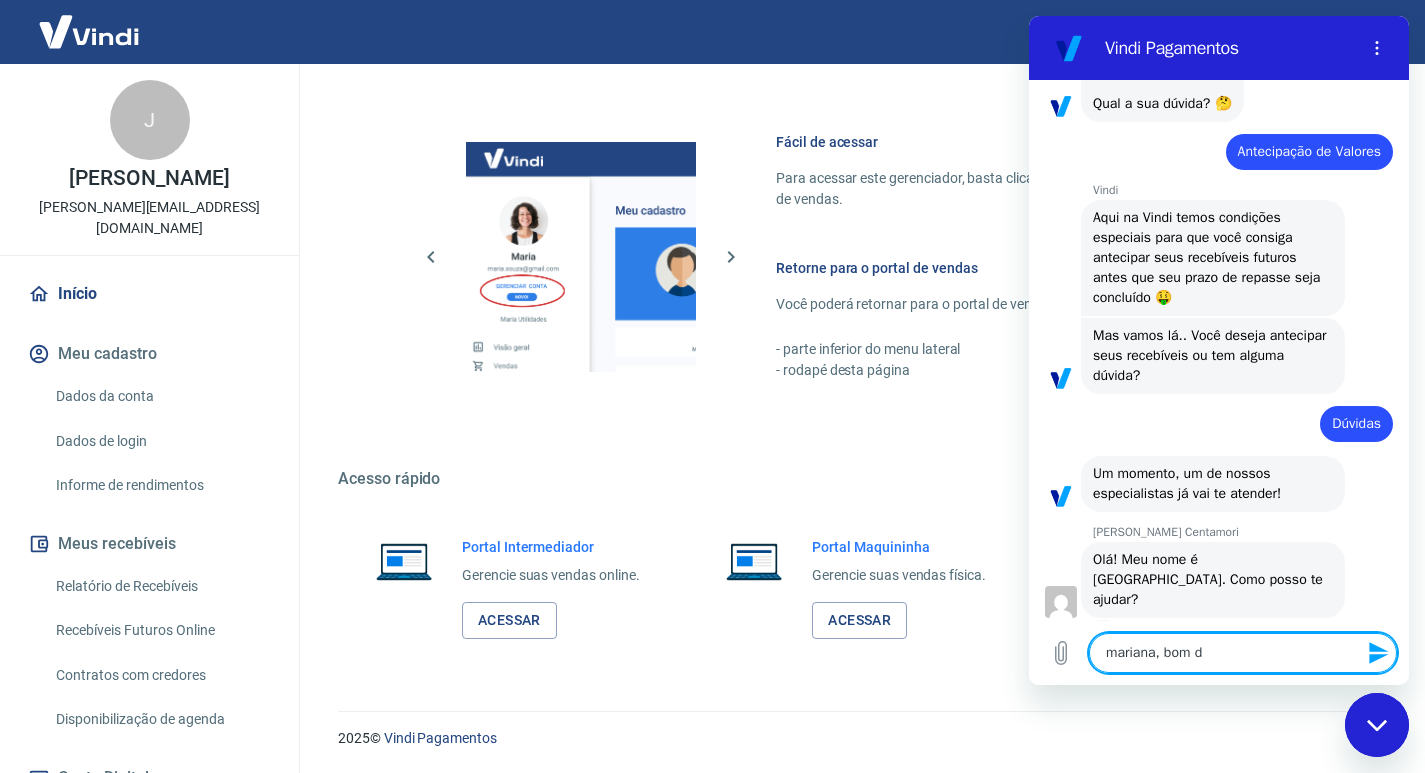 type on "mariana, bom di" 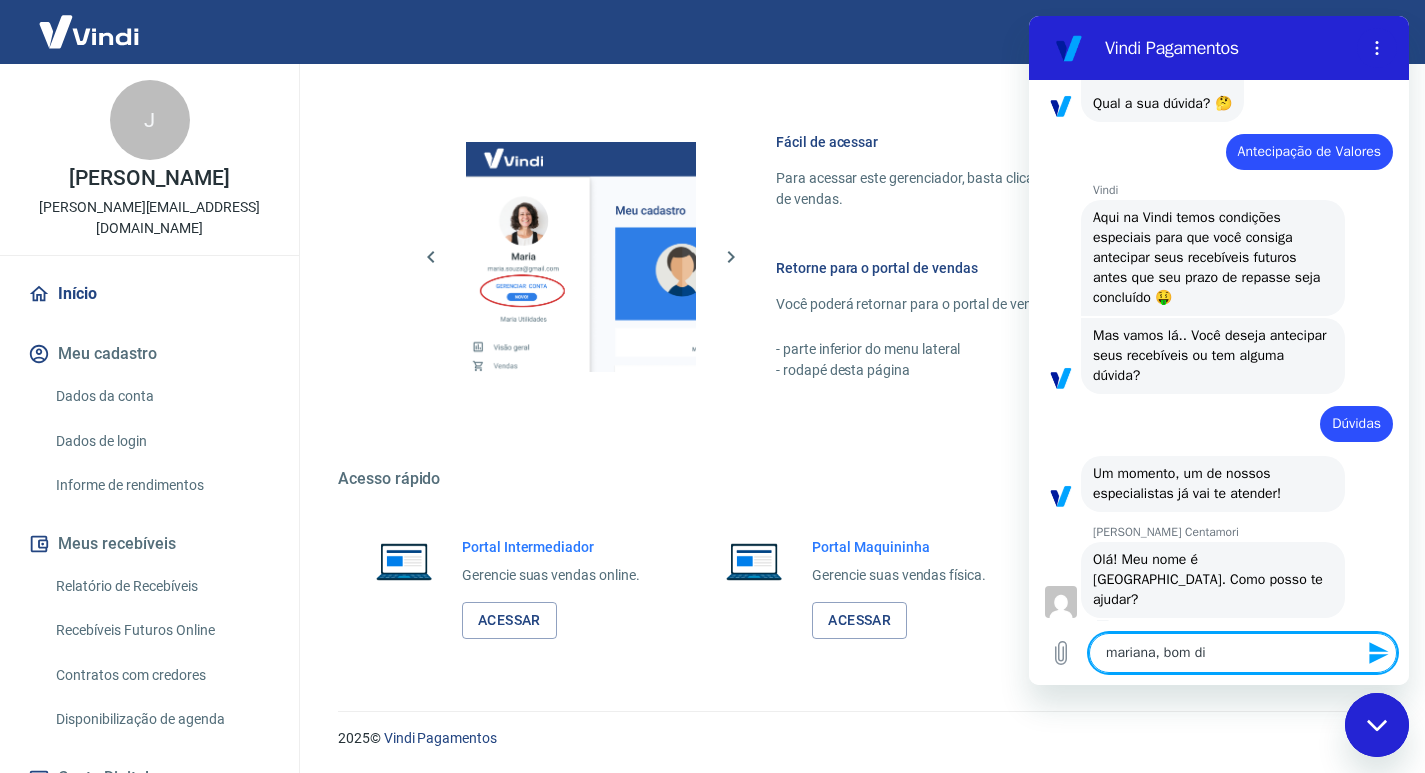 type on "mariana, bom dia" 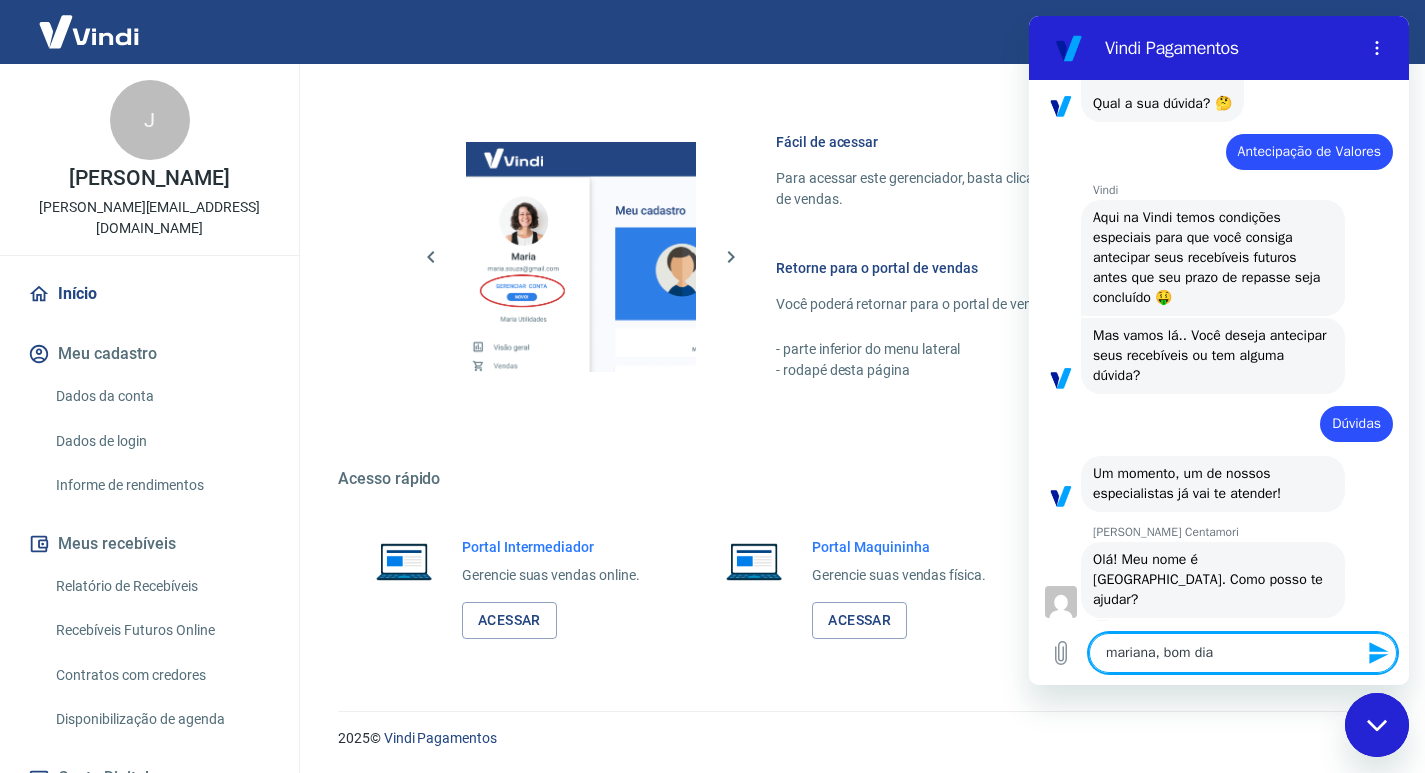 type on "[PERSON_NAME], bom dia!" 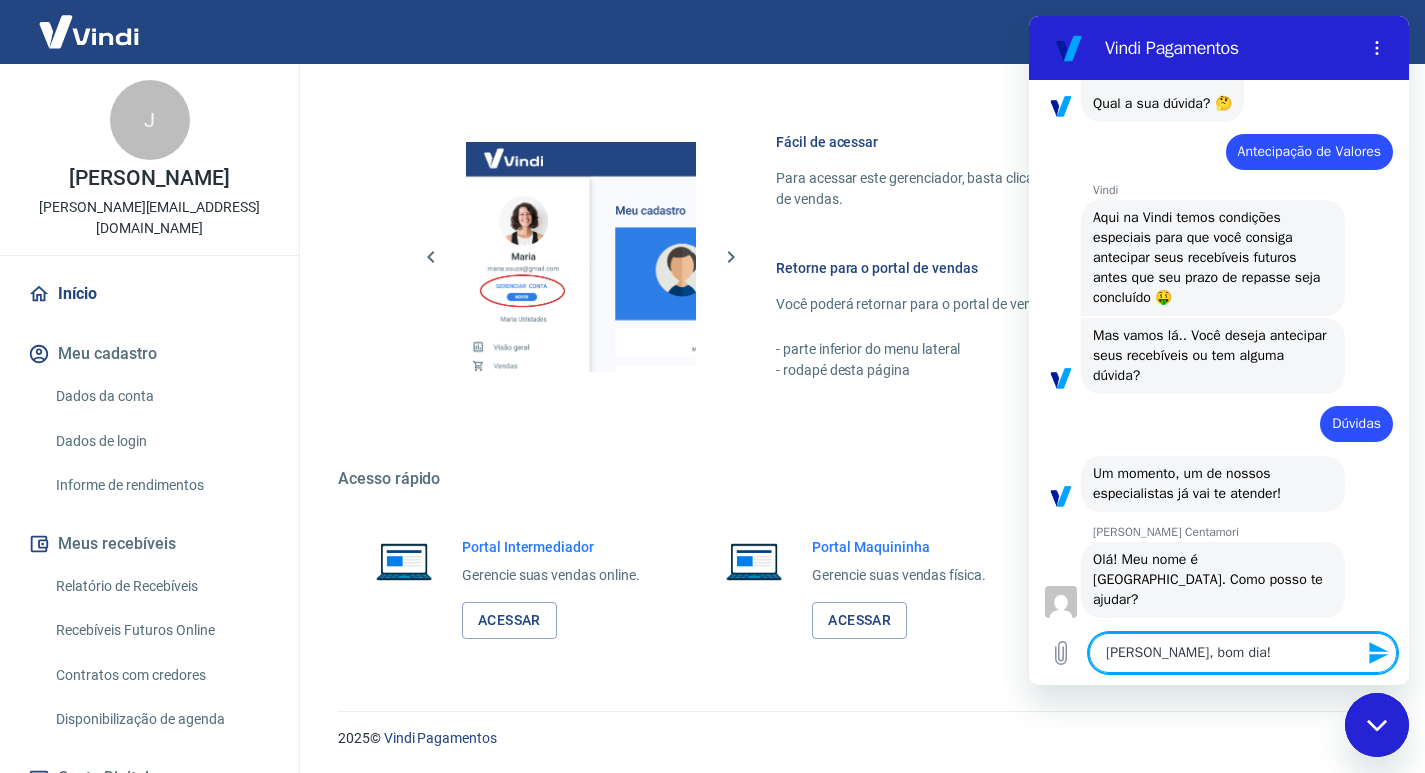 type on "[PERSON_NAME], bom dia!!" 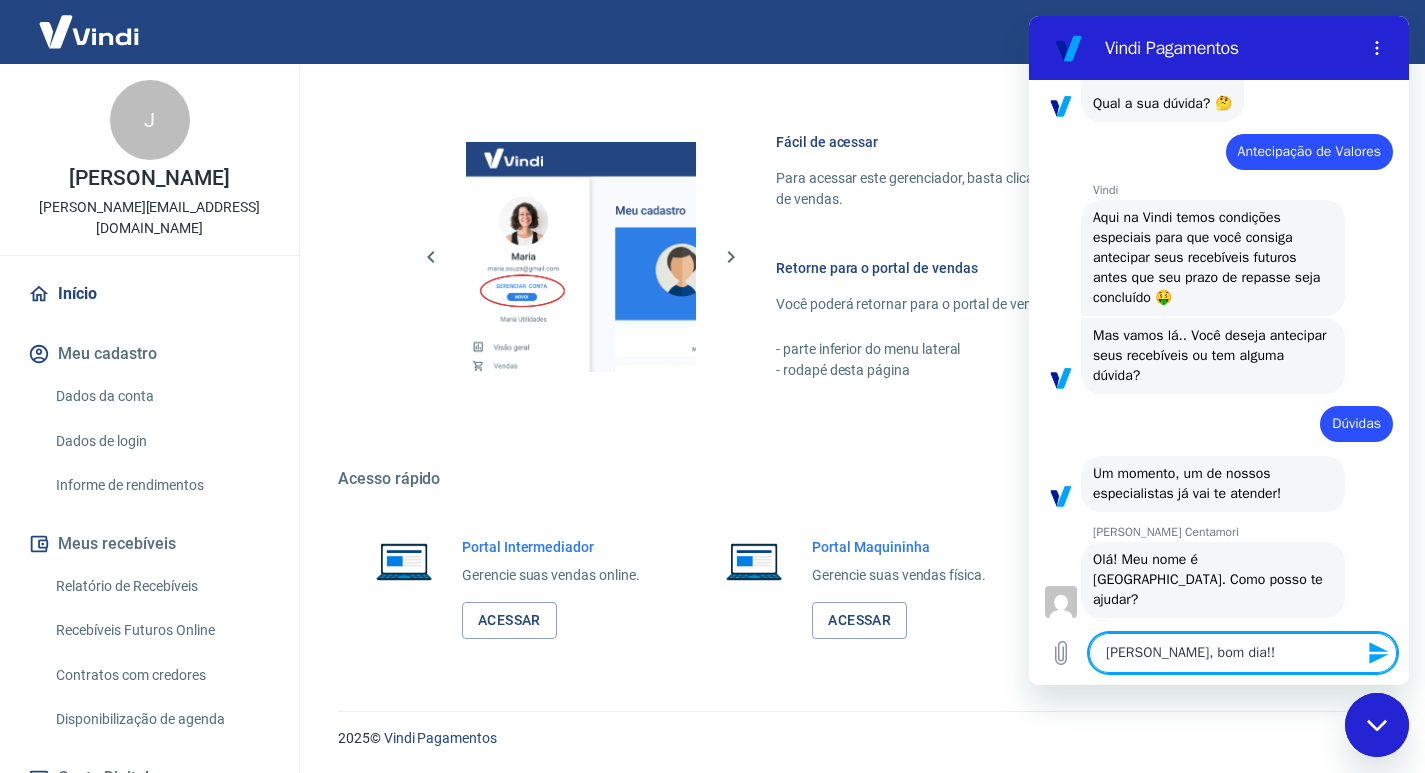 type on "[PERSON_NAME], bom dia!!" 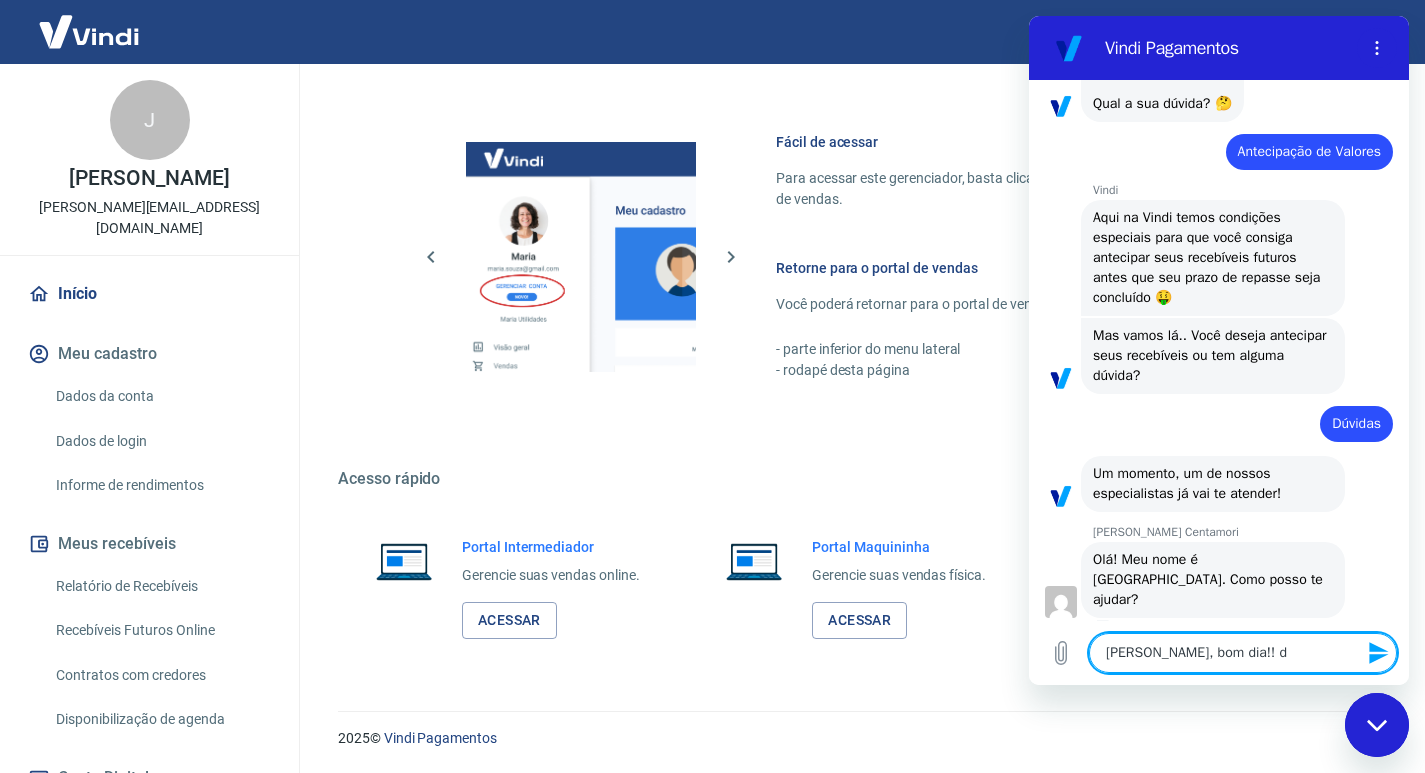 type on "[PERSON_NAME], bom dia!! de" 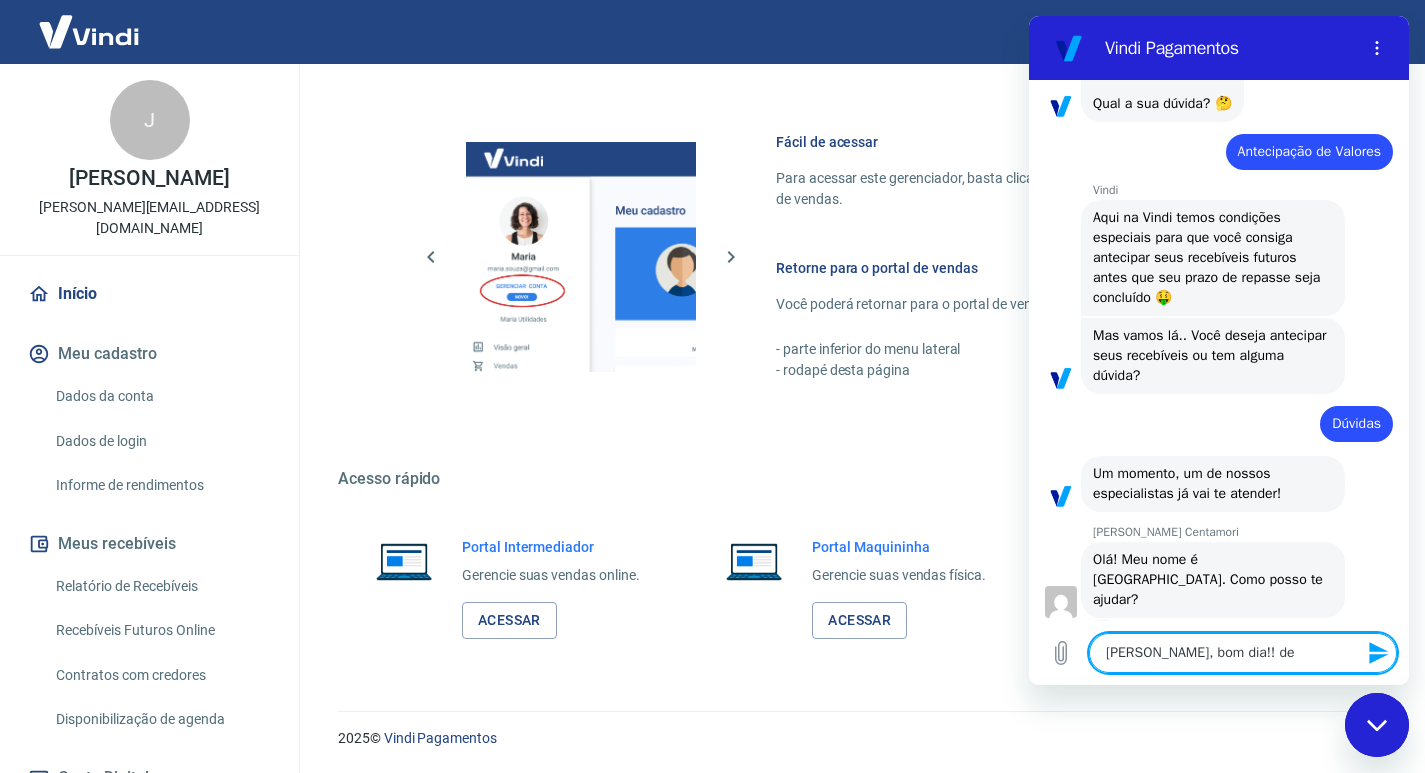 type on "[PERSON_NAME], bom dia!! dei" 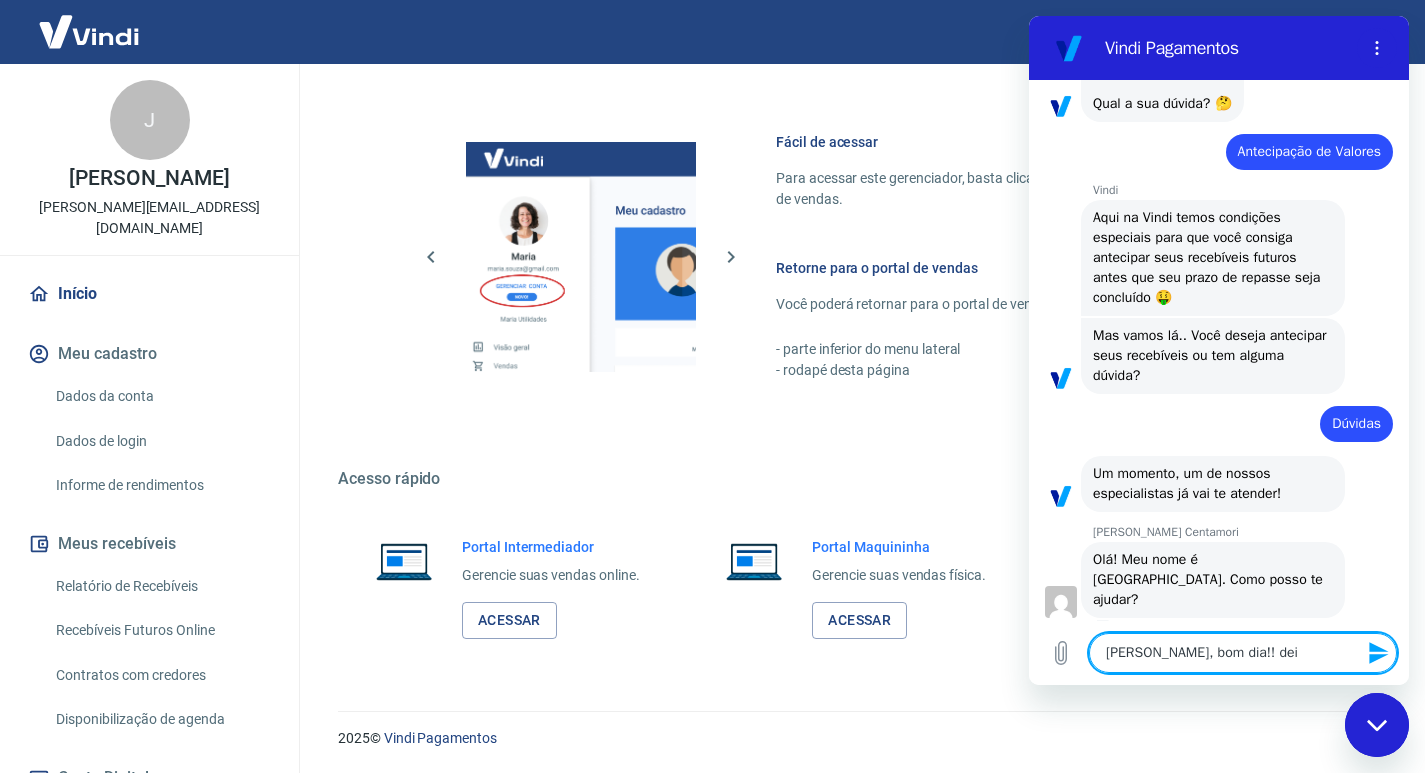 type on "[PERSON_NAME], bom dia!! deix" 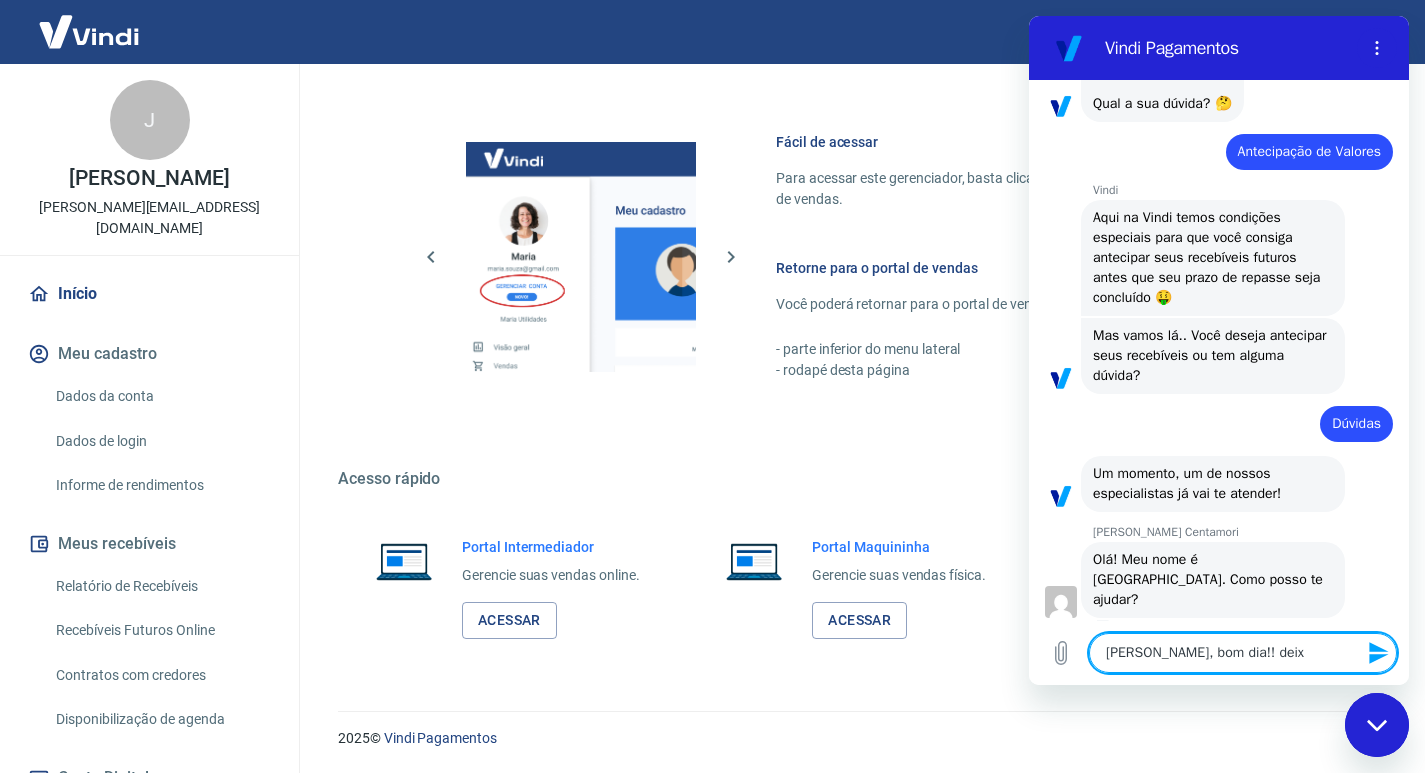 type on "[PERSON_NAME], bom dia!! deixa" 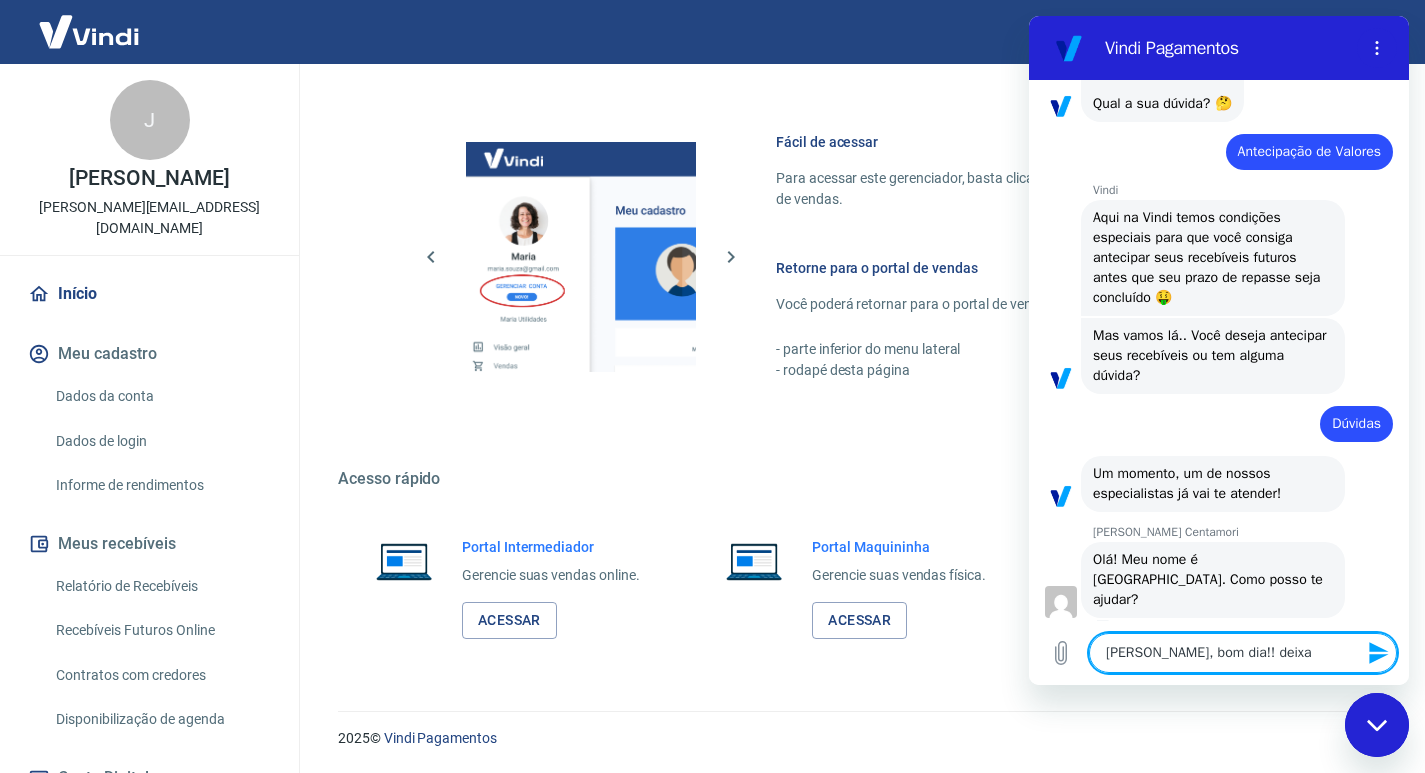 type on "[PERSON_NAME], bom dia!! deixa" 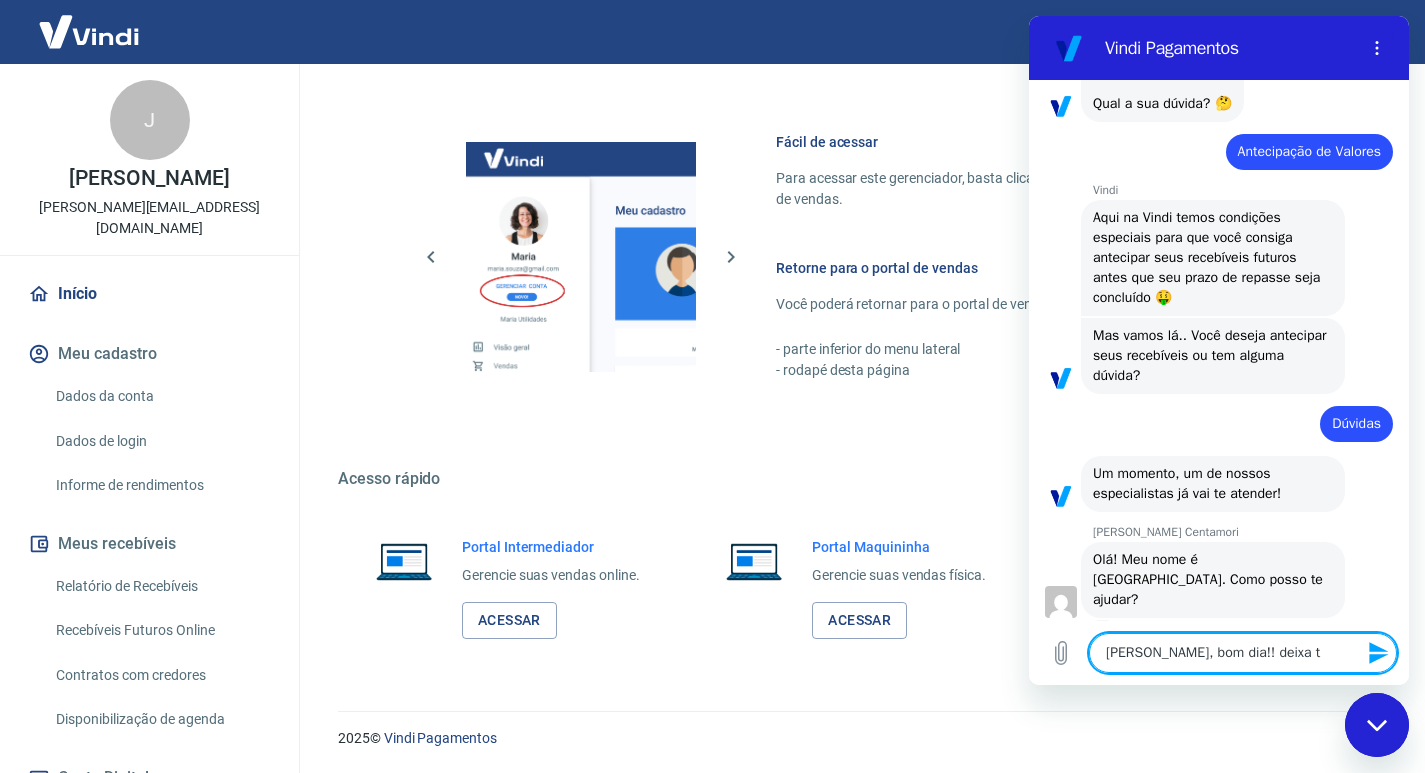 type on "[PERSON_NAME], bom dia!! deixa te" 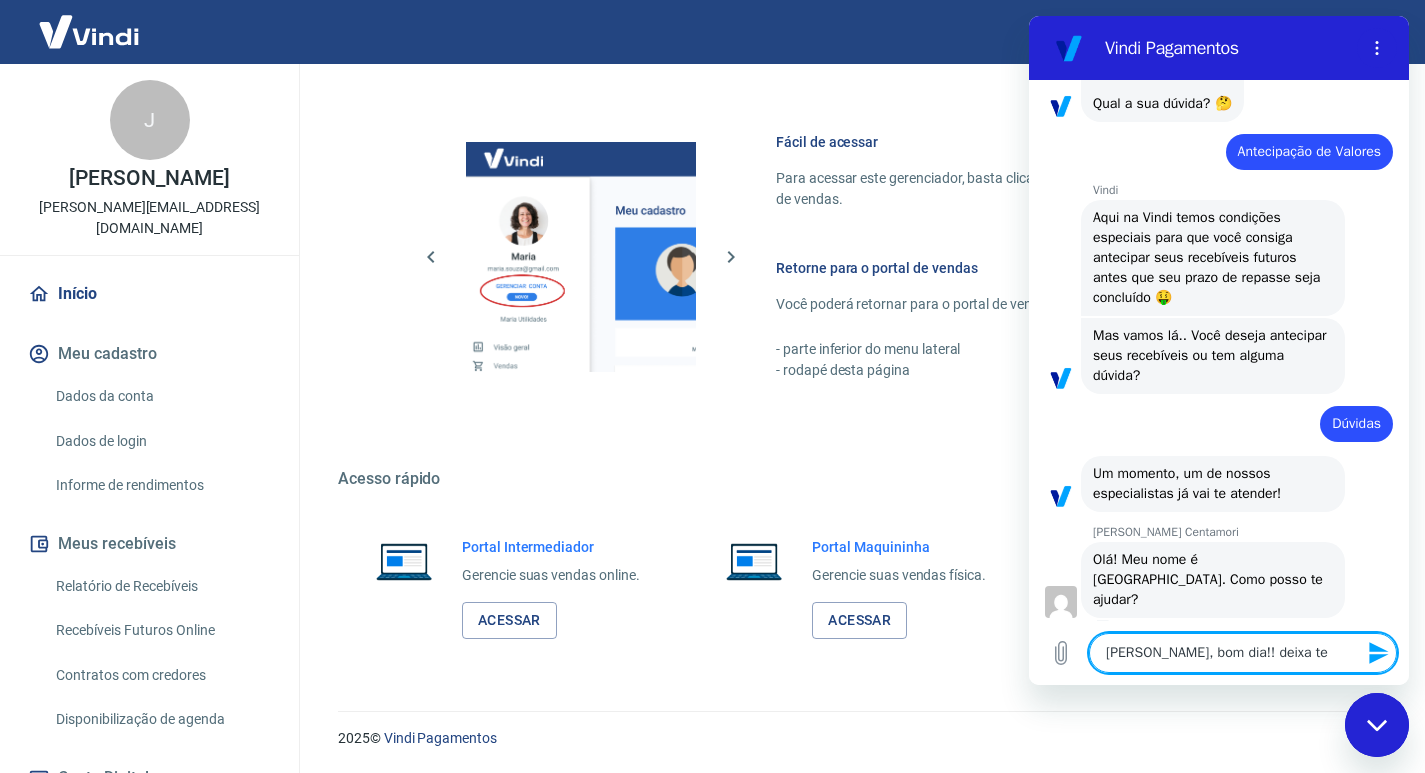 type on "x" 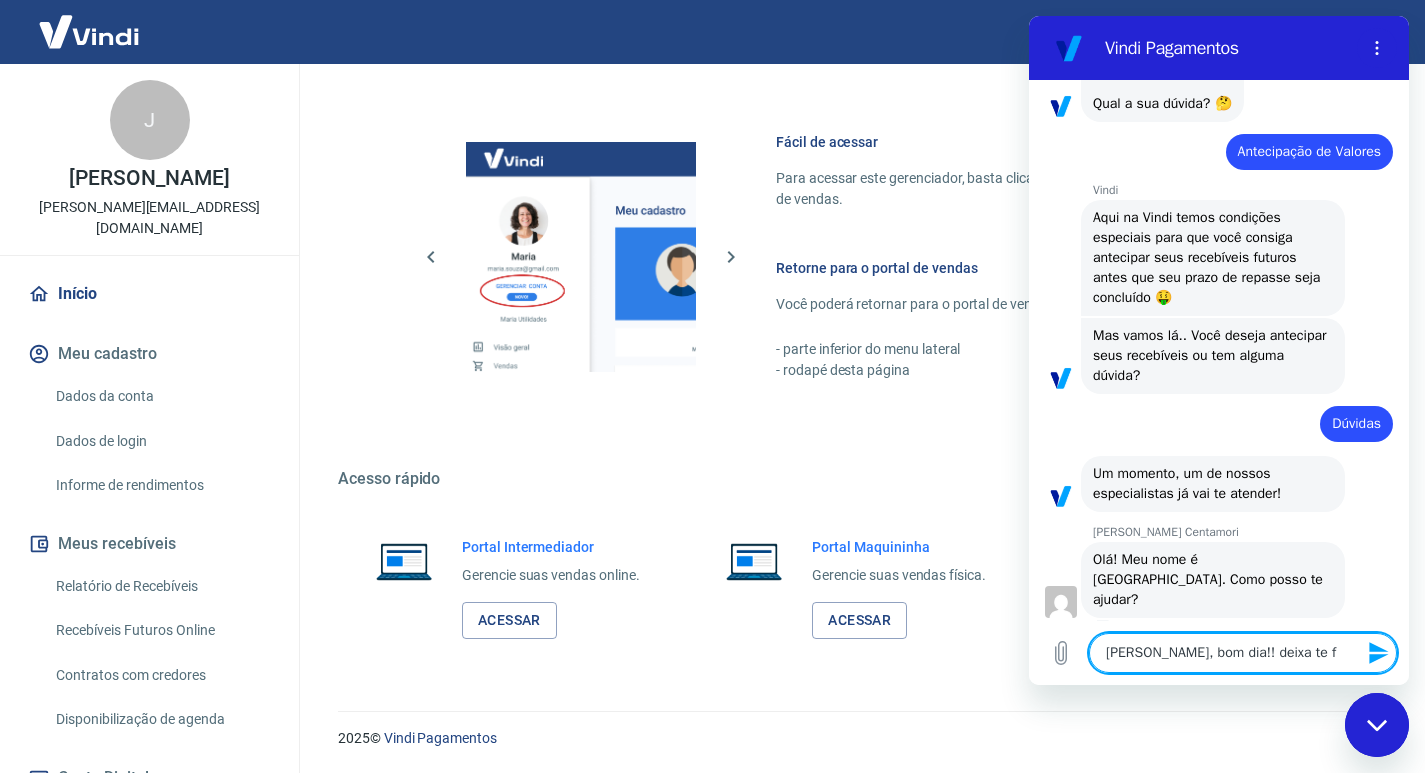 type on "[PERSON_NAME], bom dia!! deixa te fa" 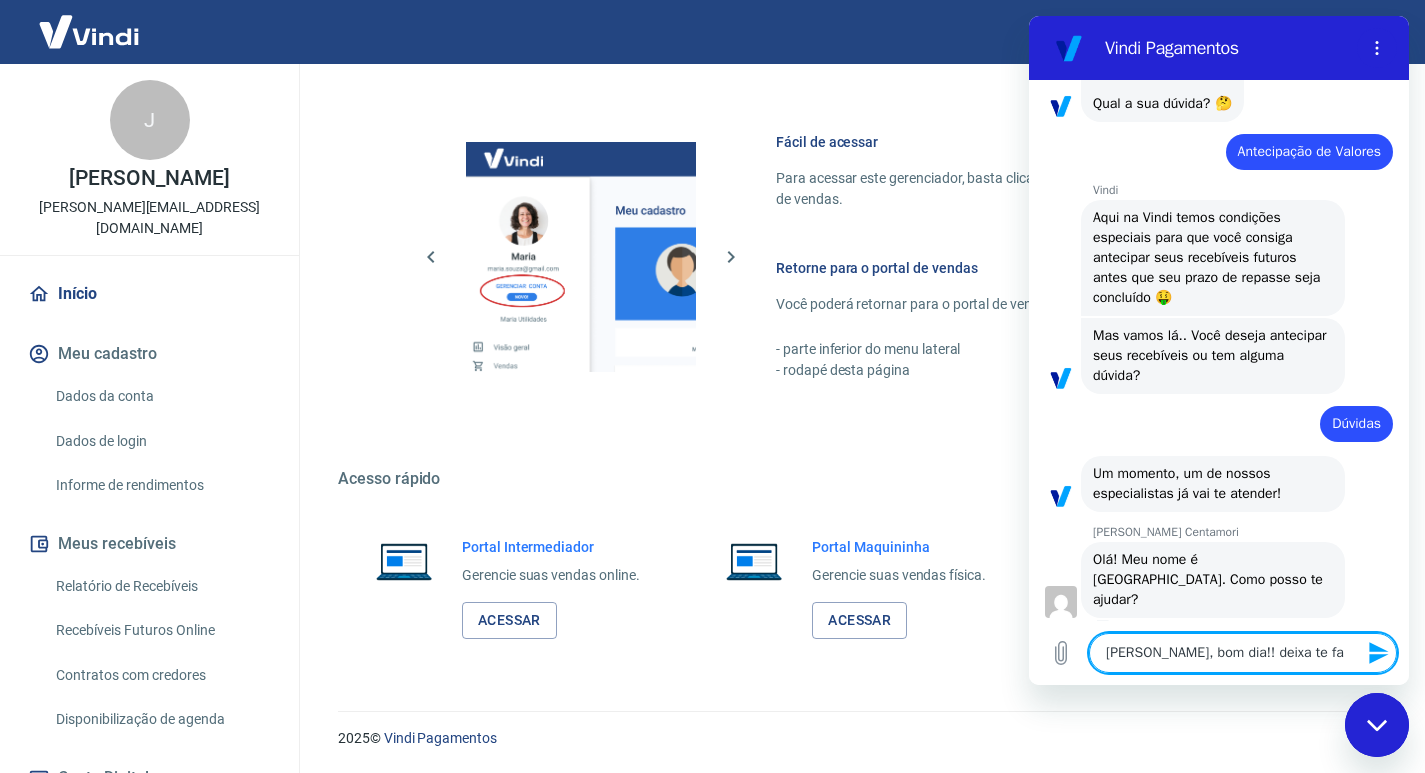 type on "[PERSON_NAME], bom dia!! deixa te fal" 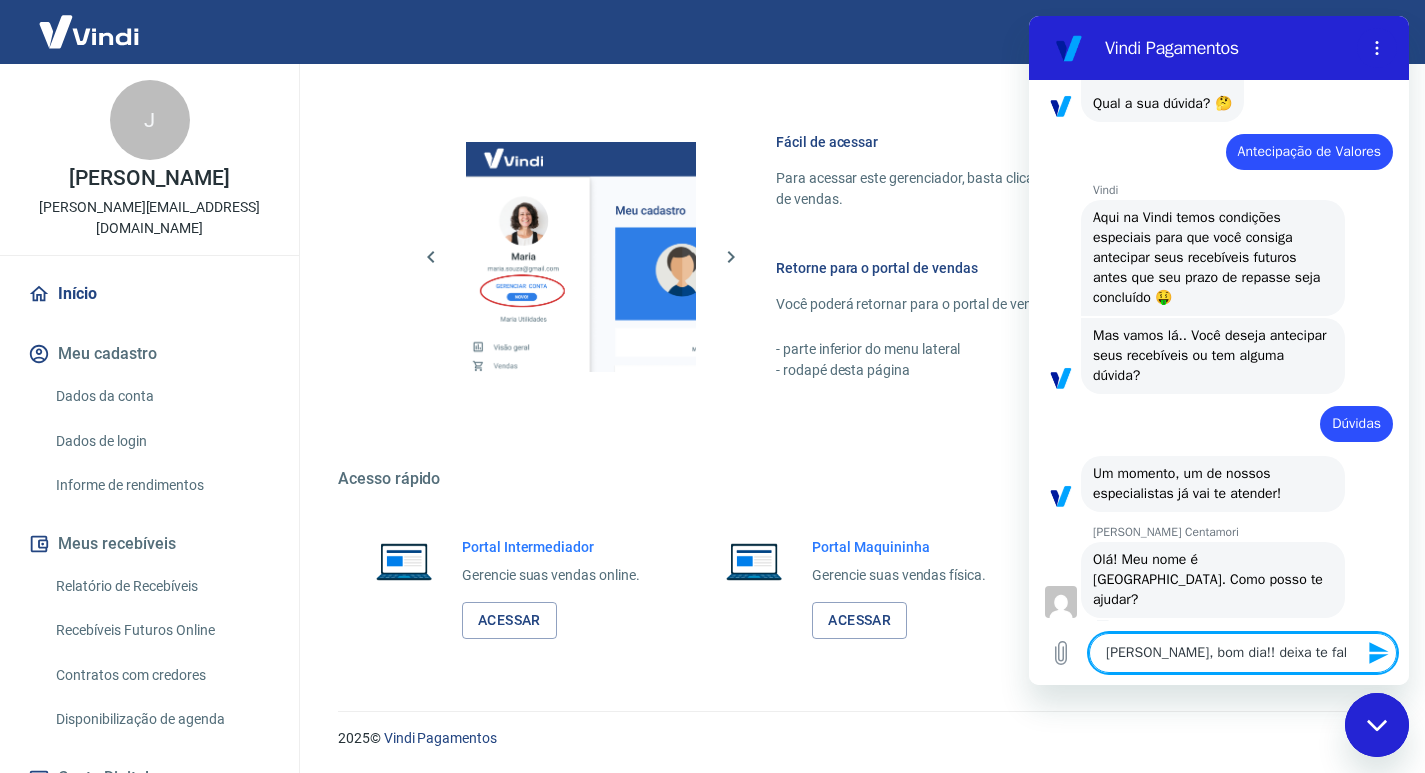 type on "[PERSON_NAME], bom dia!! deixa te falr" 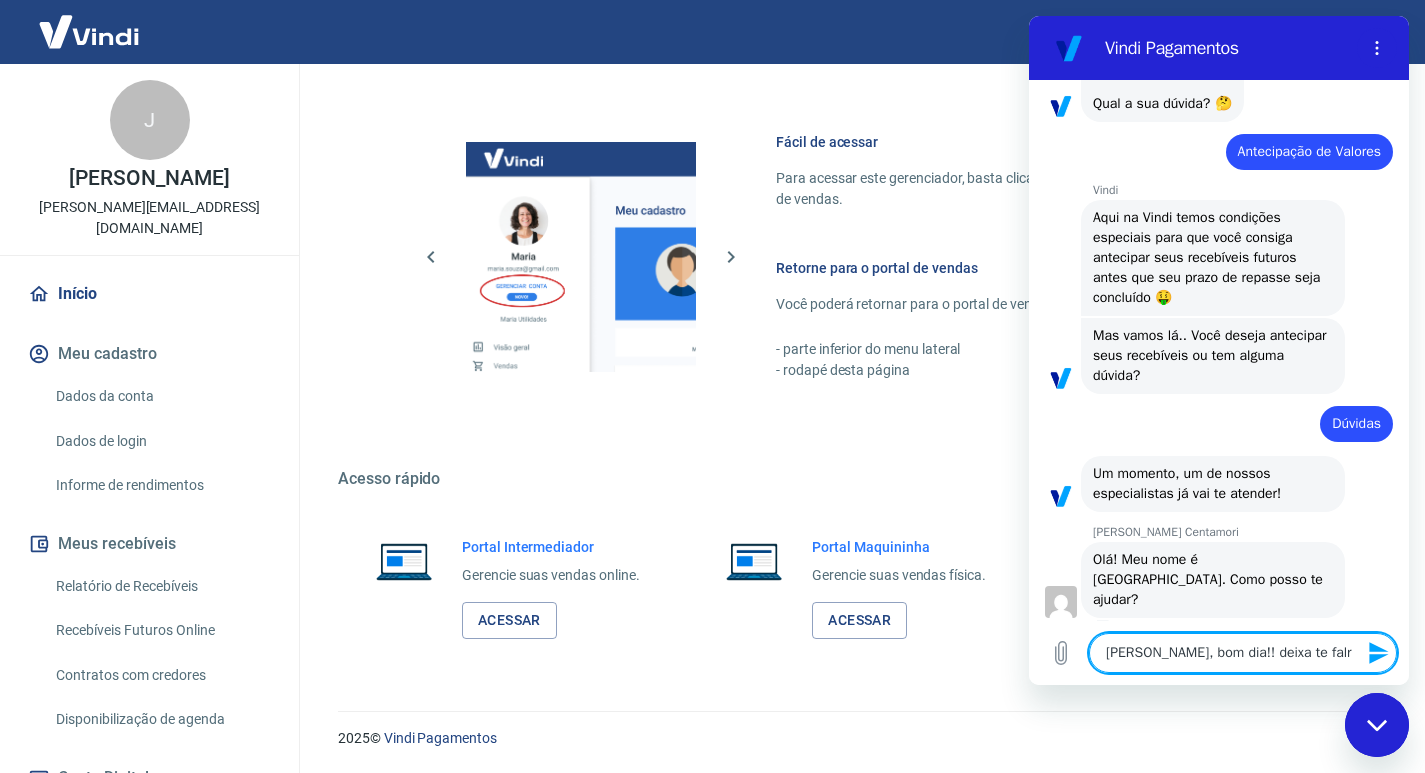 type on "[PERSON_NAME], bom dia!! deixa te fal" 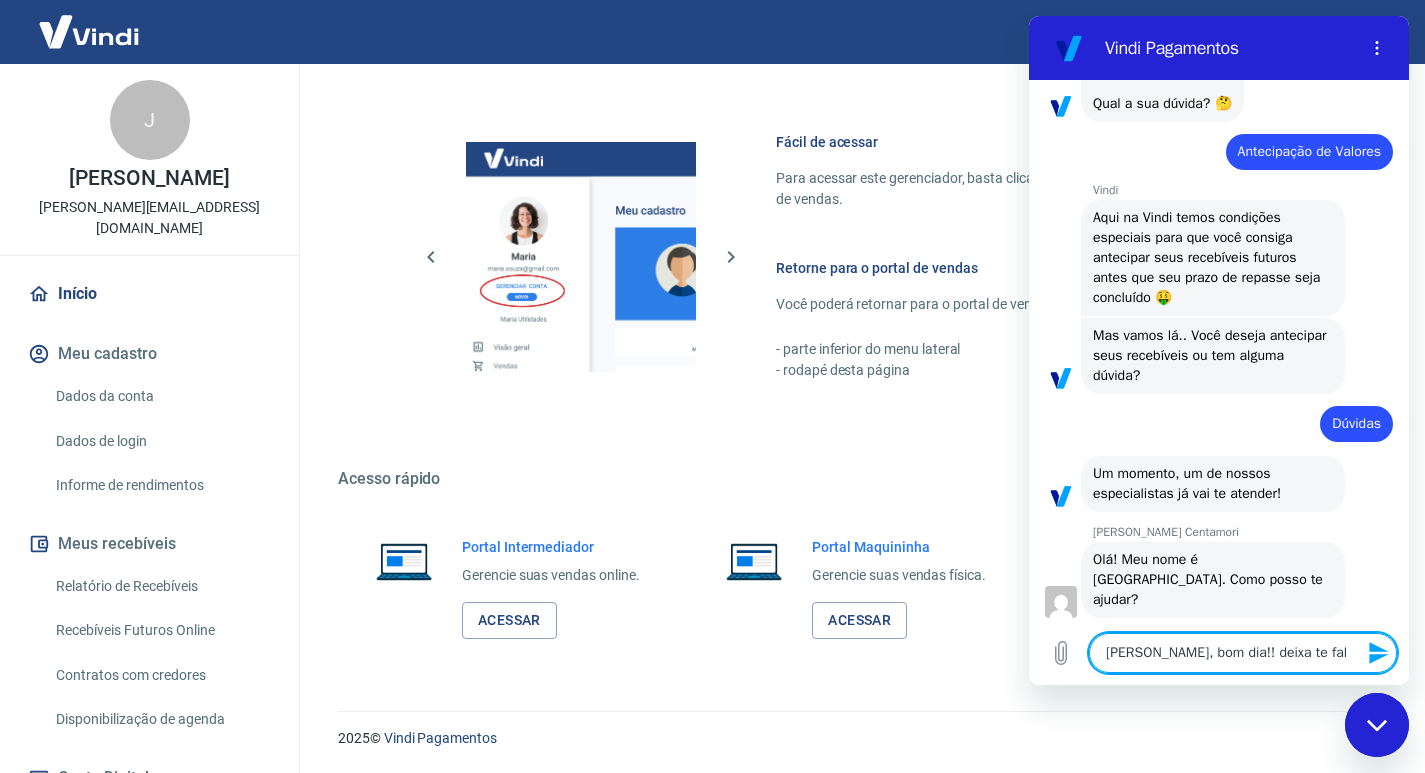 type on "[PERSON_NAME], bom dia!! deixa te fala" 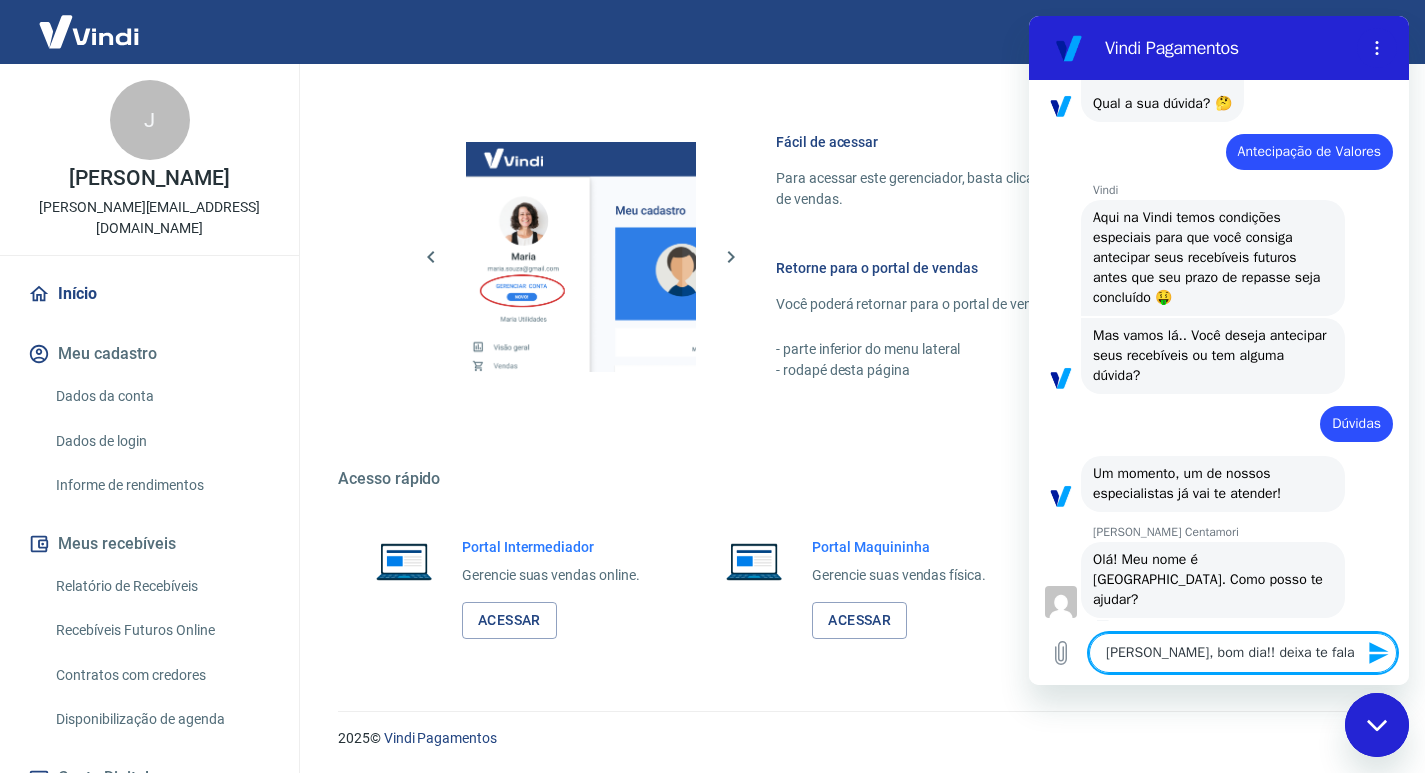 type on "[PERSON_NAME], bom dia!! deixa te falar" 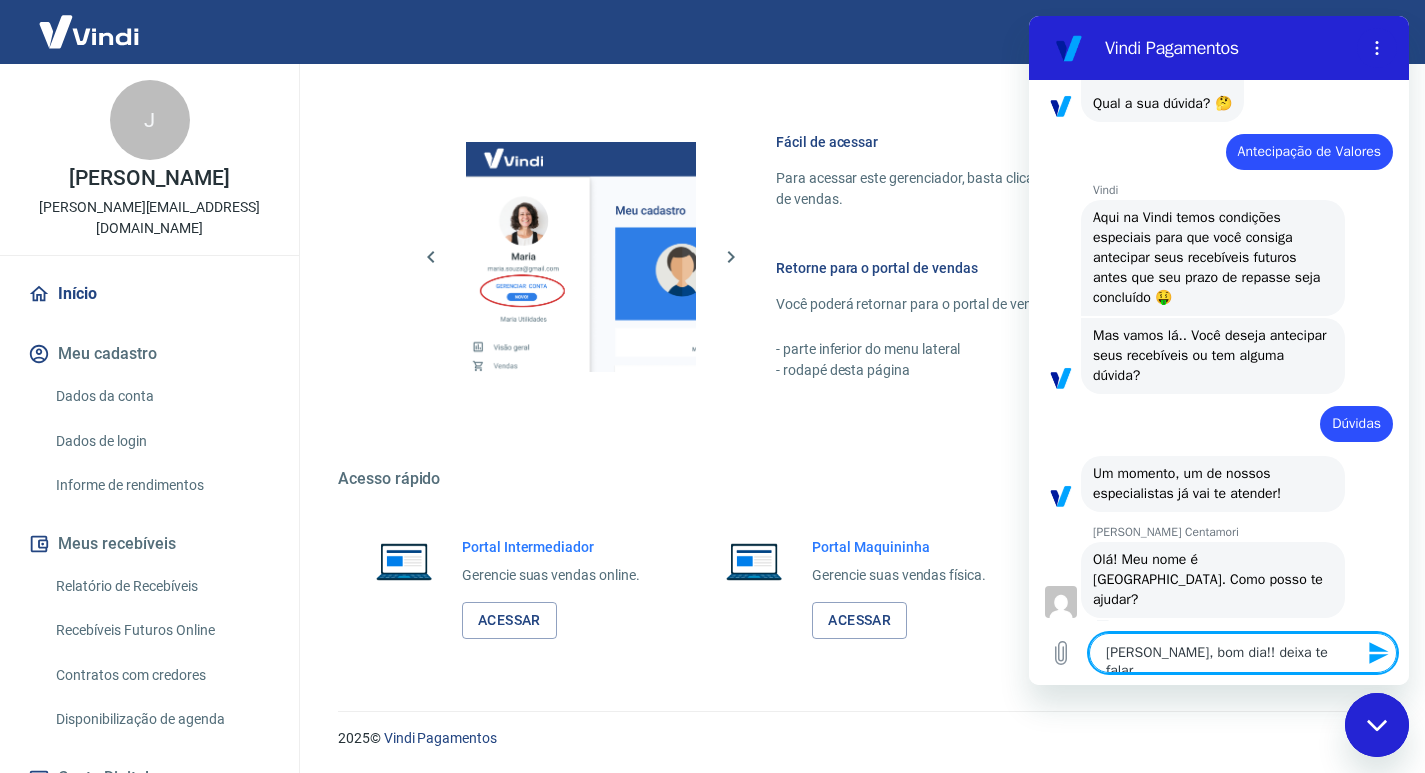 type on "[PERSON_NAME], bom dia!! deixa te falar," 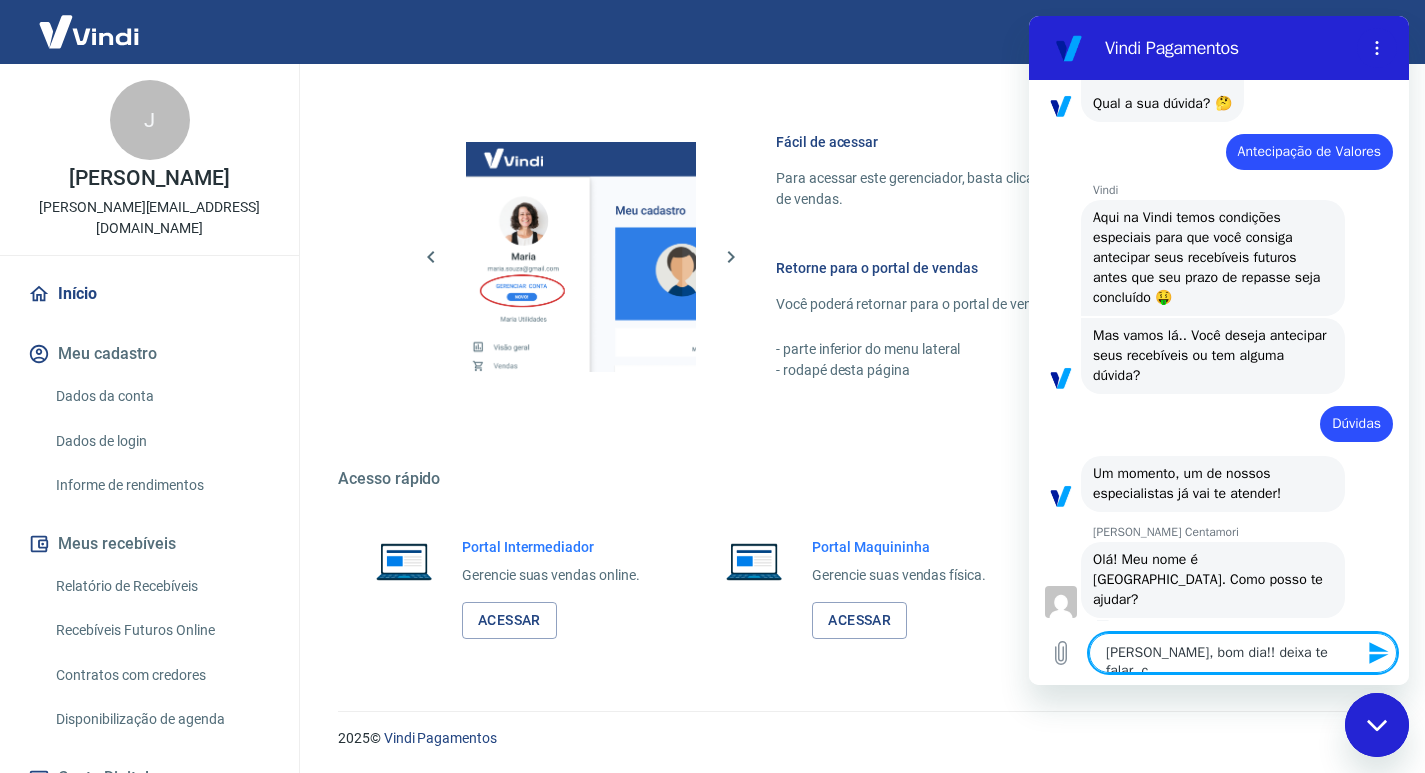 type on "[PERSON_NAME], bom dia!! deixa te falar, co" 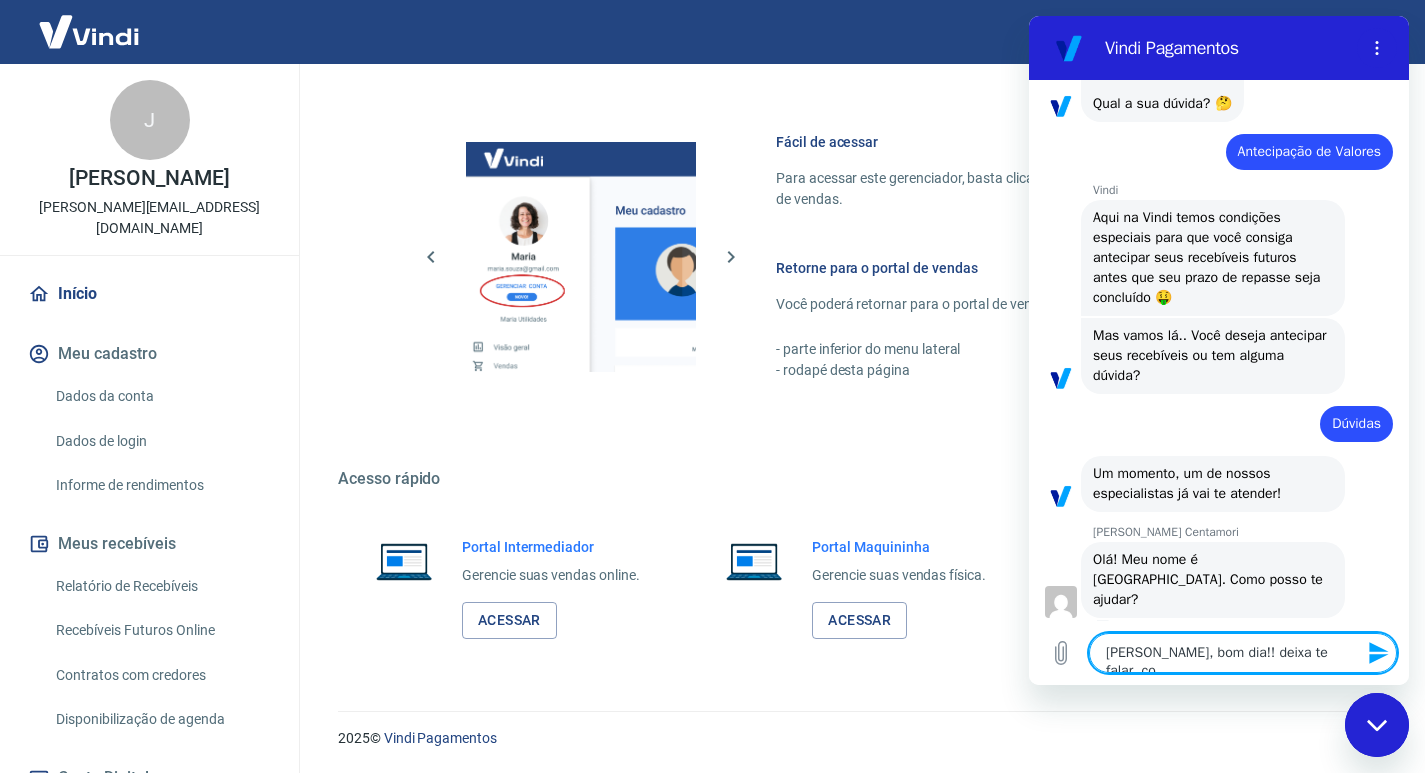 type on "[PERSON_NAME], bom dia!! deixa te falar, com" 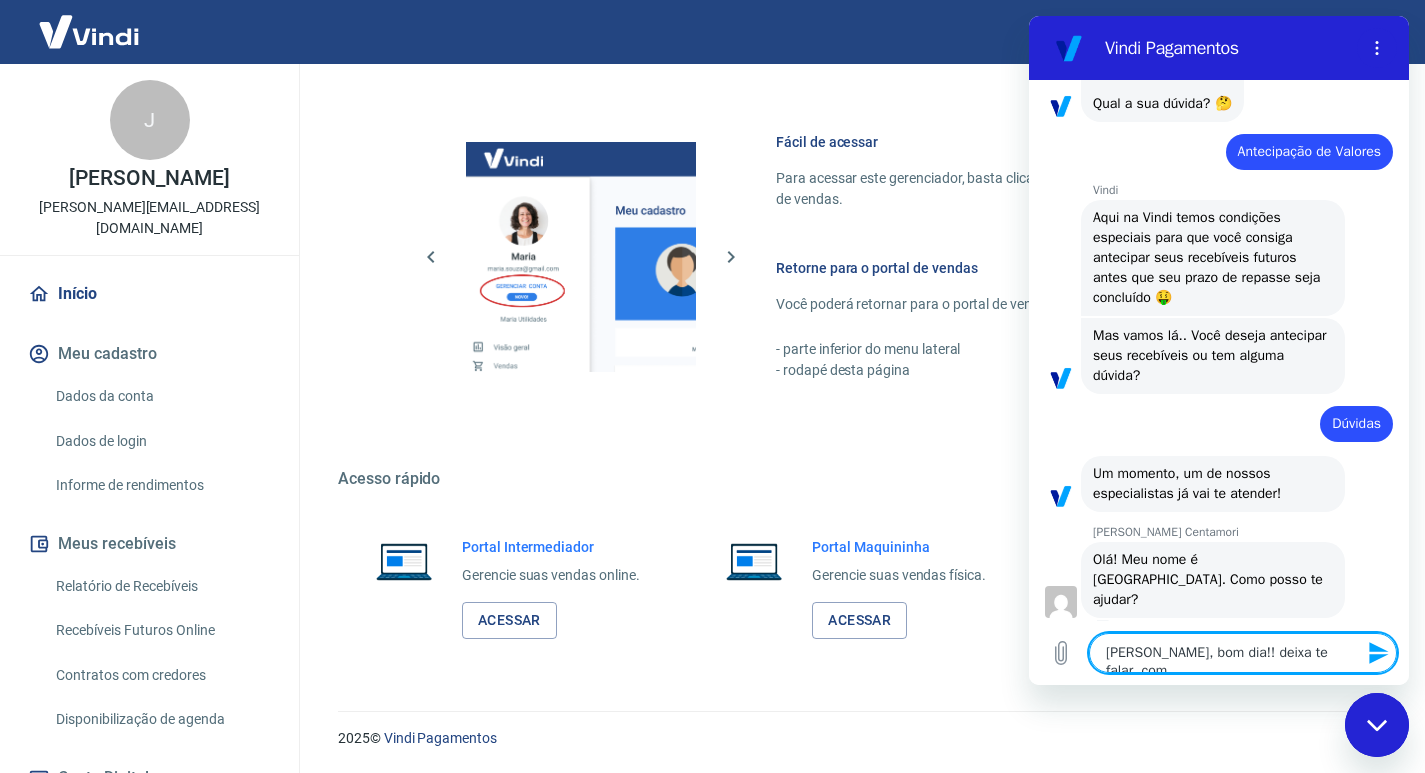 type on "[PERSON_NAME], bom dia!! deixa te falar, com" 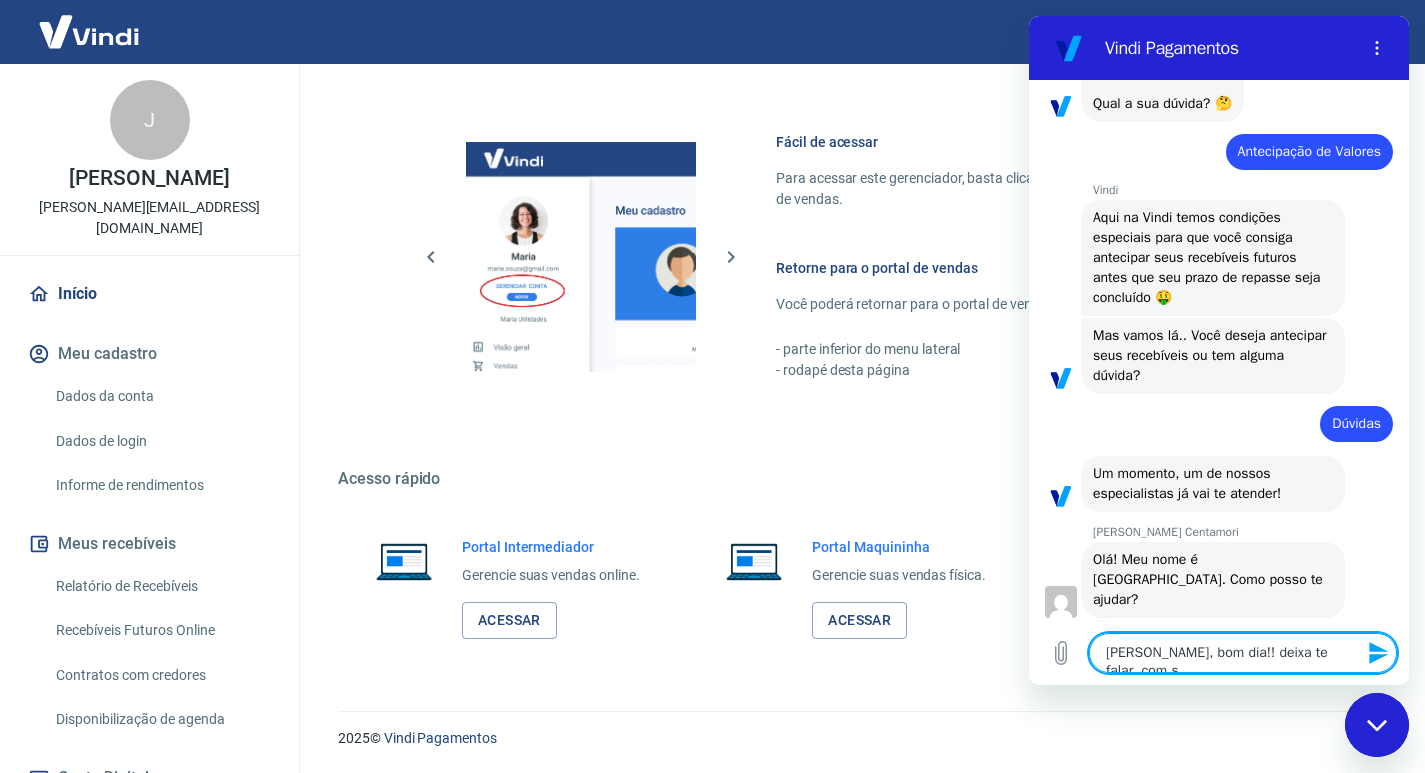 type on "[PERSON_NAME], bom dia!! deixa te falar, com se" 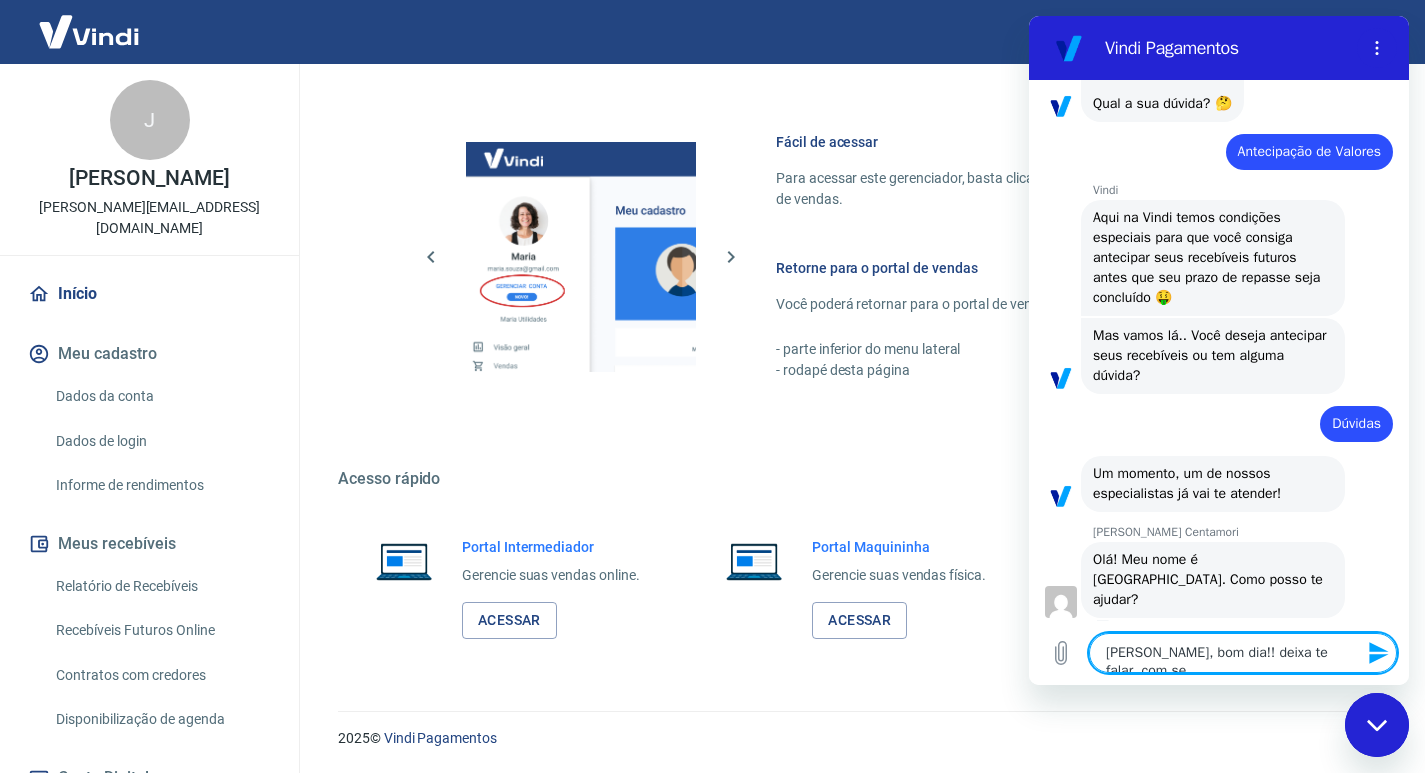 type on "[PERSON_NAME], bom dia!! deixa te falar, com sei" 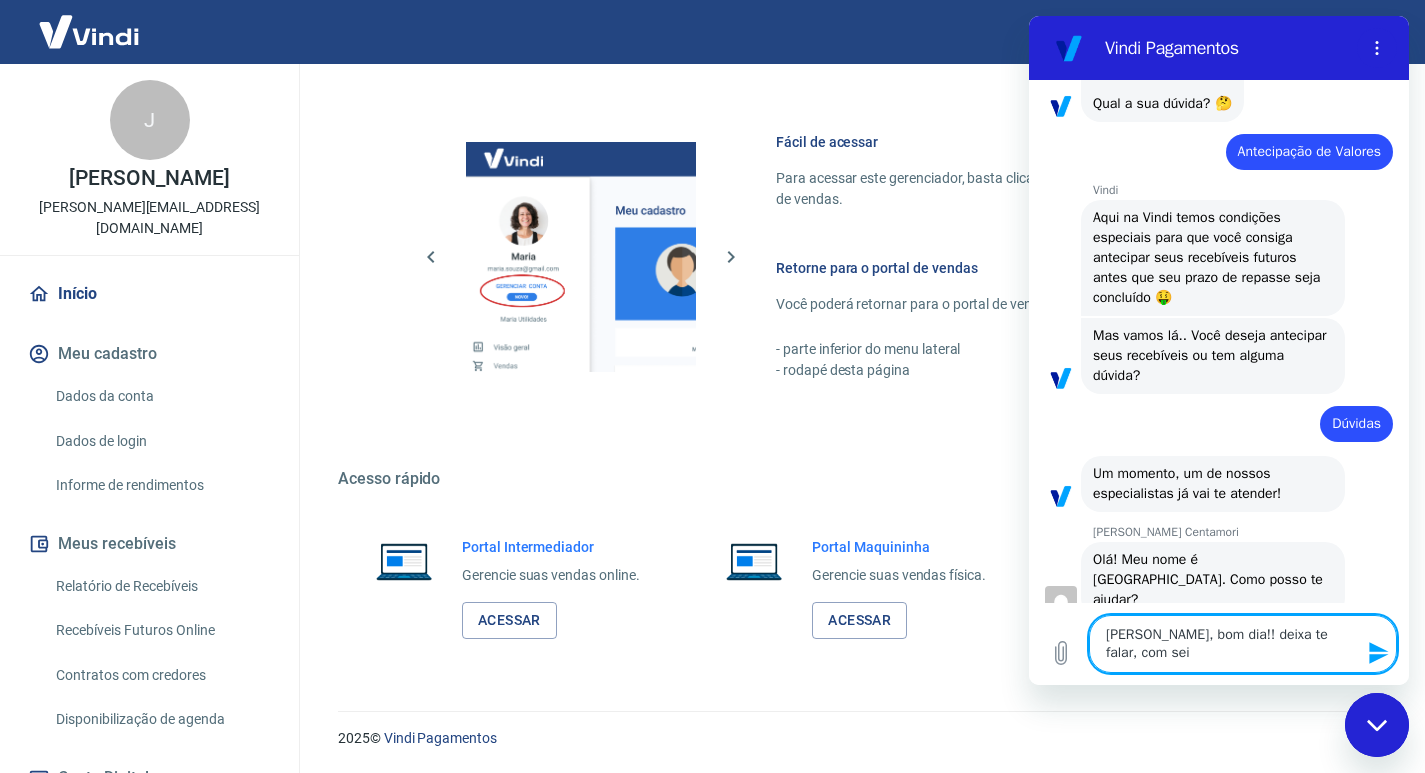 scroll, scrollTop: 158, scrollLeft: 0, axis: vertical 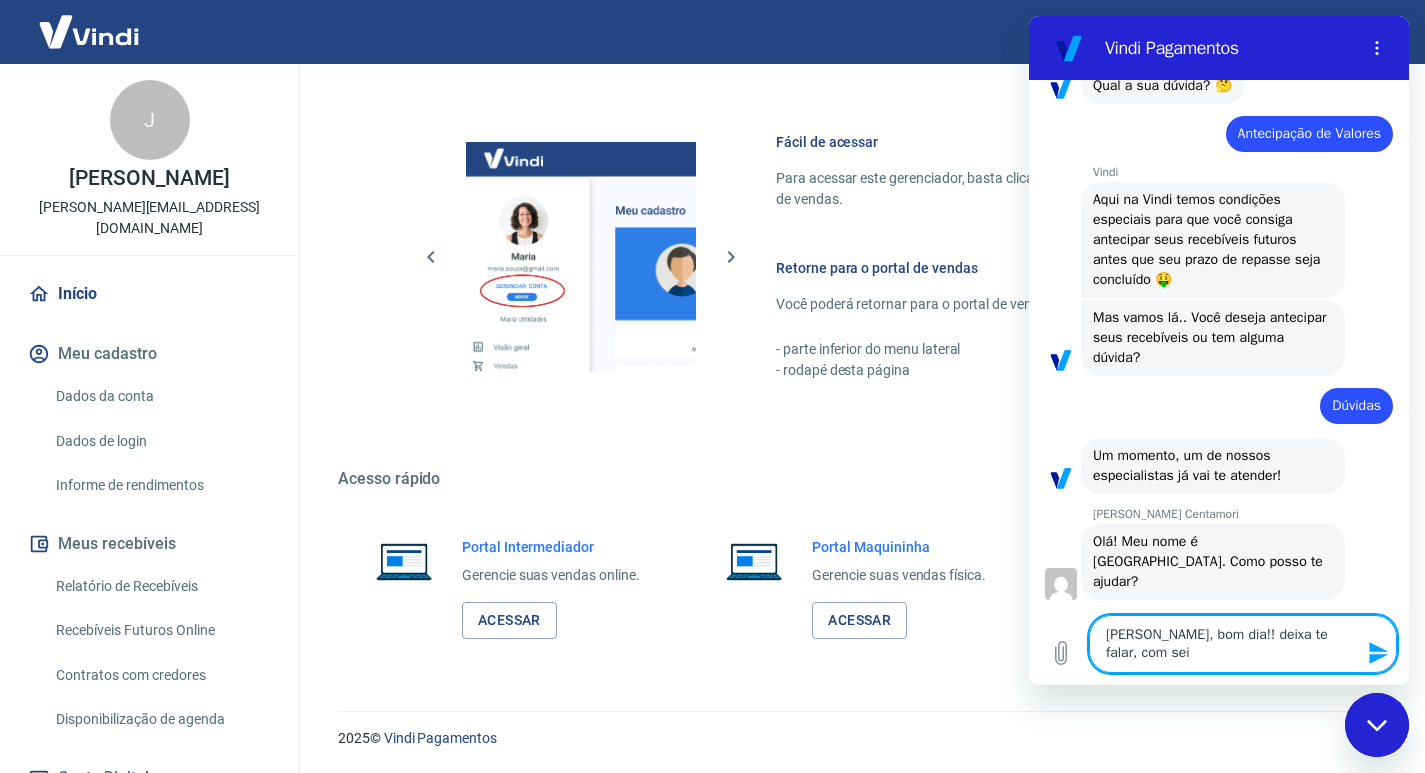 type on "[PERSON_NAME], bom dia!! deixa te falar, com sei" 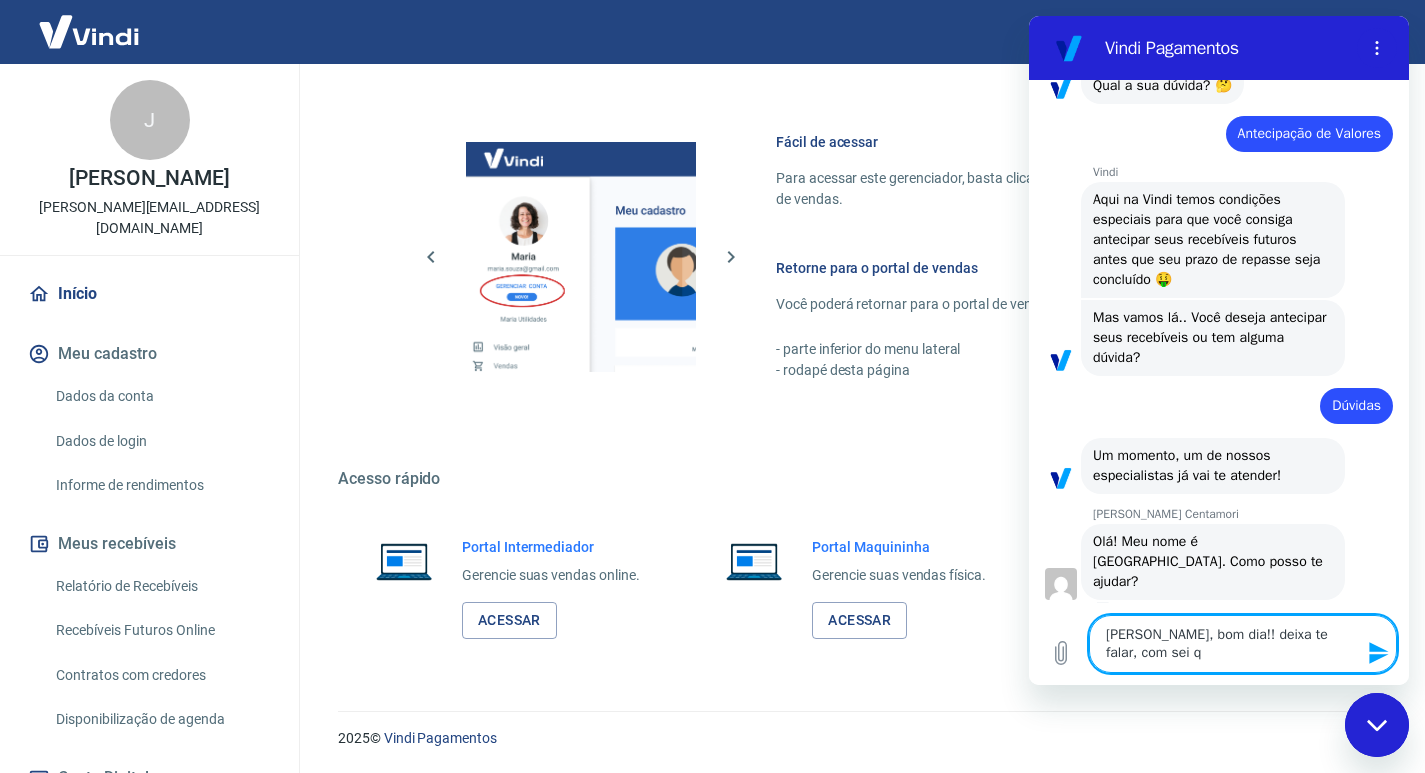 type on "[PERSON_NAME], bom dia!! deixa te falar, com sei qt" 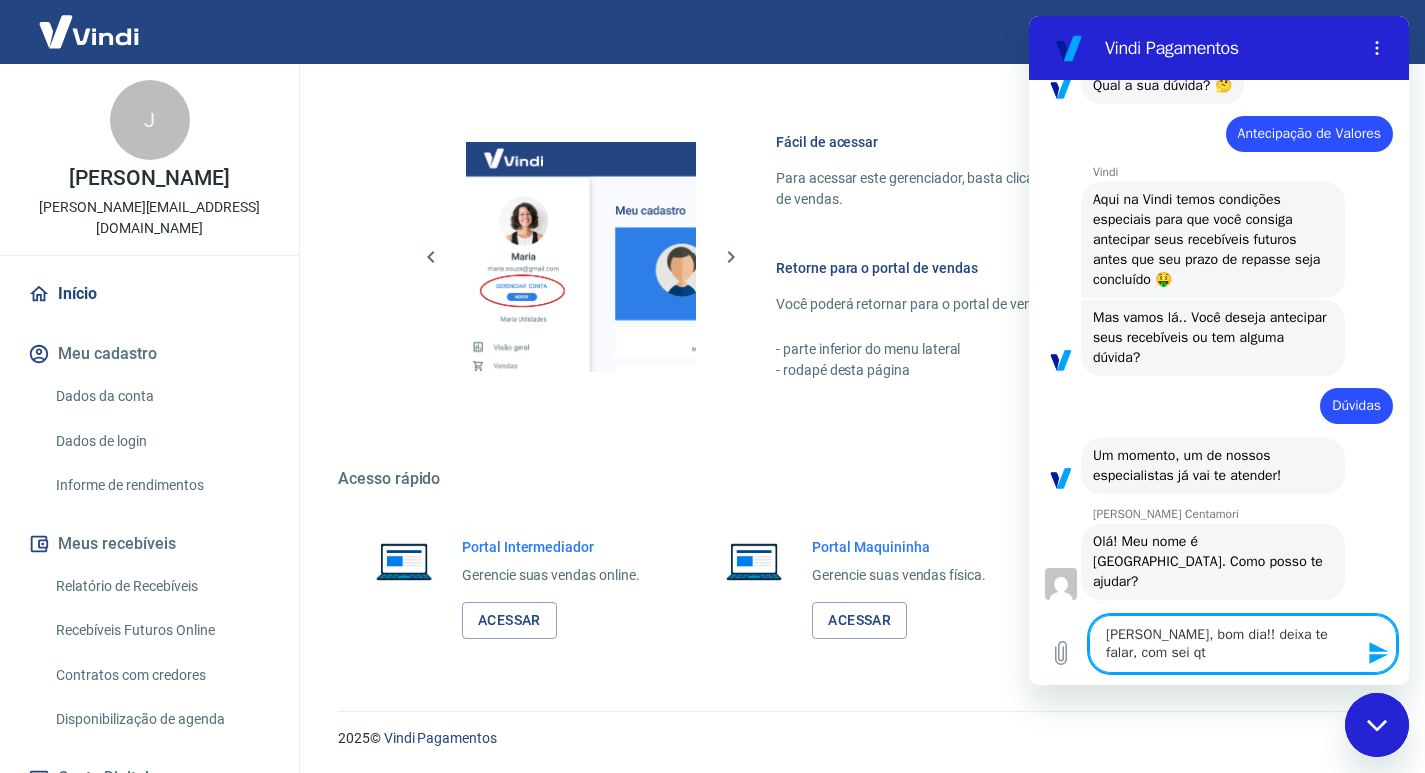 type on "[PERSON_NAME], bom dia!! deixa te falar, com sei qto" 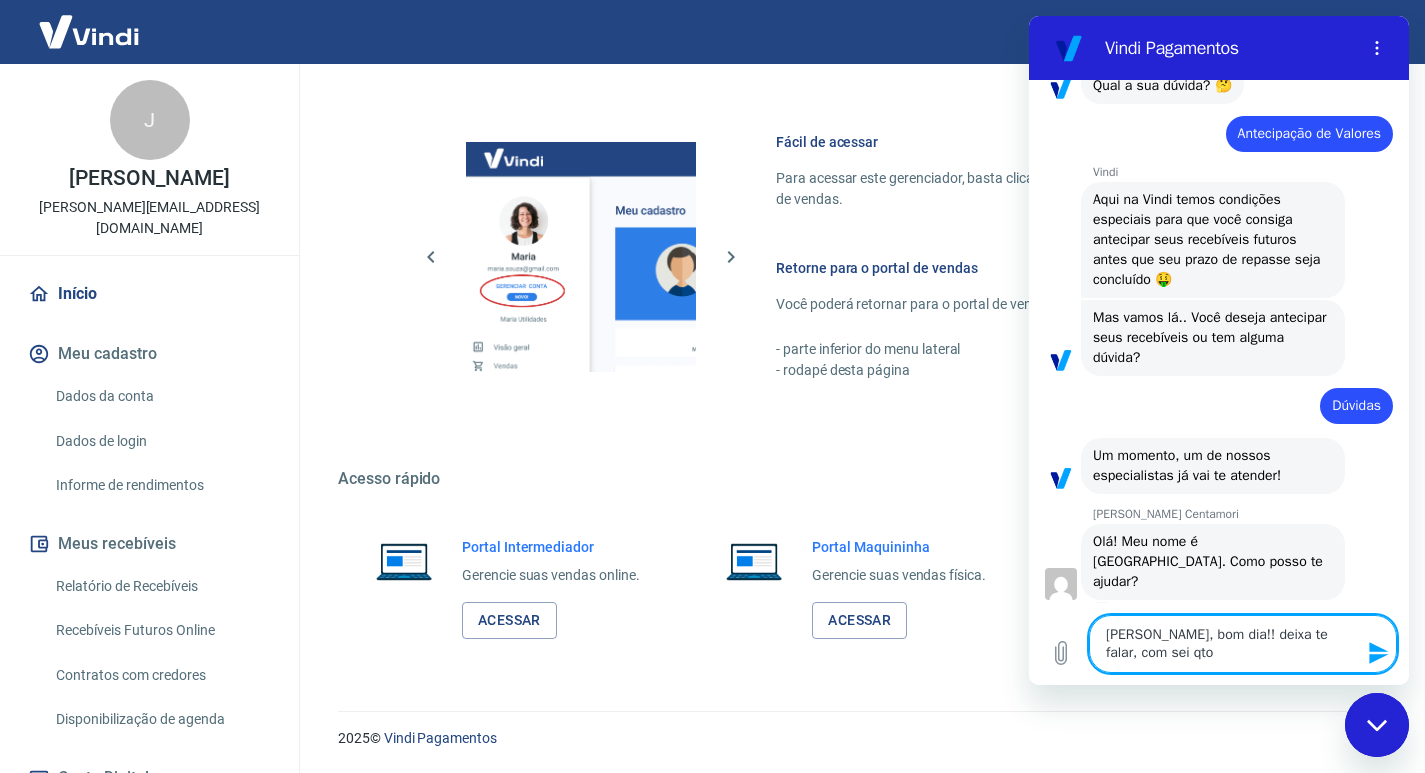 type on "[PERSON_NAME], bom dia!! deixa te falar, com sei qto" 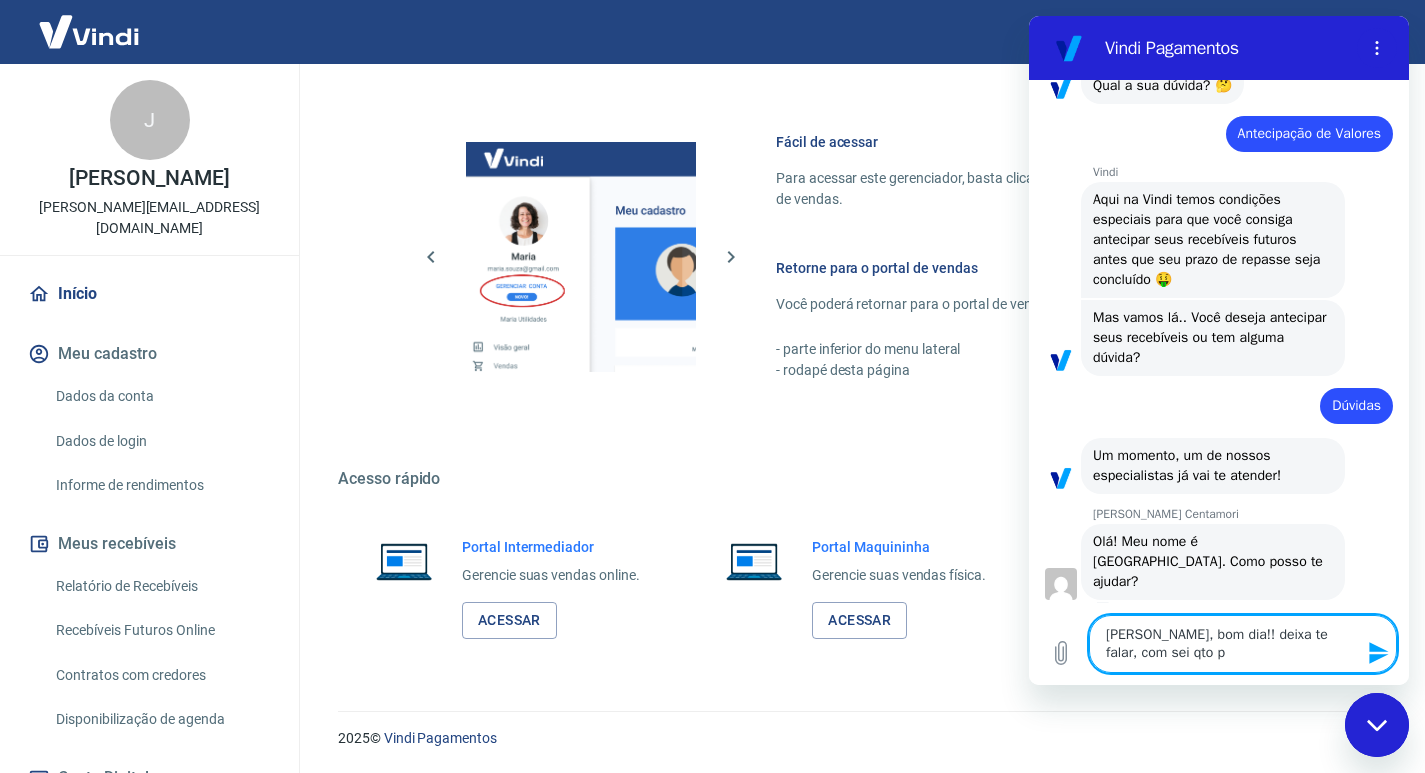 type on "[PERSON_NAME], bom dia!! deixa te falar, com sei qto pa" 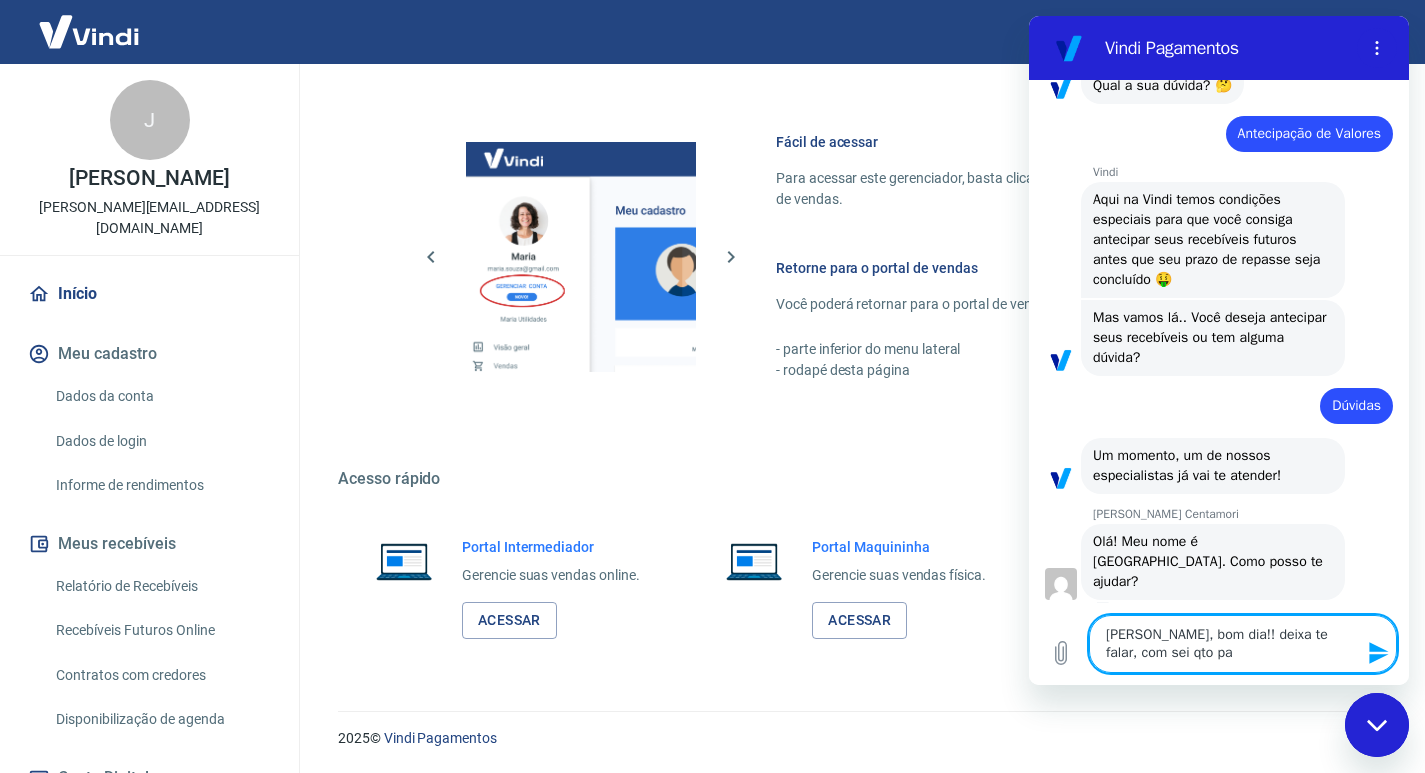type on "[PERSON_NAME], bom dia!! deixa te falar, com sei qto pag" 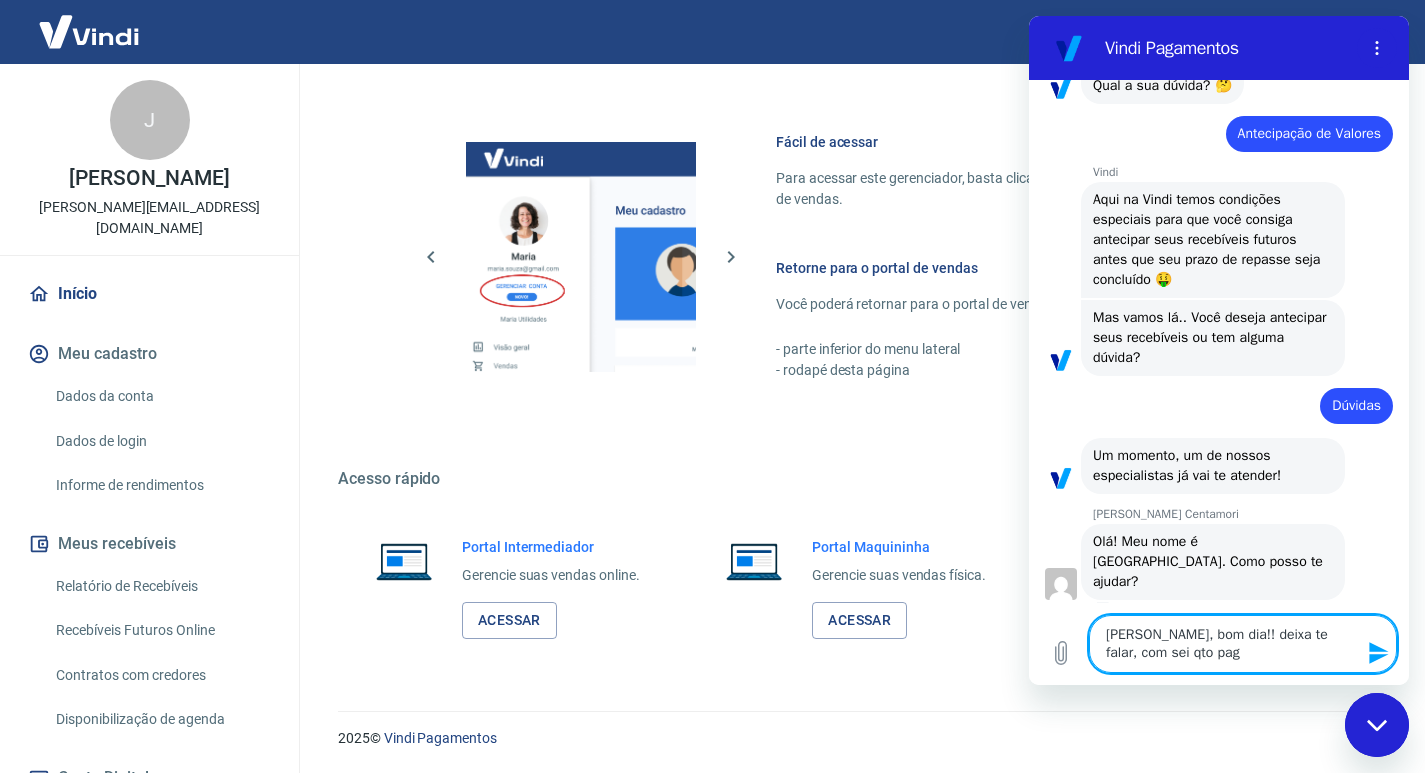 type on "[PERSON_NAME], bom dia!! deixa te falar, com sei qto pago" 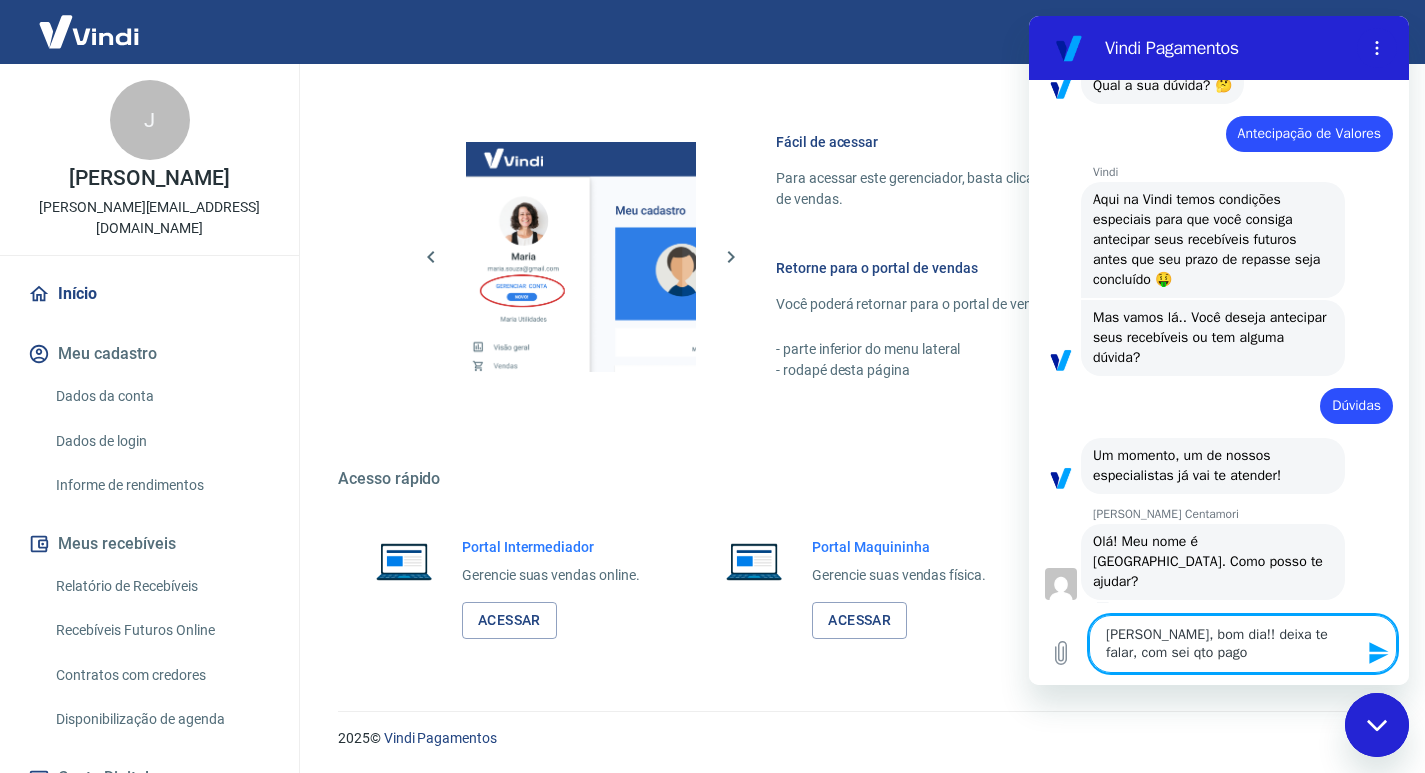 type on "[PERSON_NAME], bom dia!! deixa te falar, com sei qto pago" 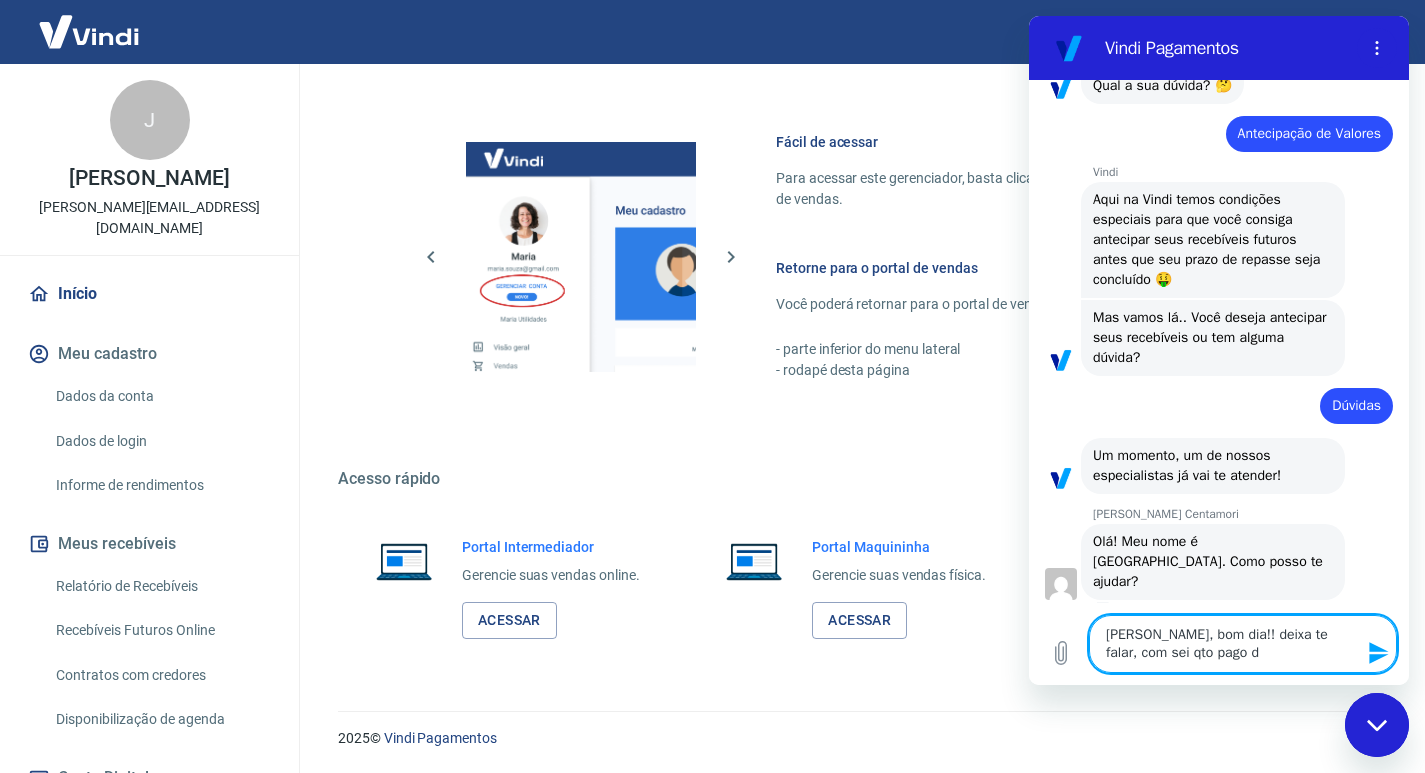 type on "[PERSON_NAME], bom dia!! deixa te falar, com sei qto pago de" 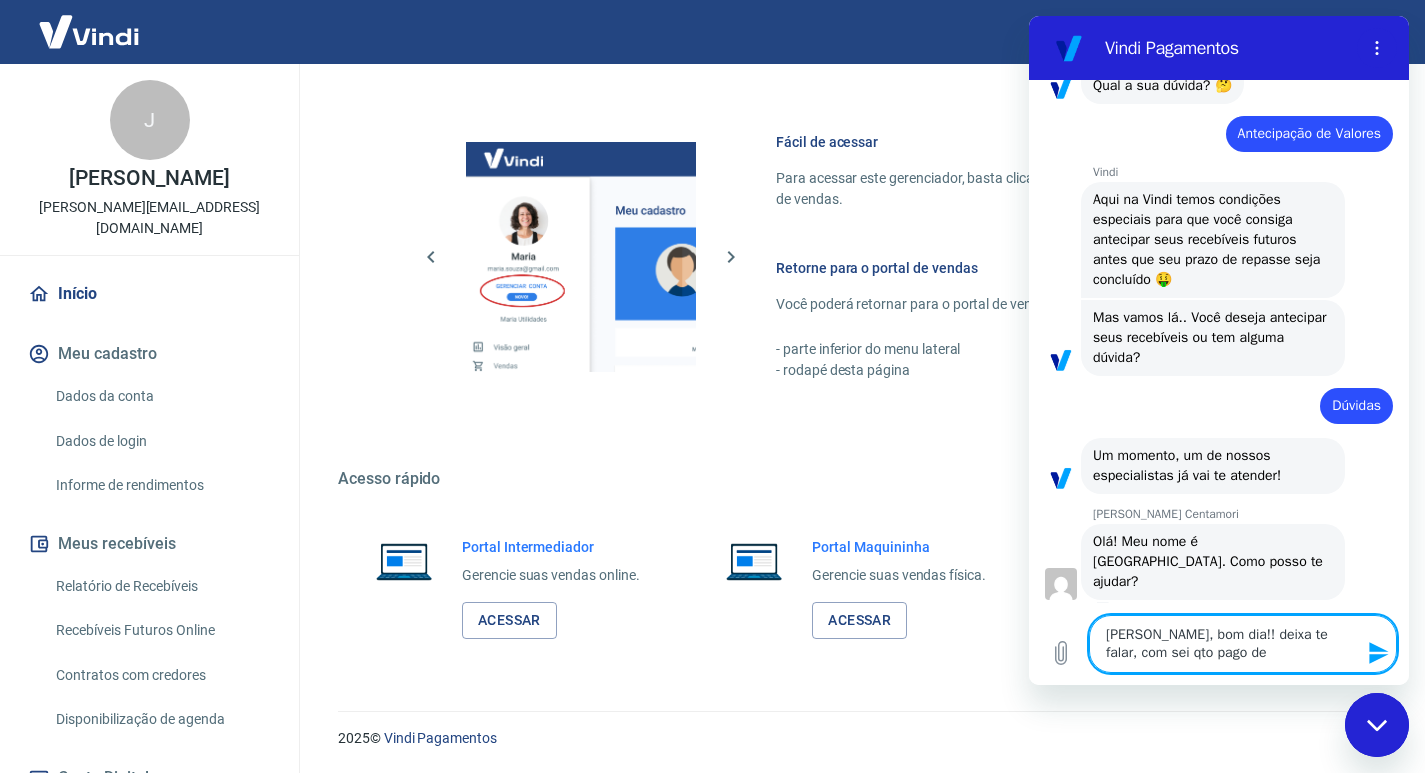 type on "[PERSON_NAME], bom dia!! deixa te falar, com sei qto pago de" 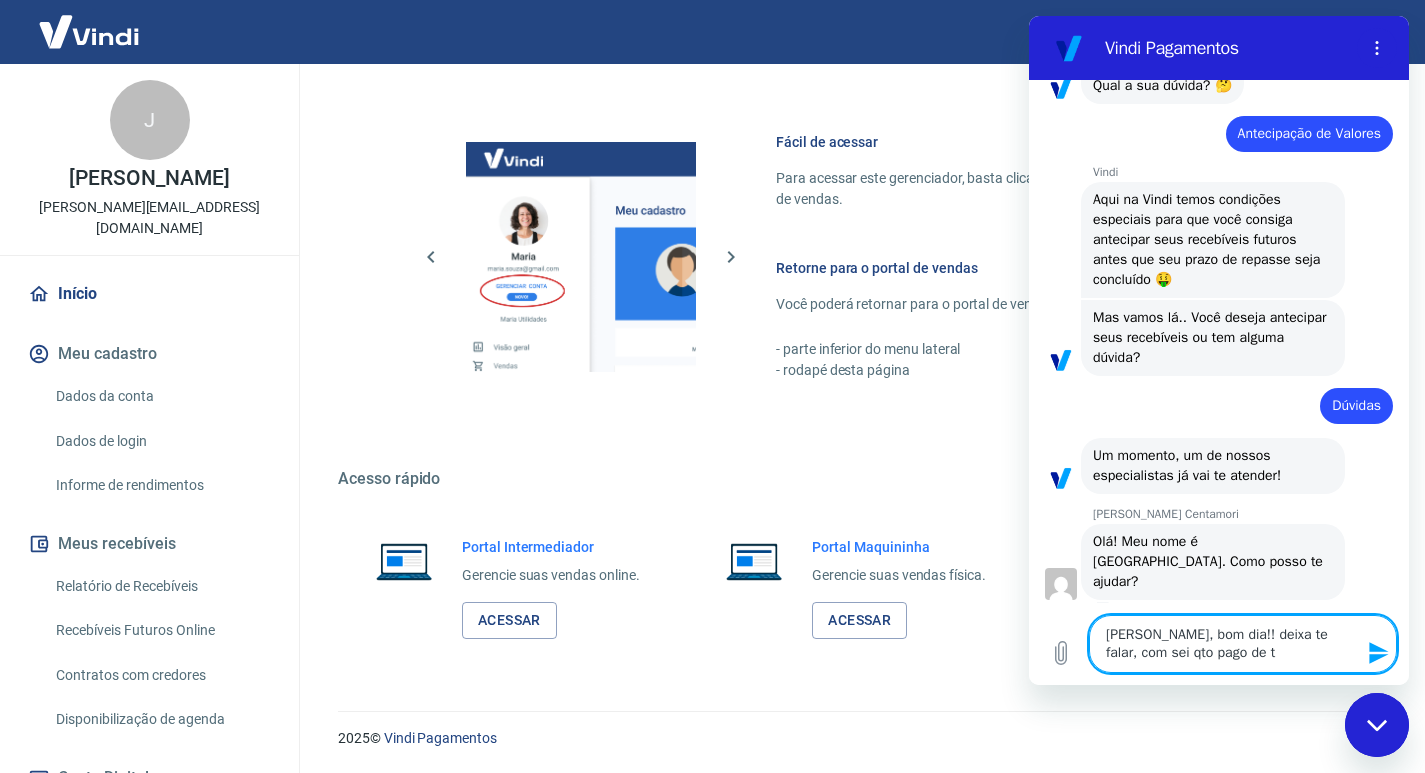 type on "[PERSON_NAME], bom dia!! deixa te falar, com sei qto pago de ta" 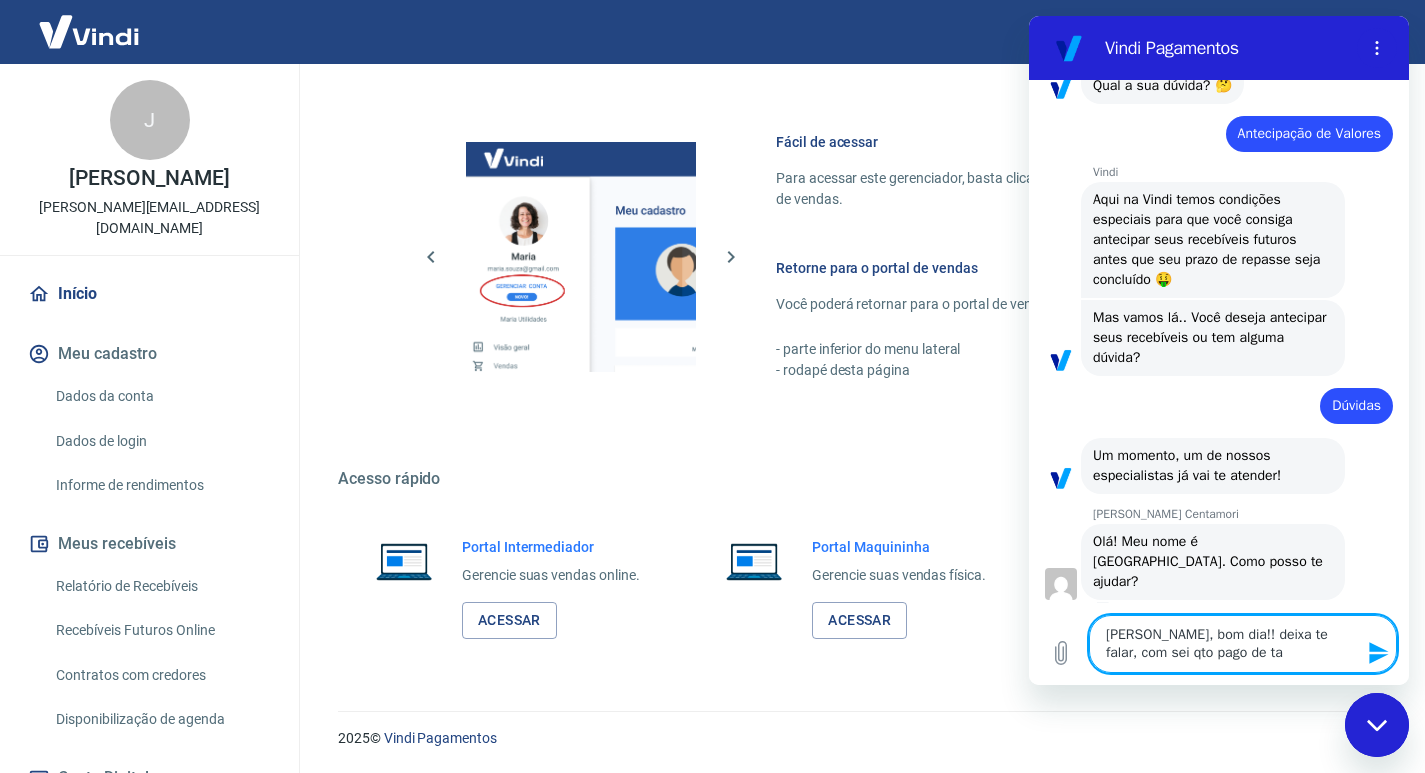 type on "[PERSON_NAME], bom dia!! deixa te falar, com sei qto pago de tax" 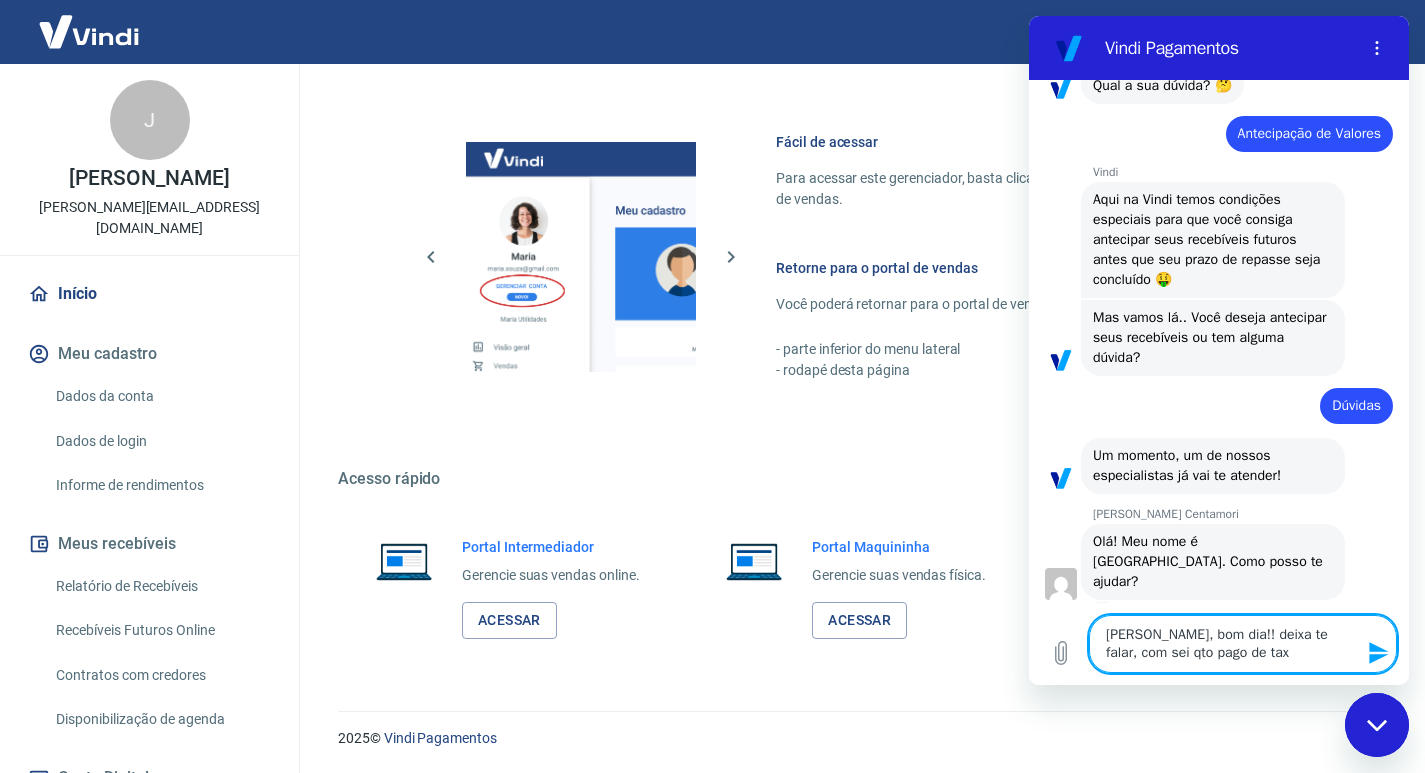 type on "[PERSON_NAME], bom dia!! deixa te falar, com sei qto pago de taxa" 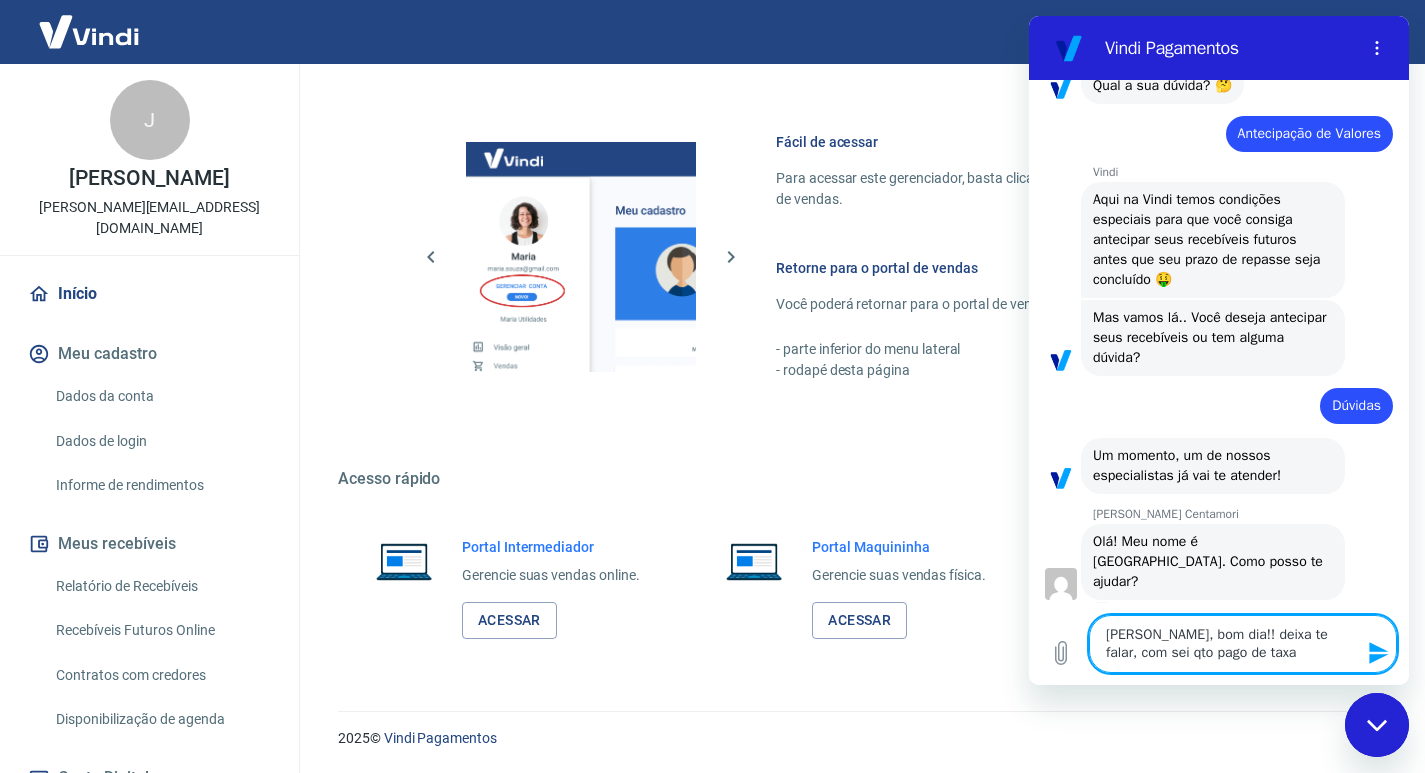 type on "x" 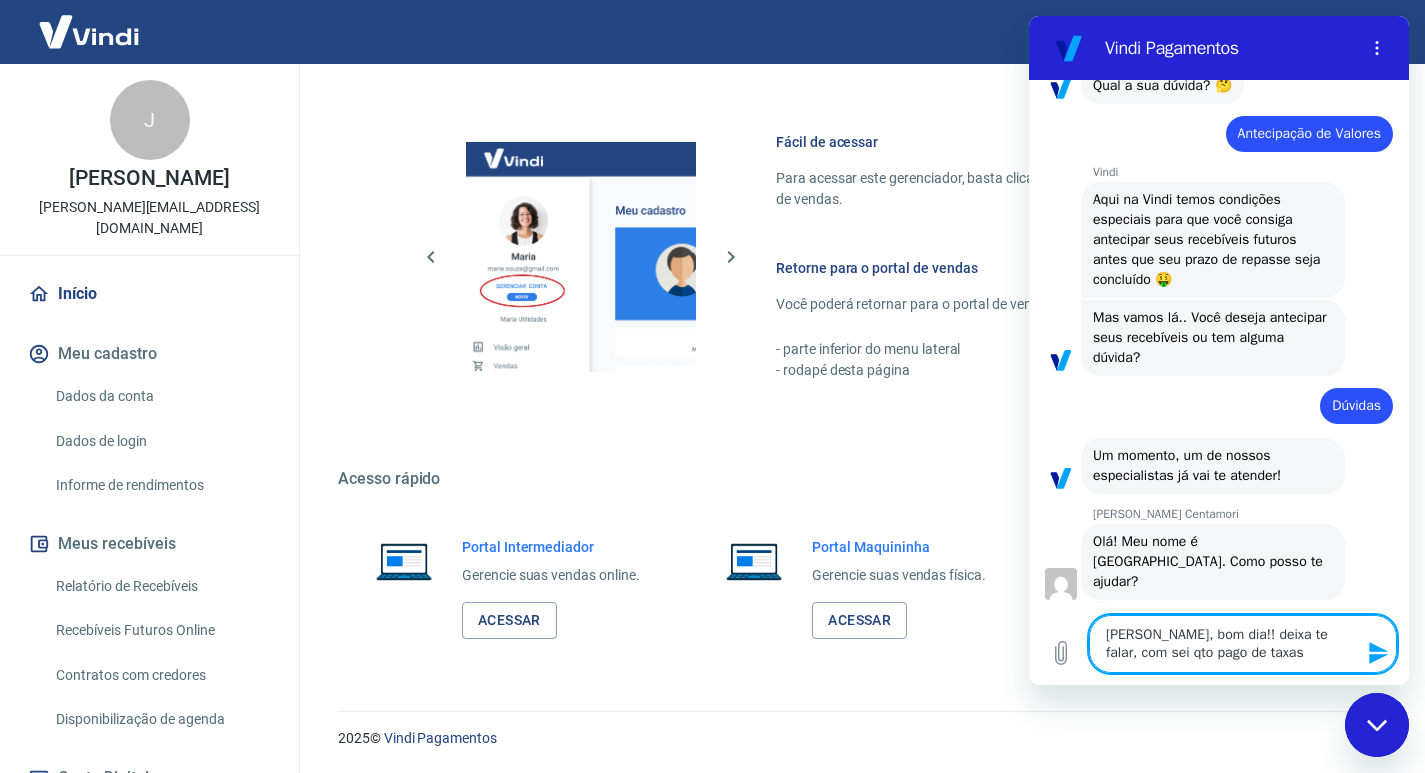 type on "x" 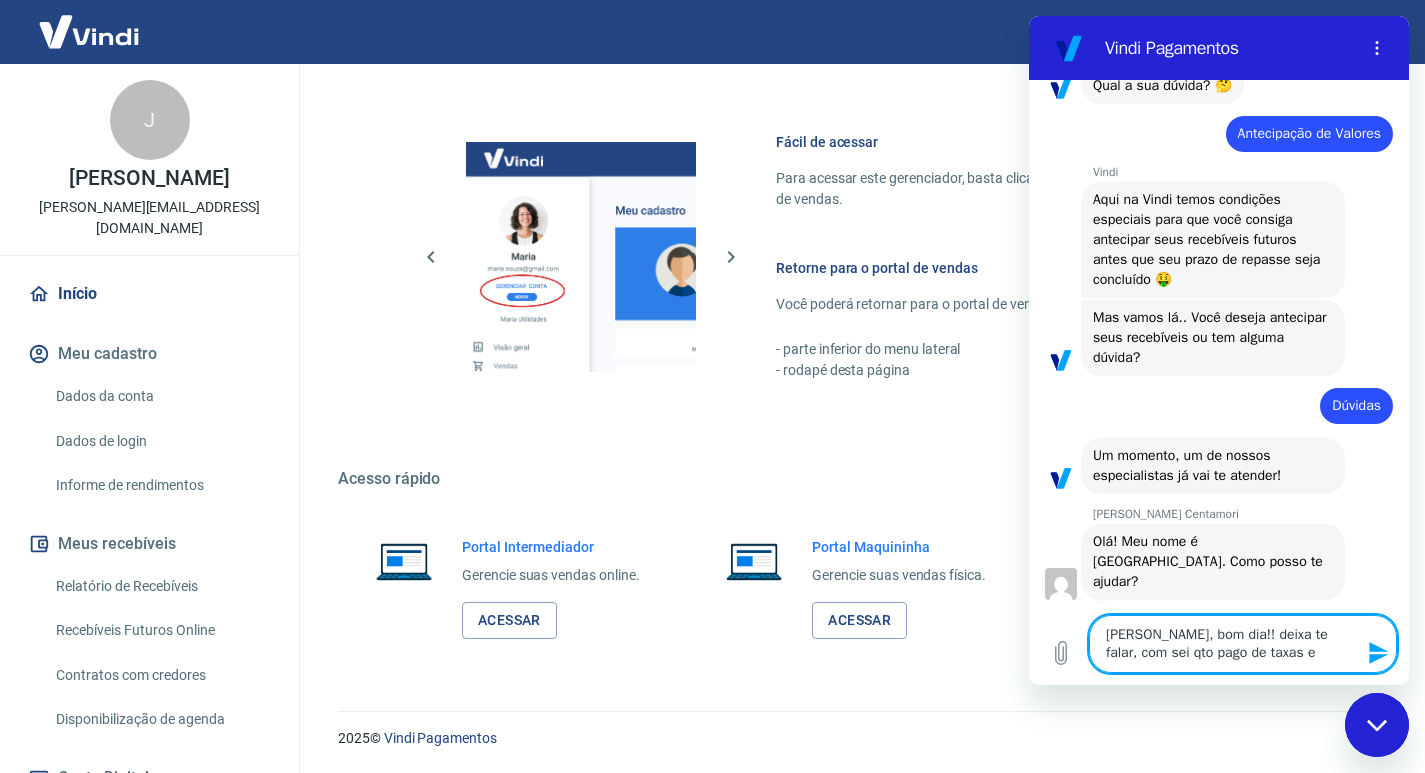 type on "[PERSON_NAME], bom dia!! deixa te falar, com sei qto pago de taxas e" 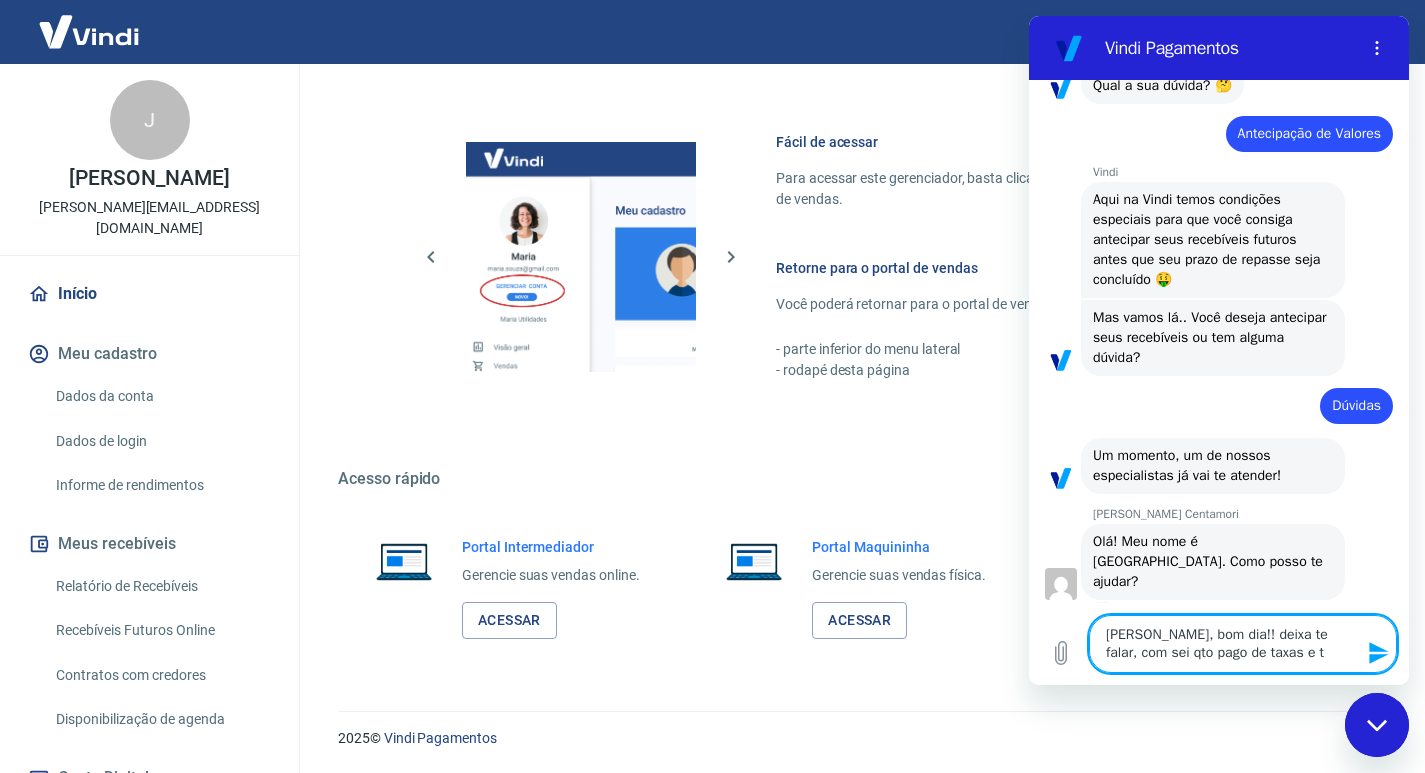 type on "[PERSON_NAME], bom dia!! deixa te falar, com sei qto pago de taxas e ta" 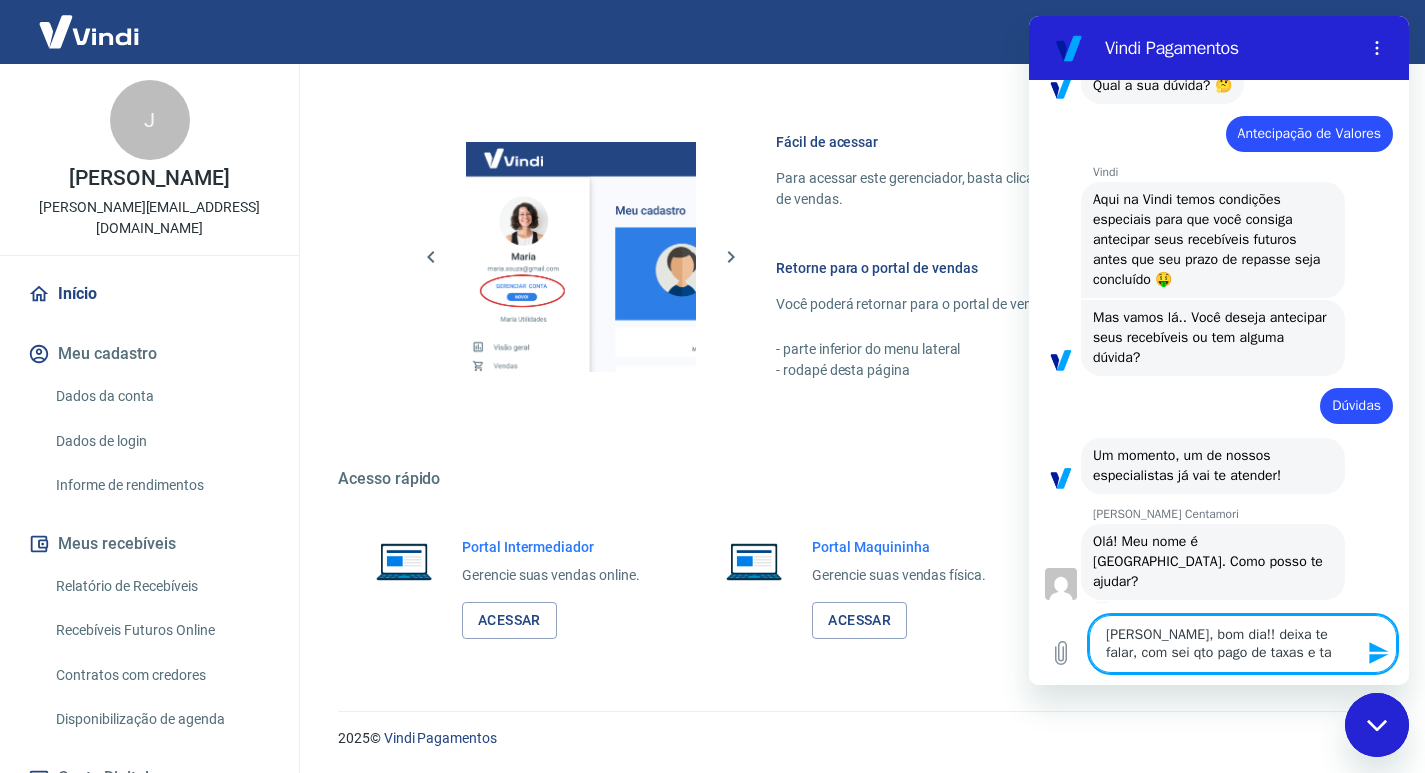 type on "[PERSON_NAME], bom dia!! deixa te falar, com sei qto pago de taxas e tal" 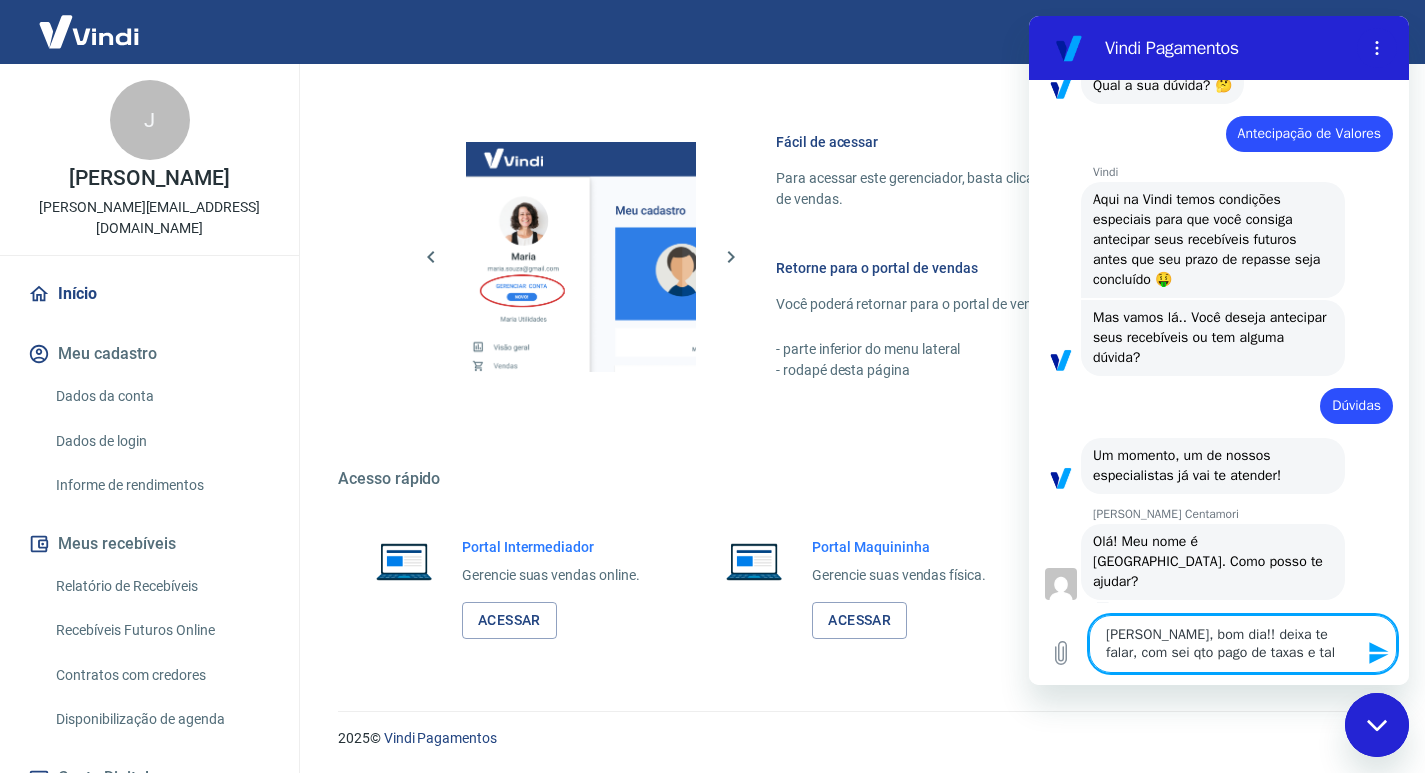 type on "[PERSON_NAME], bom dia!! deixa te falar, com sei qto pago de taxas e tals" 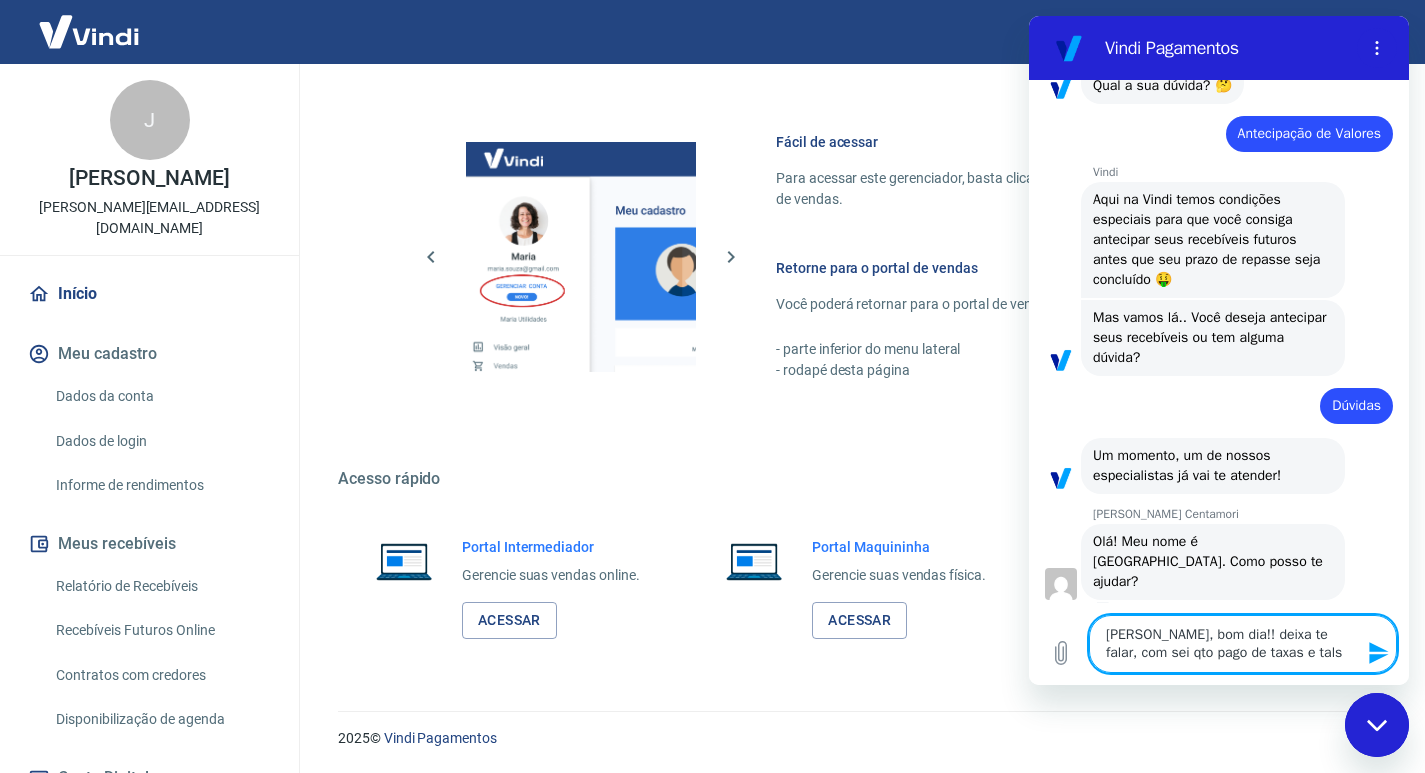 type on "[PERSON_NAME], bom dia!! deixa te falar, com sei qto pago de taxas e tals," 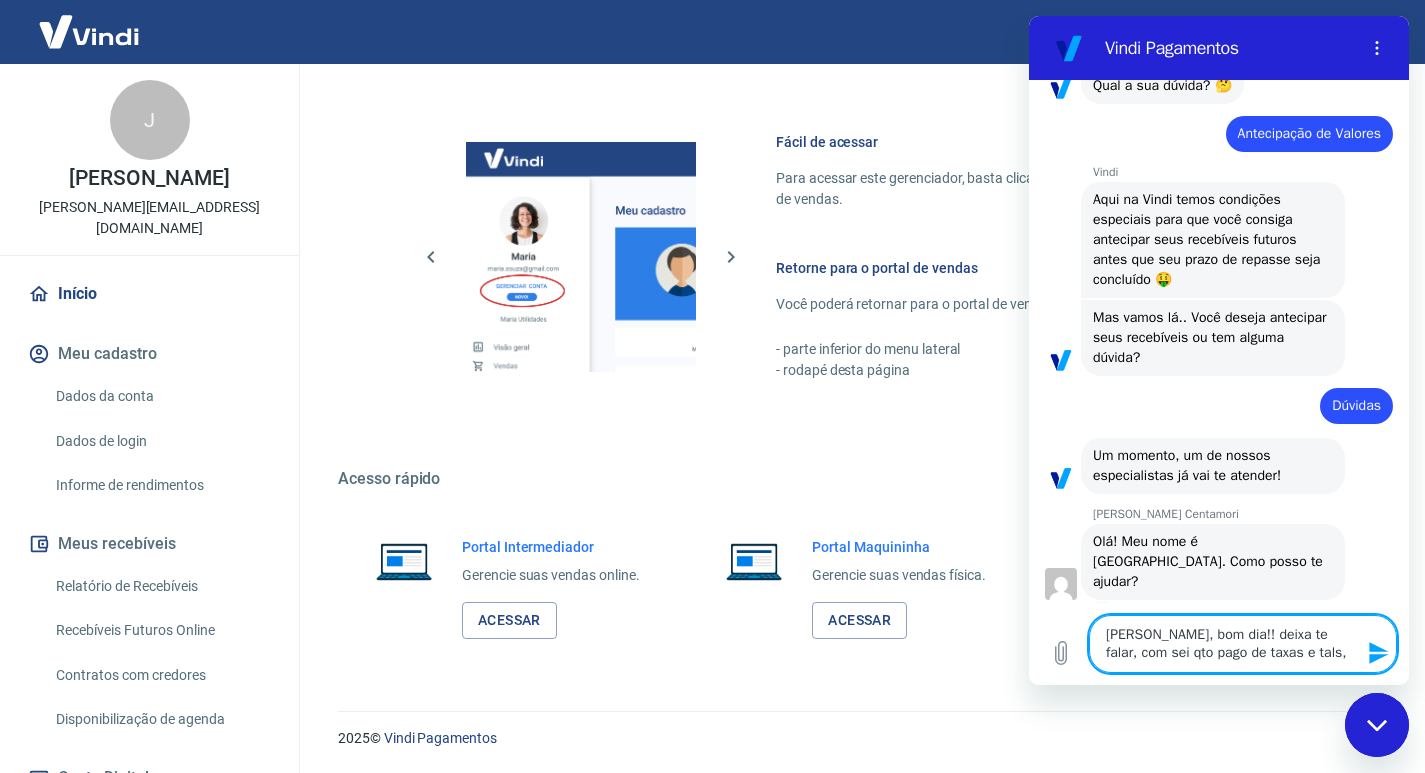 type on "[PERSON_NAME], bom dia!! deixa te falar, com sei qto pago de taxas e tals," 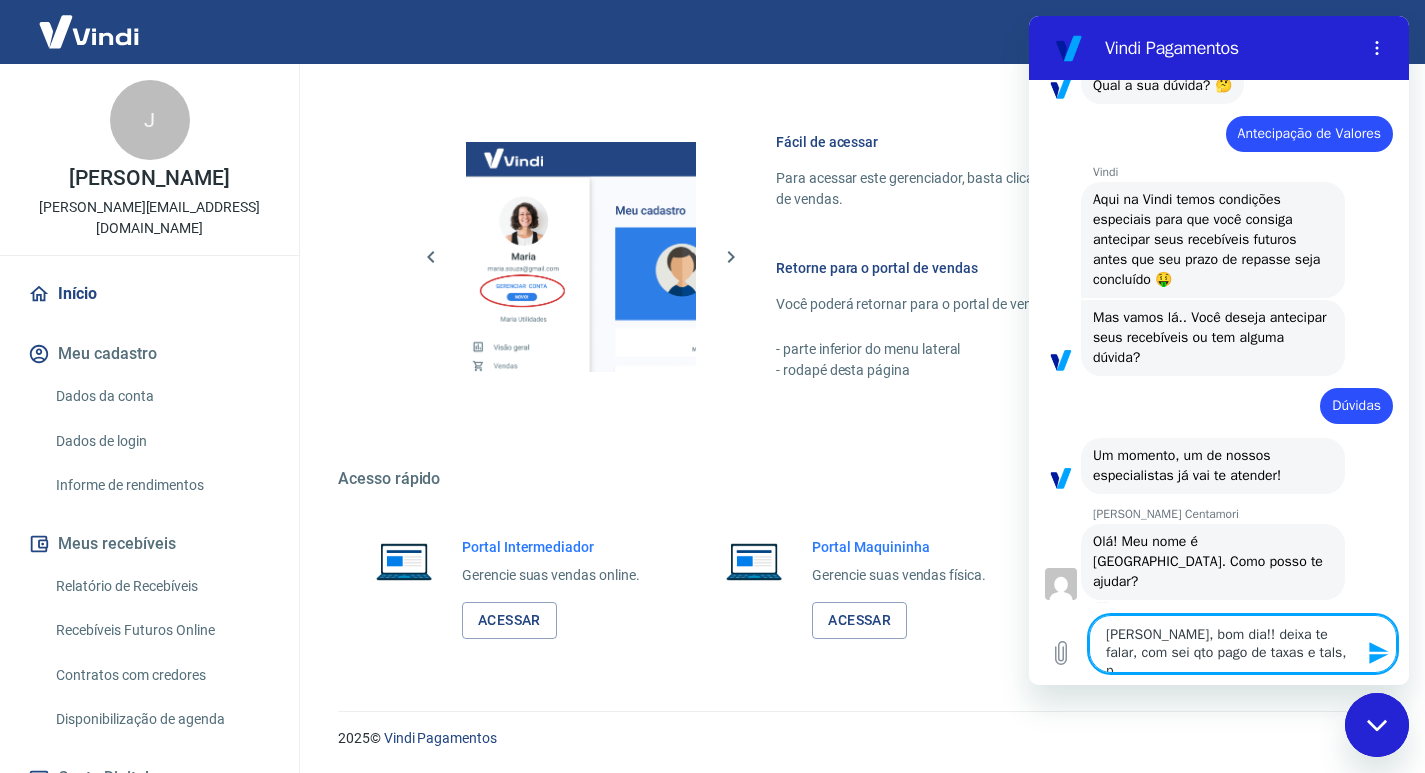 type on "[PERSON_NAME], bom dia!! deixa te falar, com sei qto pago de taxas e tals, pq" 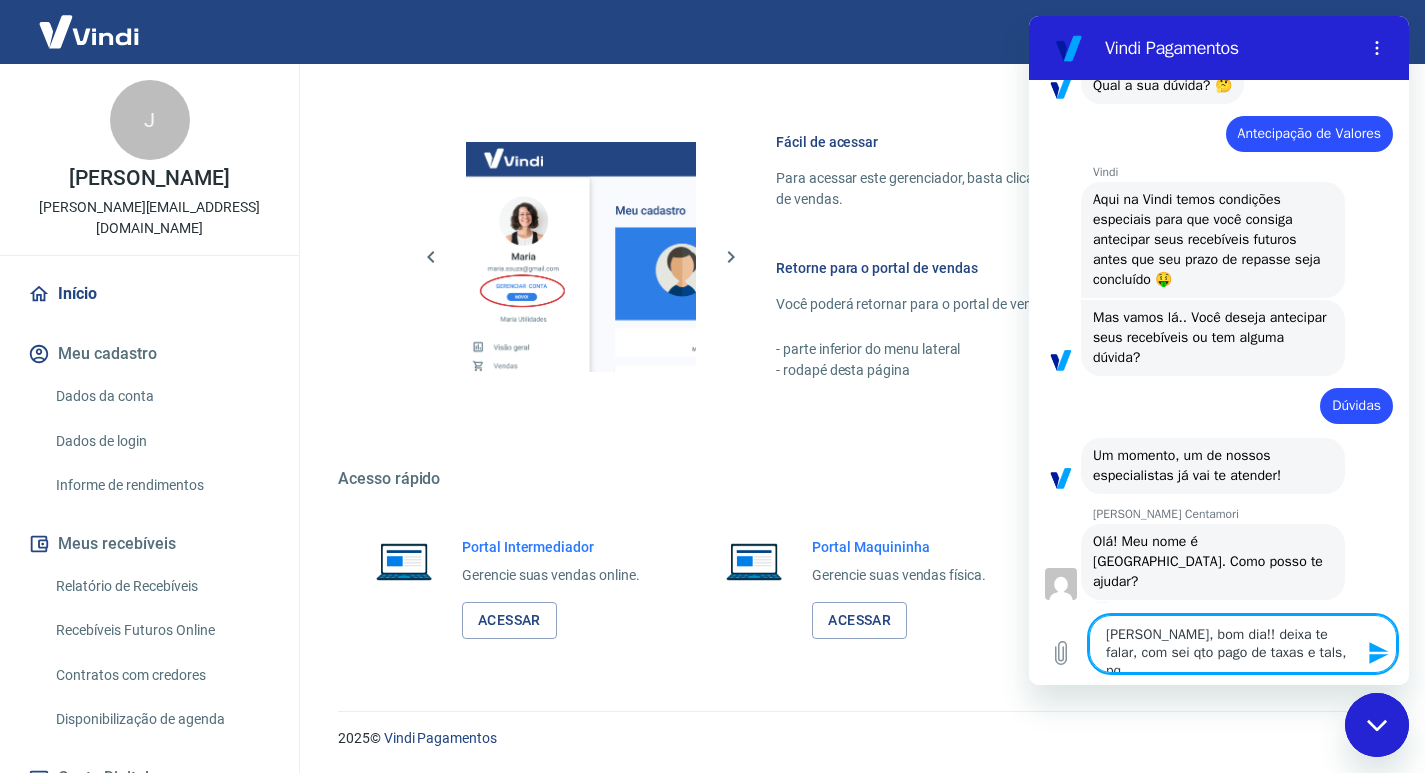 type on "[PERSON_NAME], bom dia!! deixa te falar, com sei qto pago de taxas e tals, pq" 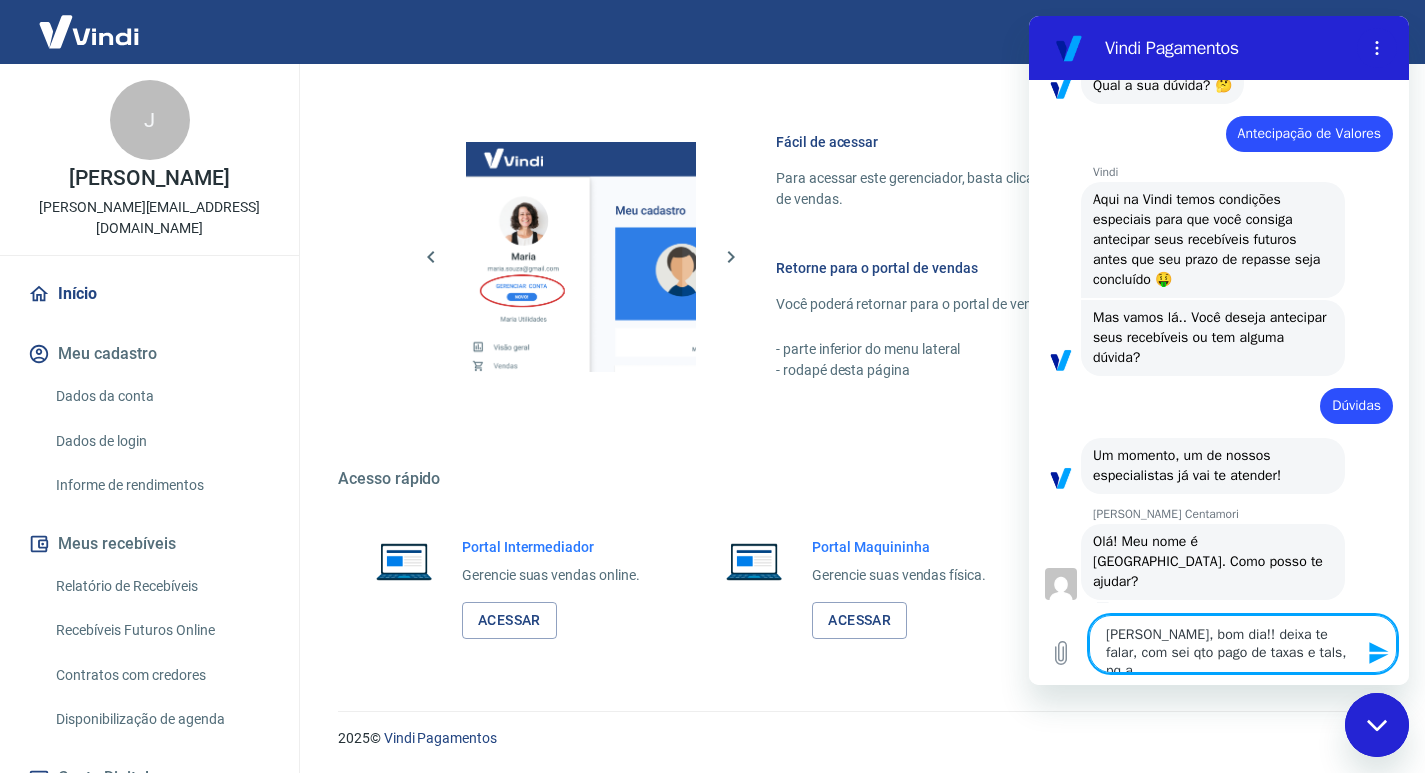 type on "[PERSON_NAME], bom dia!! deixa te falar, com sei qto pago de taxas e tals, pq as" 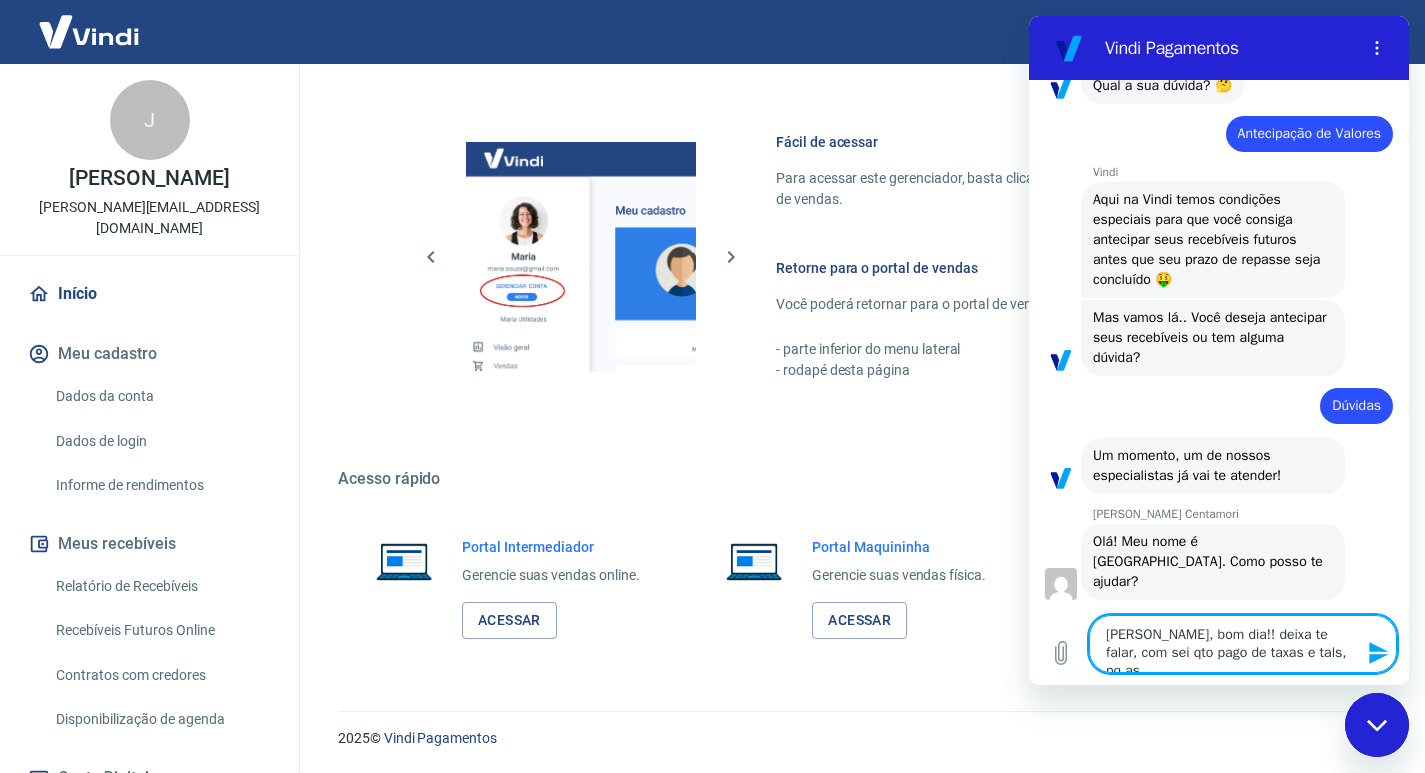 type on "[PERSON_NAME], bom dia!! deixa te falar, com sei qto pago de taxas e tals, pq as" 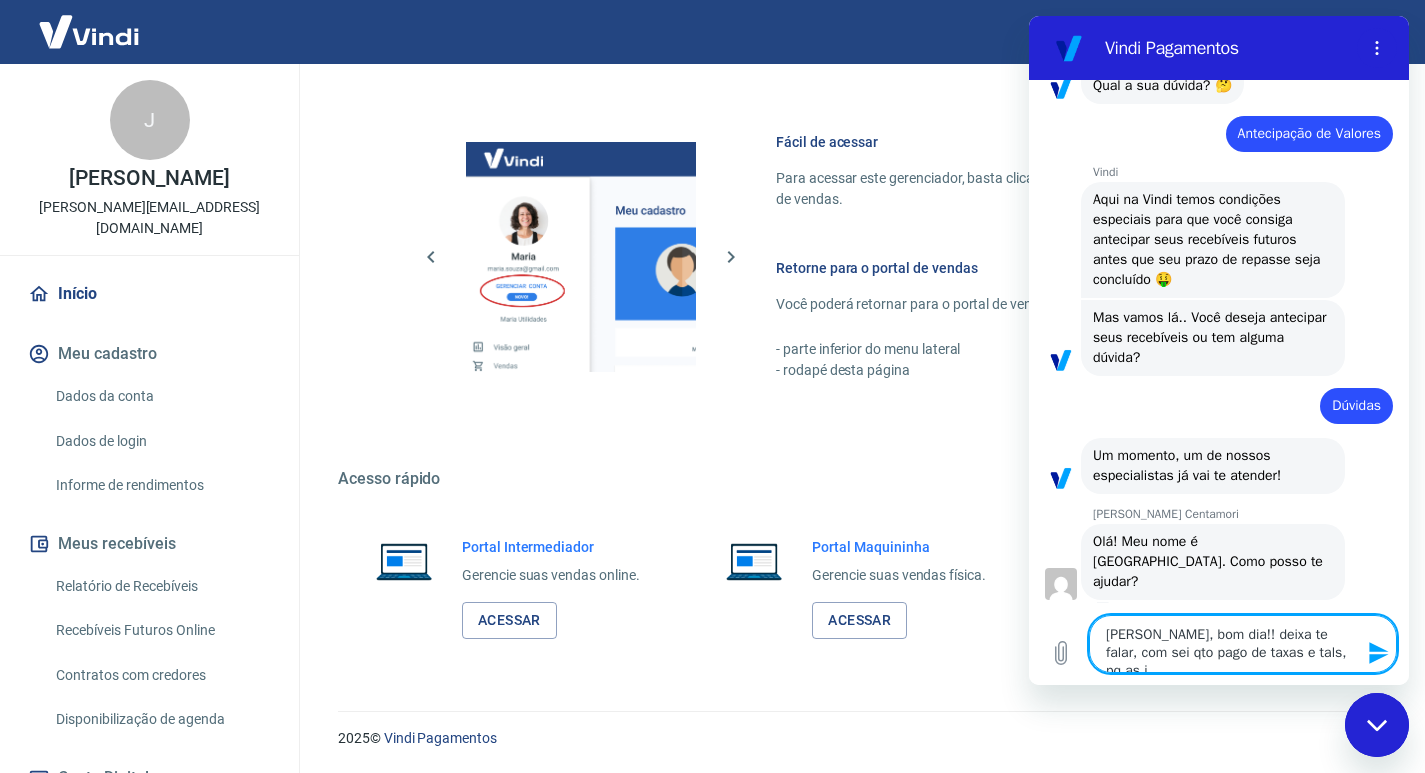 type on "[PERSON_NAME], bom dia!! deixa te falar, com sei qto pago de taxas e tals, pq as in" 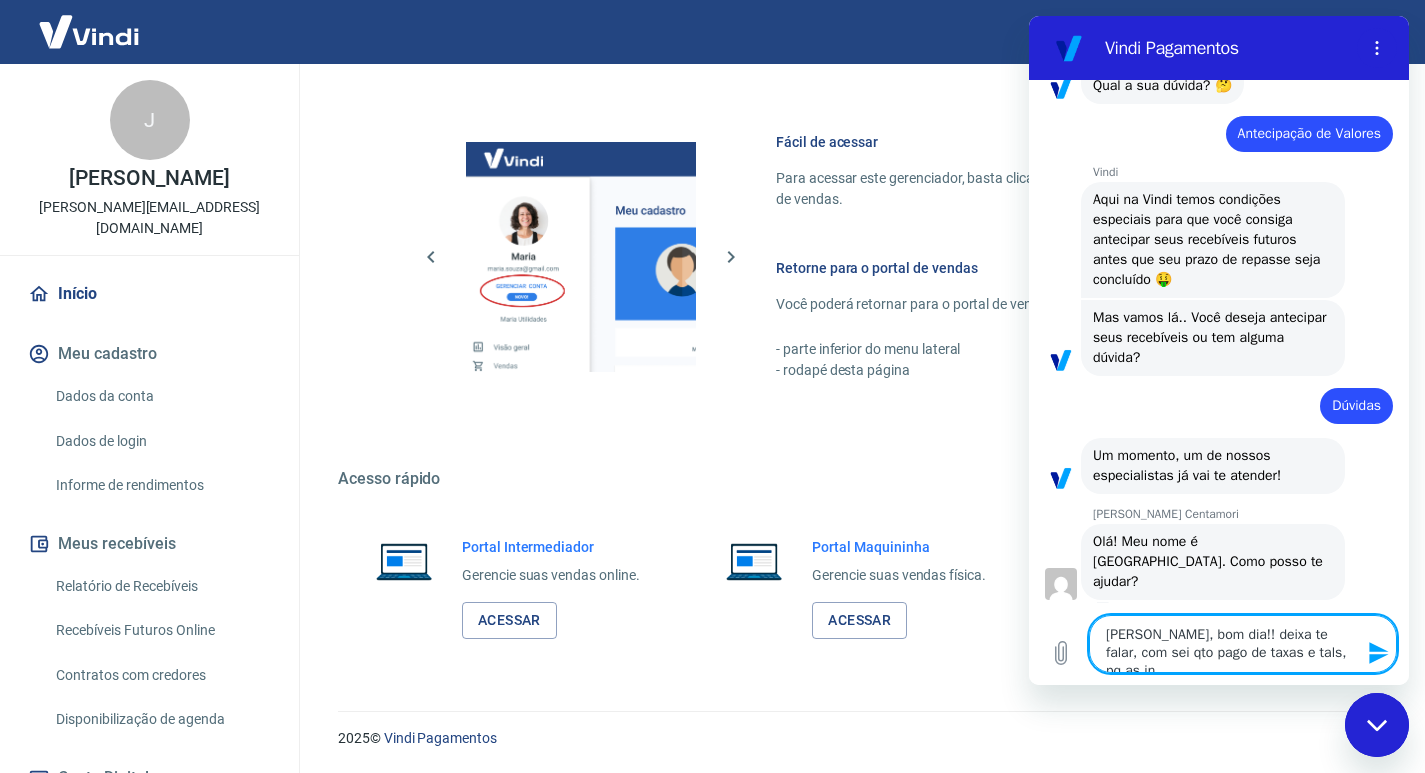 type on "[PERSON_NAME], bom dia!! deixa te falar, com sei qto pago de taxas e tals, pq as inf" 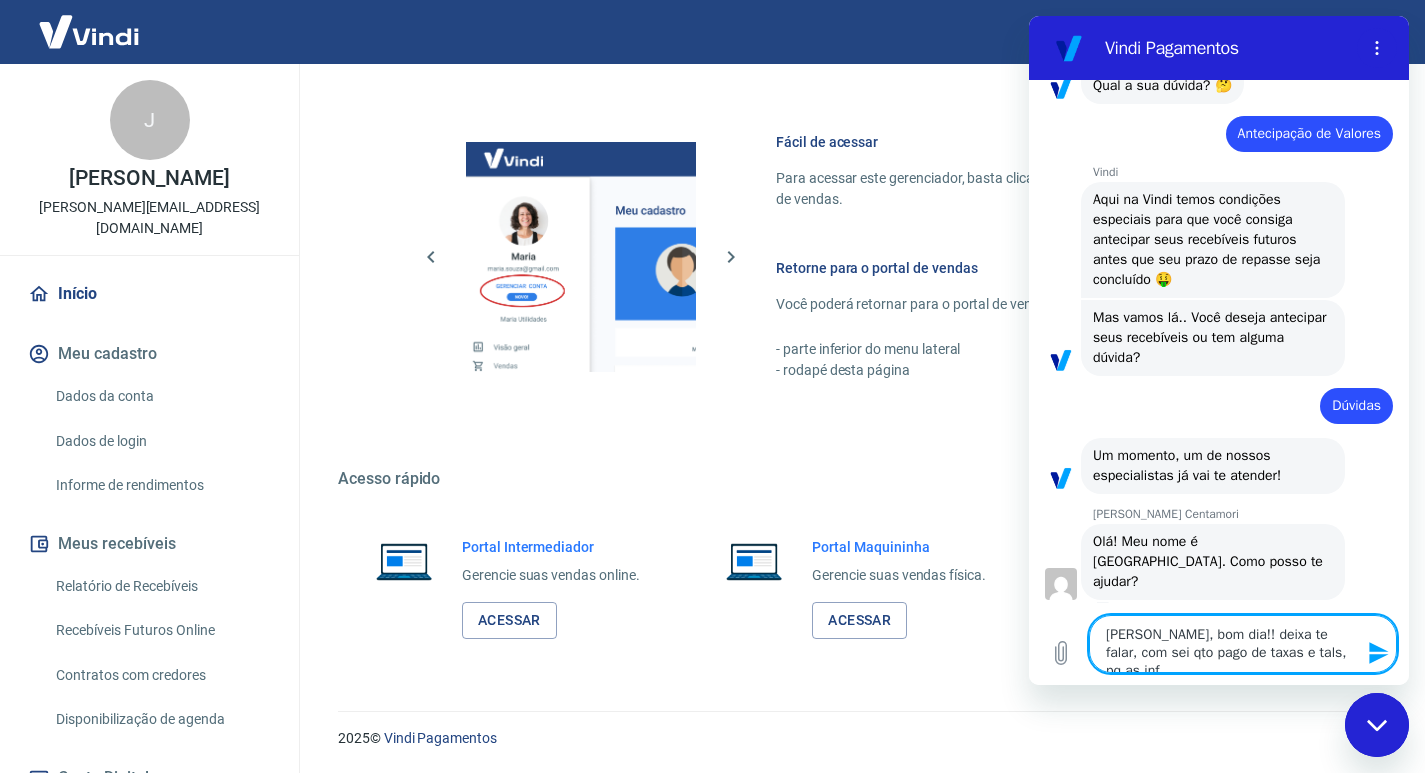 type on "[PERSON_NAME], bom dia!! deixa te falar, com sei qto pago de taxas e tals, pq as info" 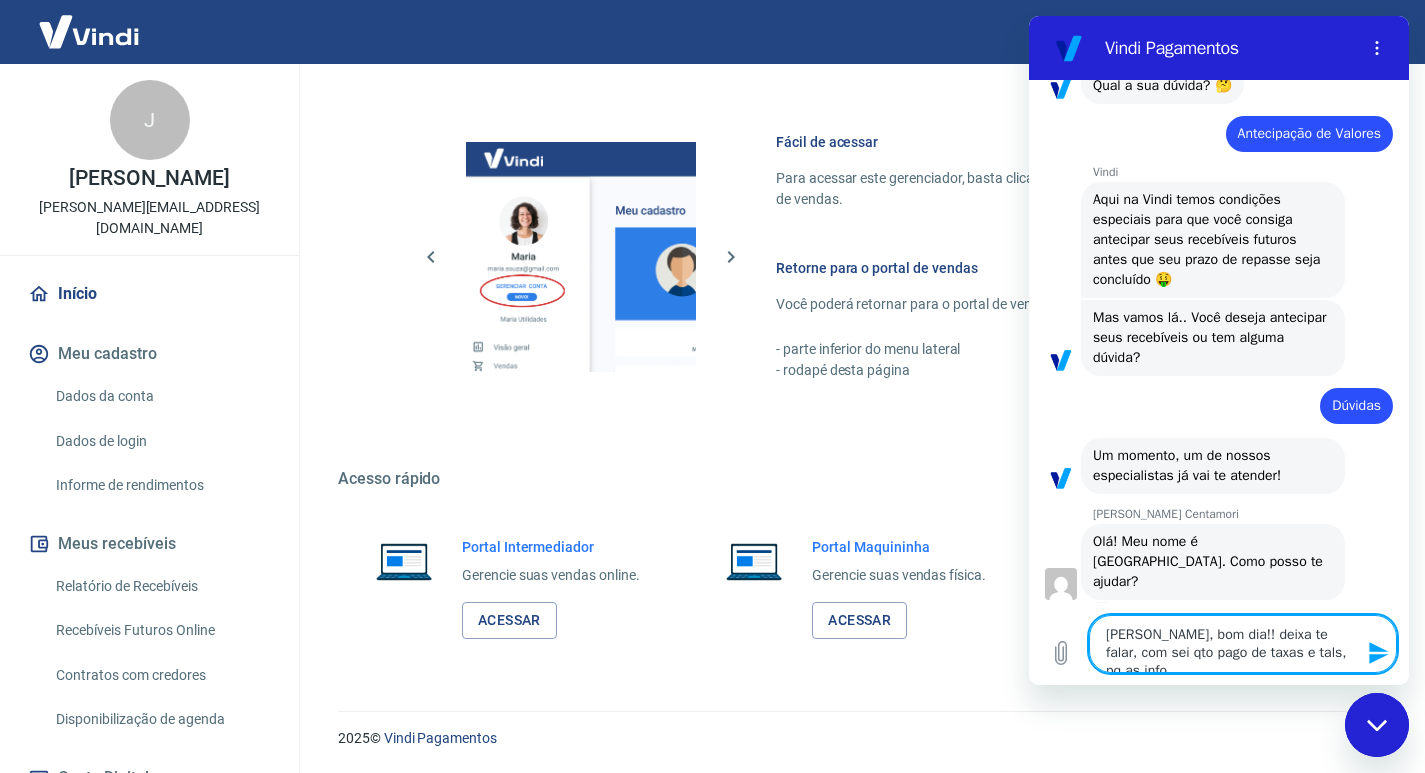 type on "x" 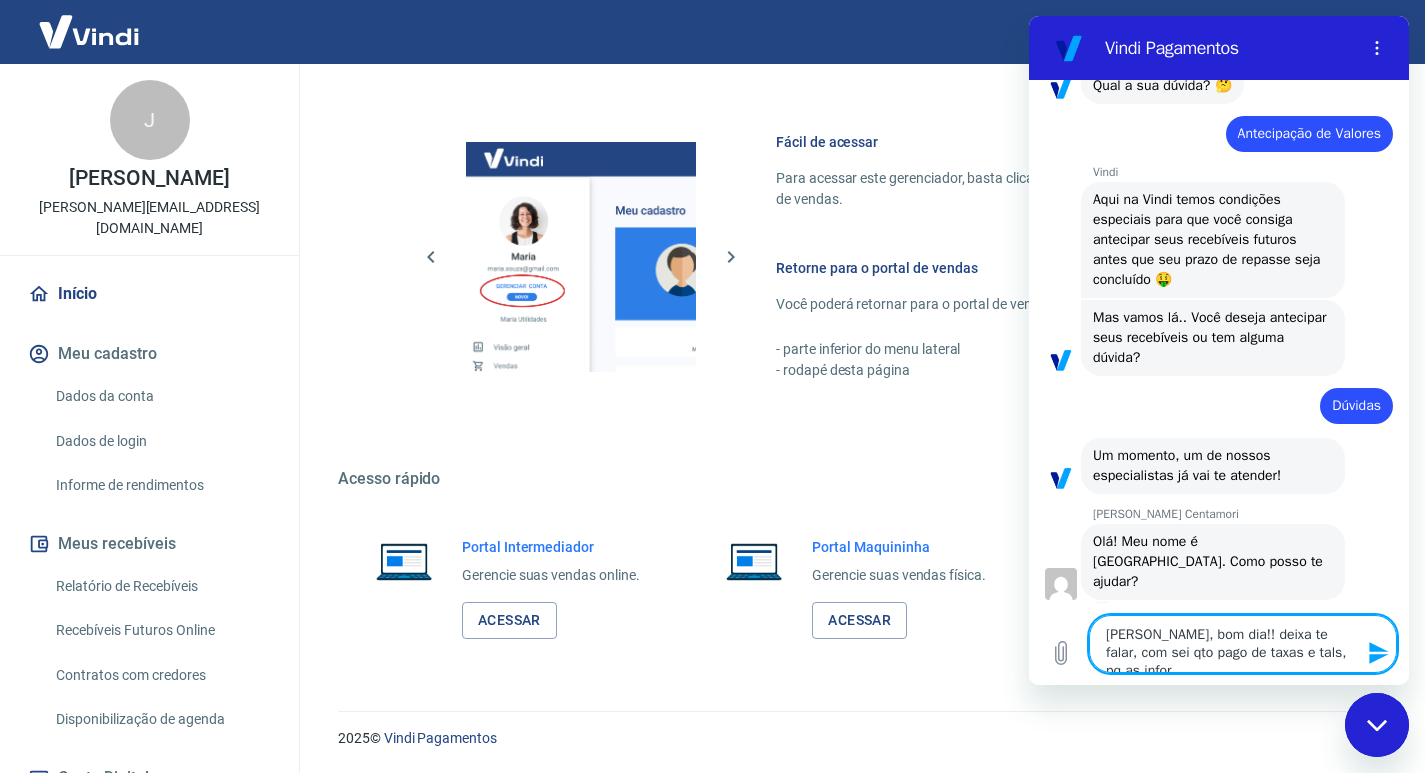 type on "[PERSON_NAME], bom dia!! deixa te falar, com sei qto pago de taxas e tals, pq as inform" 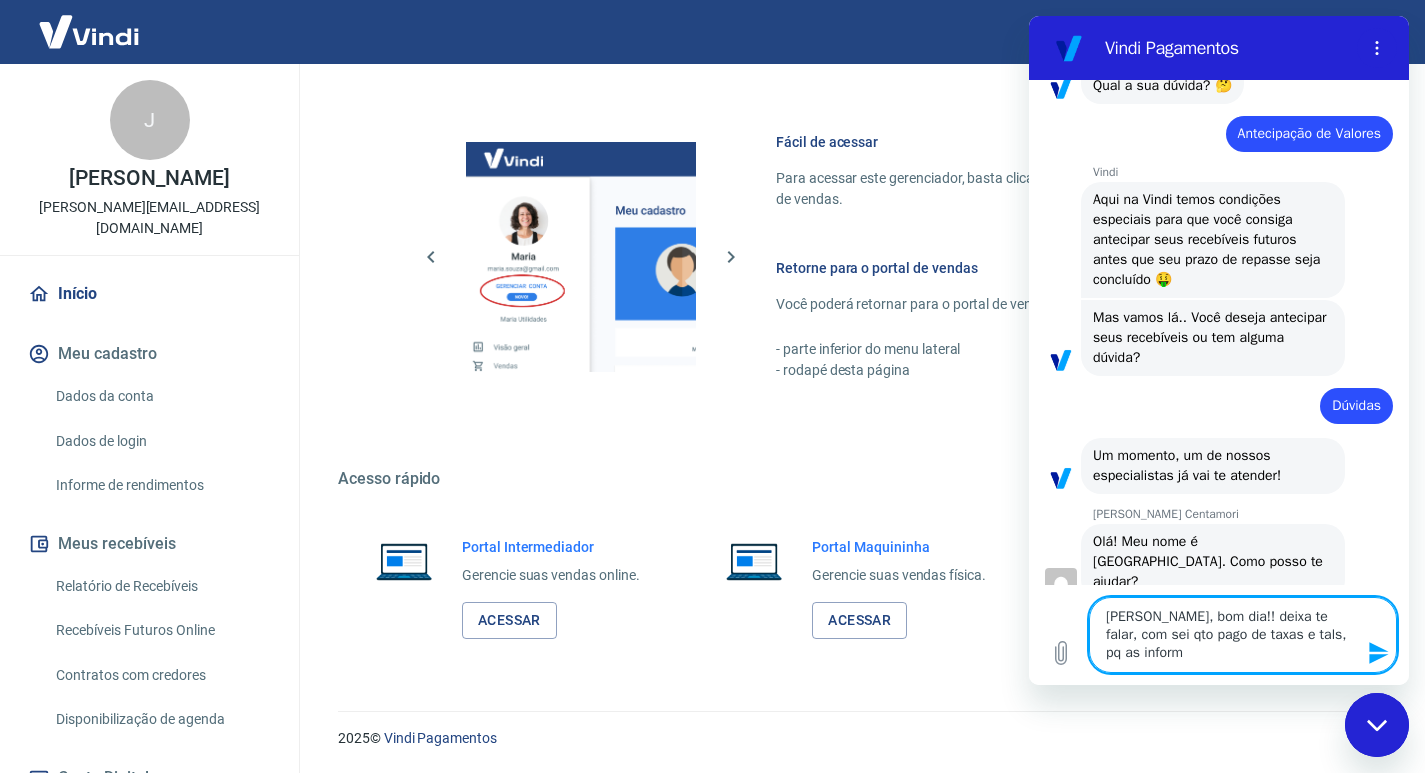 scroll, scrollTop: 164, scrollLeft: 0, axis: vertical 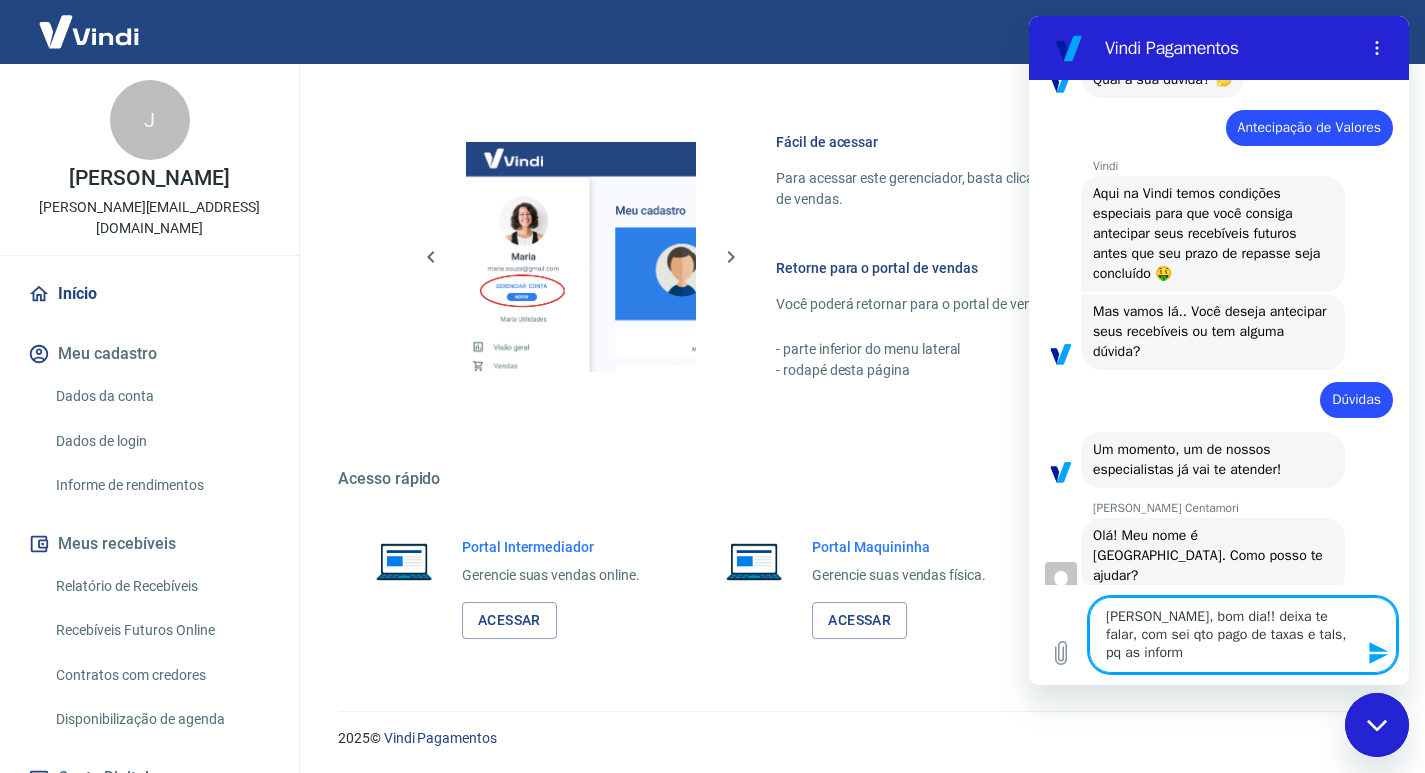 type on "[PERSON_NAME], bom dia!! deixa te falar, com sei qto pago de taxas e tals, pq as informç" 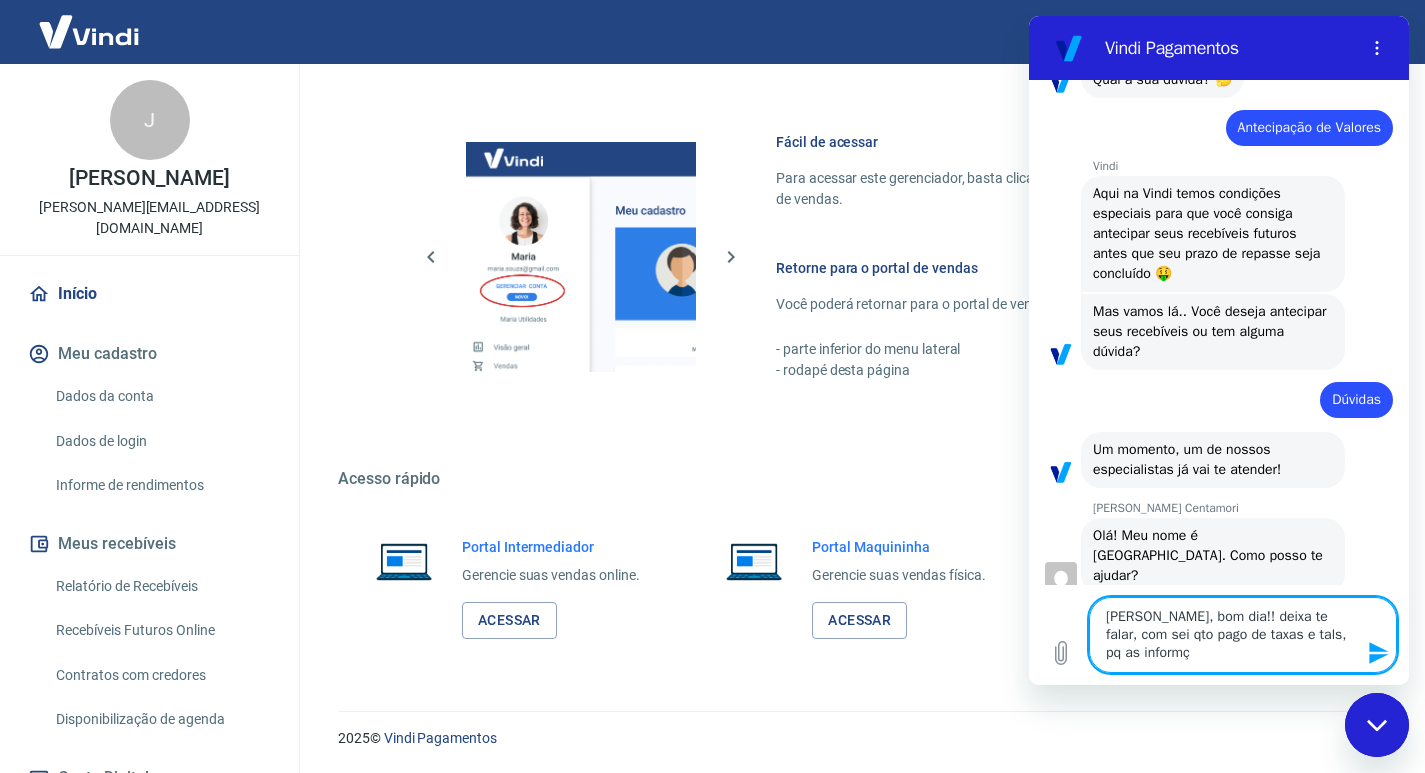 type on "[PERSON_NAME], bom dia!! deixa te falar, com sei qto pago de taxas e tals, pq as informça" 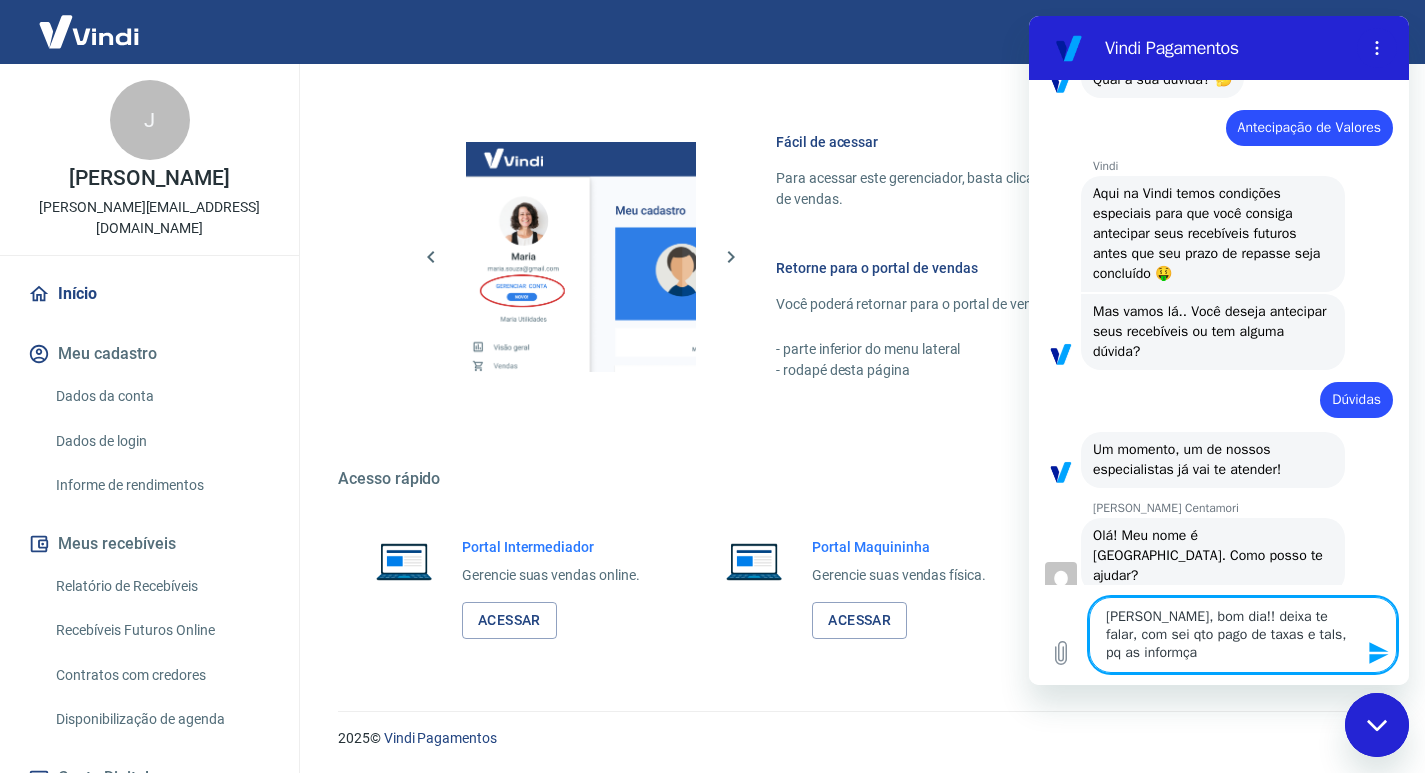 type on "[PERSON_NAME], bom dia!! deixa te falar, com sei qto pago de taxas e tals, pq as informçao" 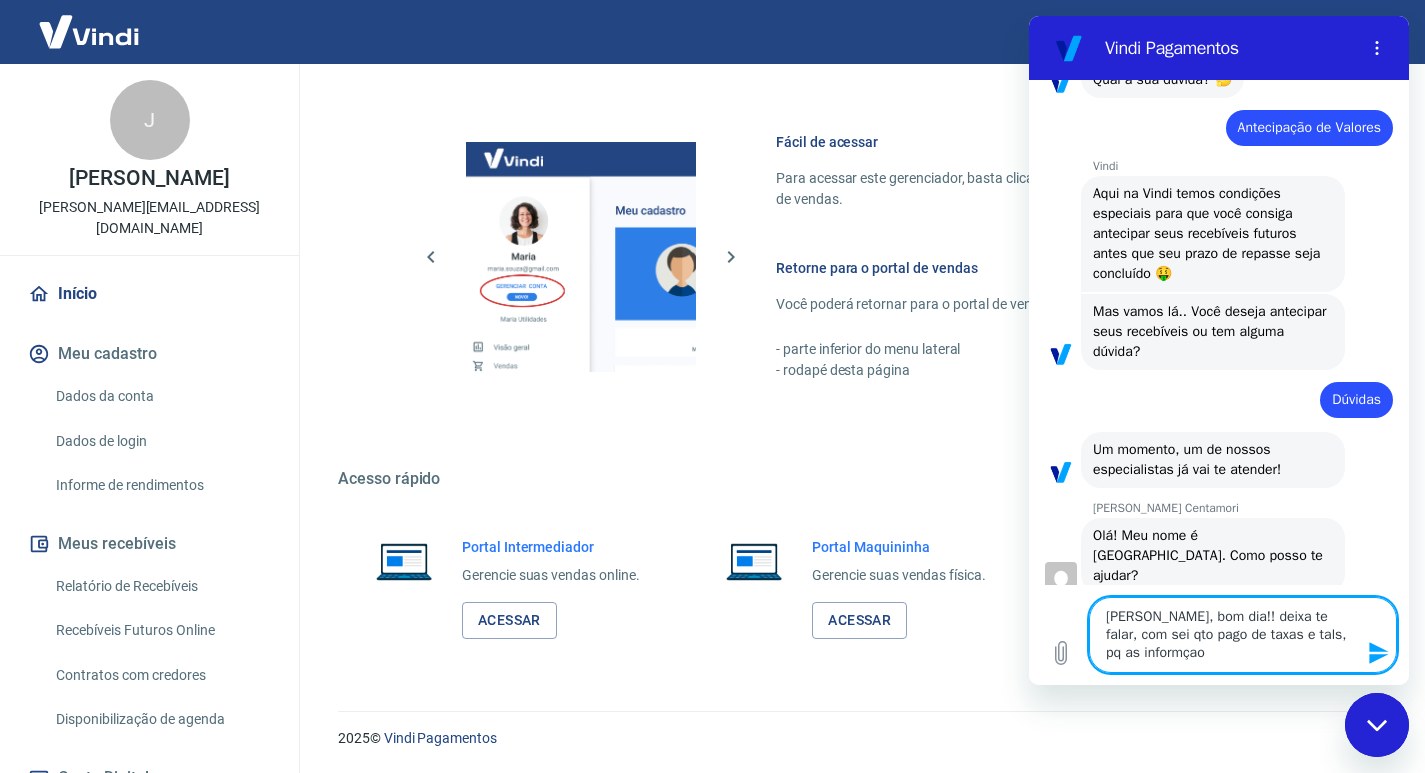 type on "[PERSON_NAME], bom dia!! deixa te falar, com sei qto pago de taxas e tals, pq as informçaoe" 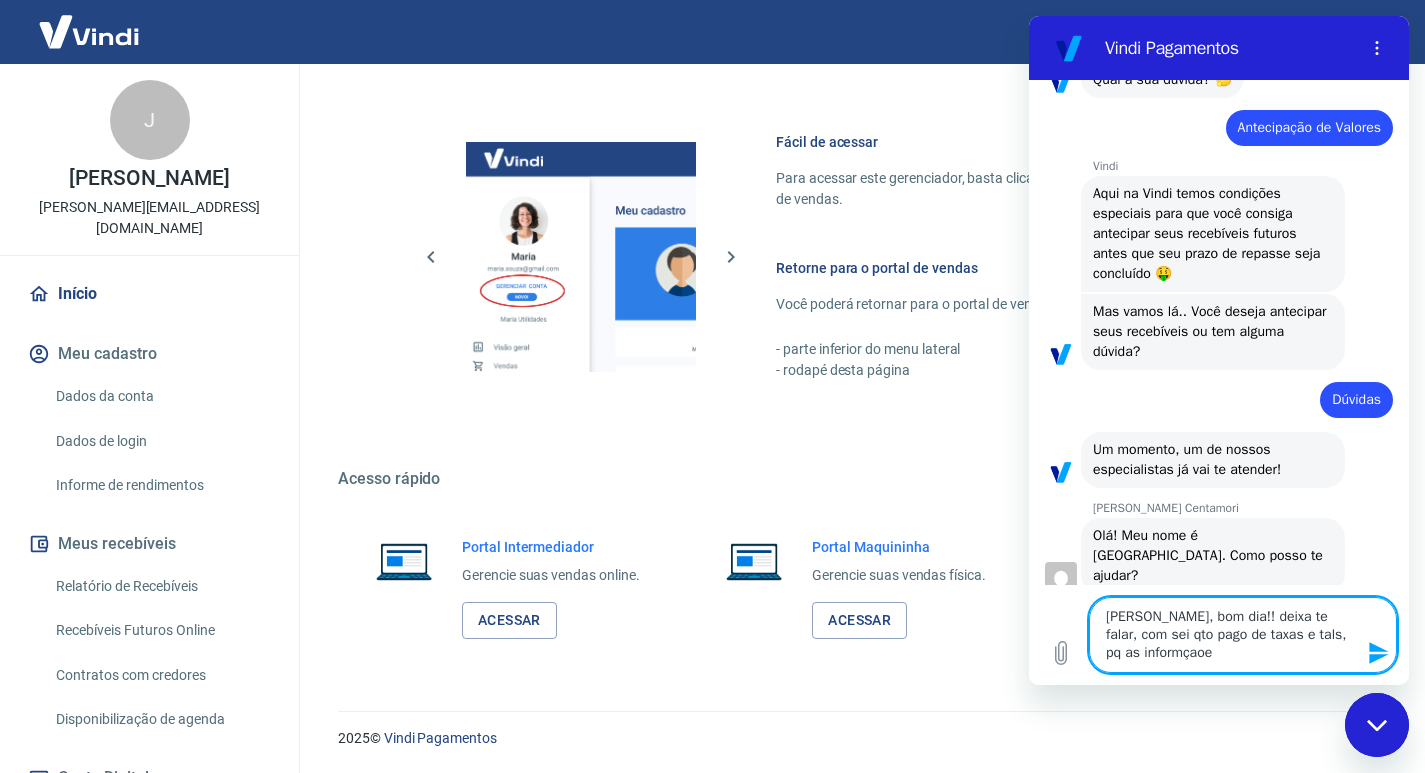 type on "[PERSON_NAME], bom dia!! deixa te falar, com sei qto pago de taxas e tals, pq as informçaoe" 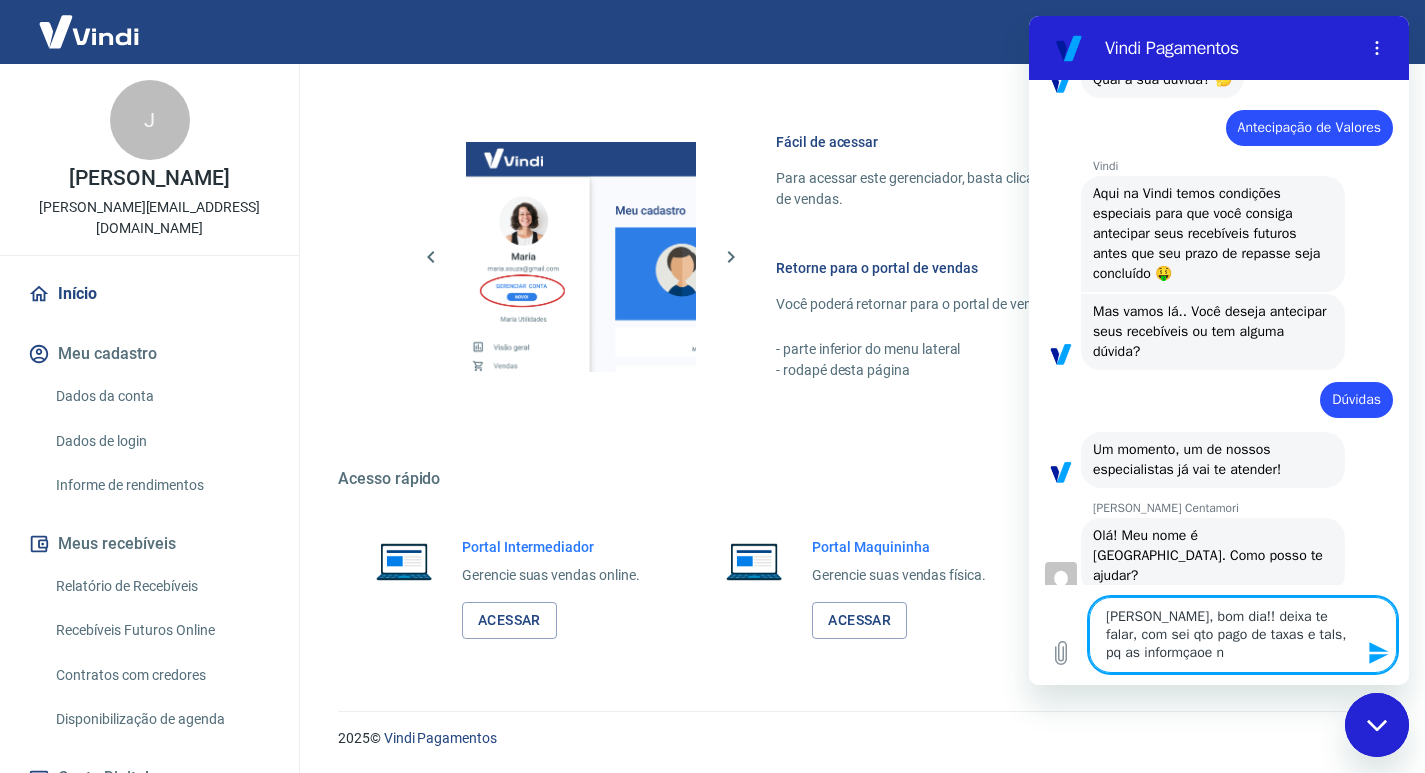 type on "[PERSON_NAME], bom dia!! deixa te falar, com sei qto pago de taxas e tals, pq as informçaoe na" 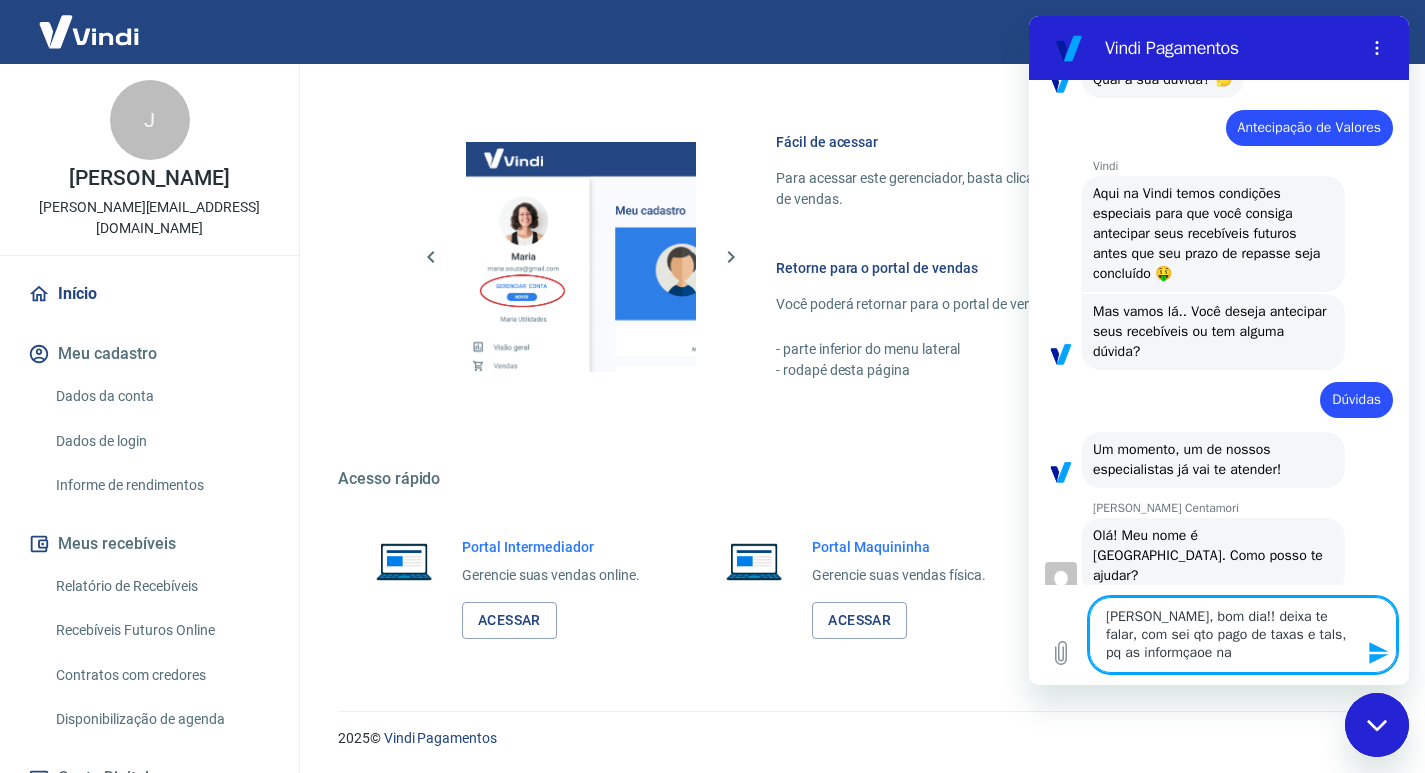 type on "[PERSON_NAME], bom dia!! deixa te falar, com sei qto pago de taxas e tals, pq as informçaoe nao" 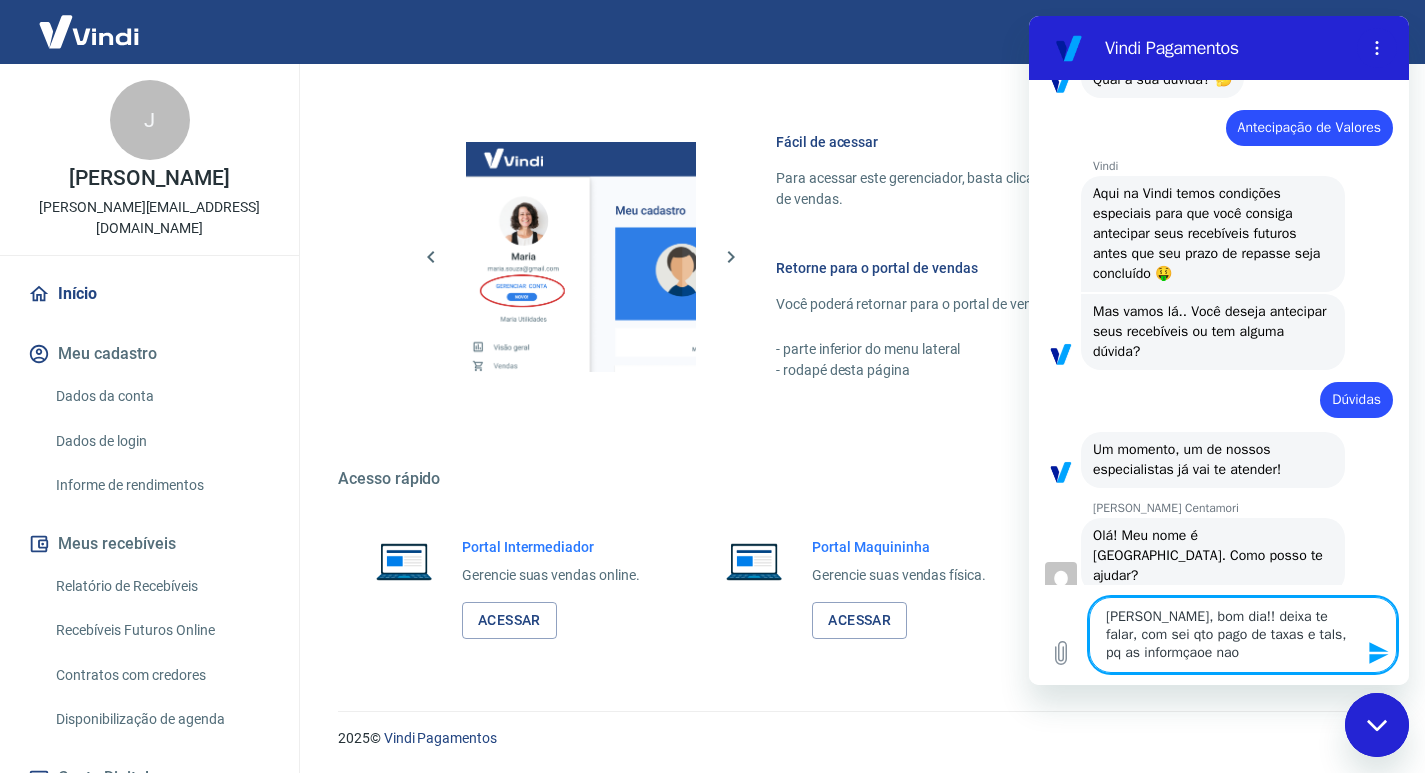 type on "[PERSON_NAME], bom dia!! deixa te falar, com sei qto pago de taxas e tals, pq as informçaoe nao" 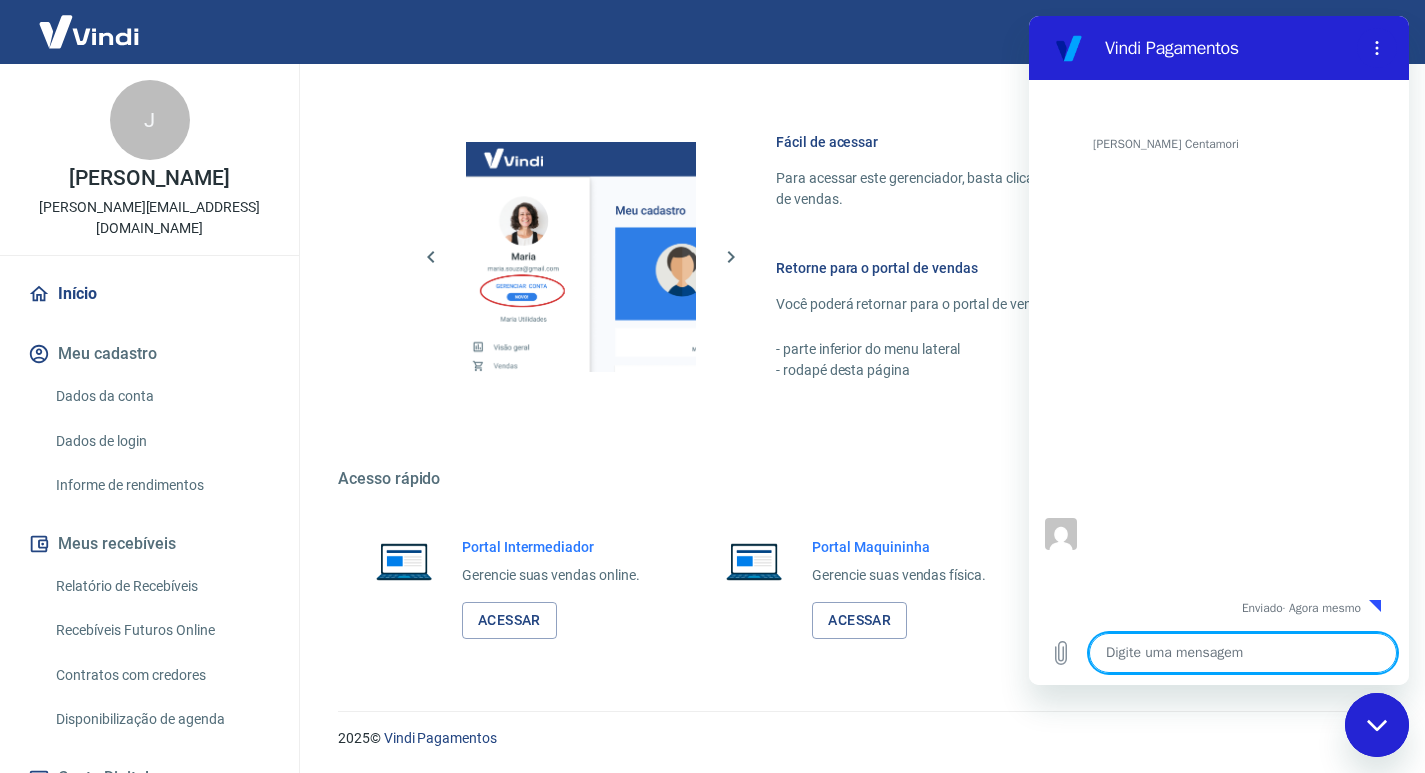 scroll, scrollTop: 1150, scrollLeft: 0, axis: vertical 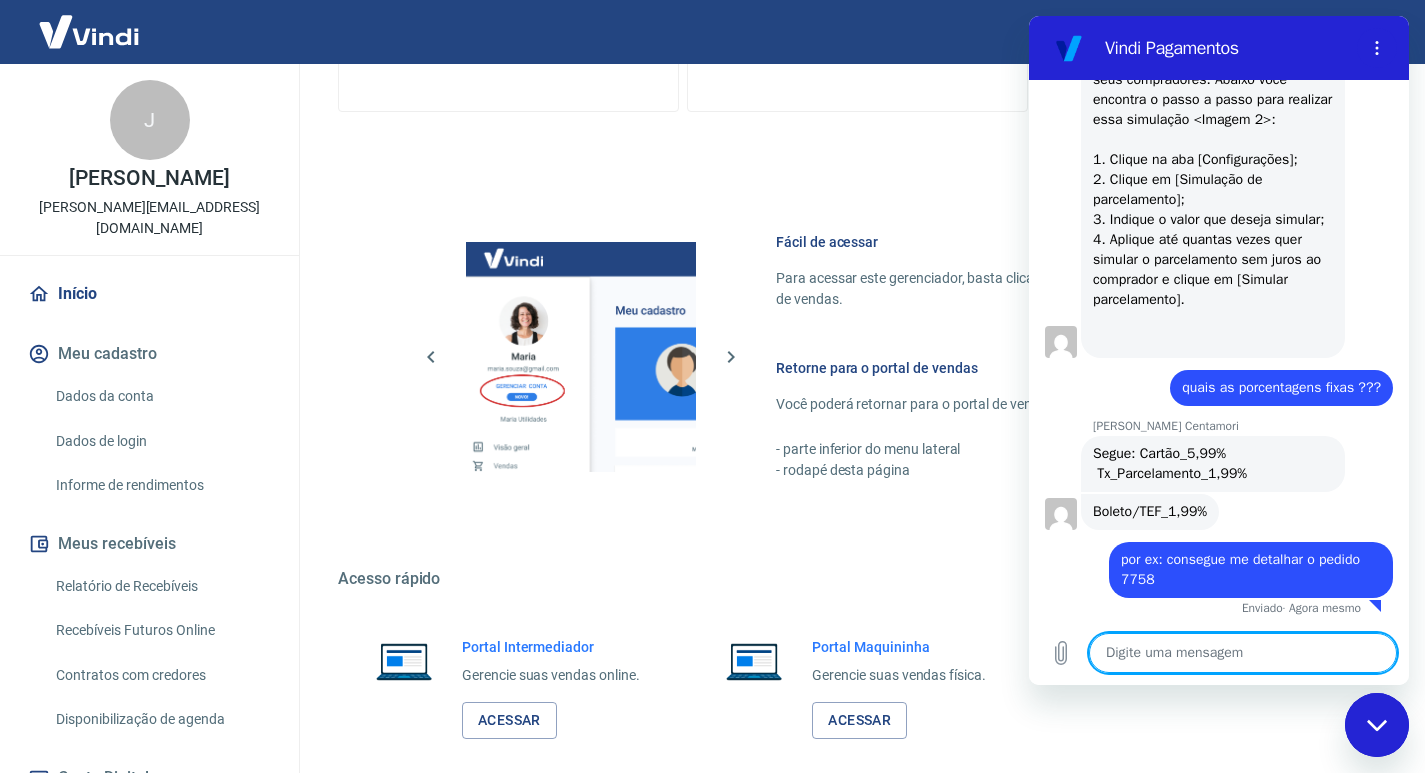 drag, startPoint x: 1400, startPoint y: 345, endPoint x: 2445, endPoint y: 564, distance: 1067.7013 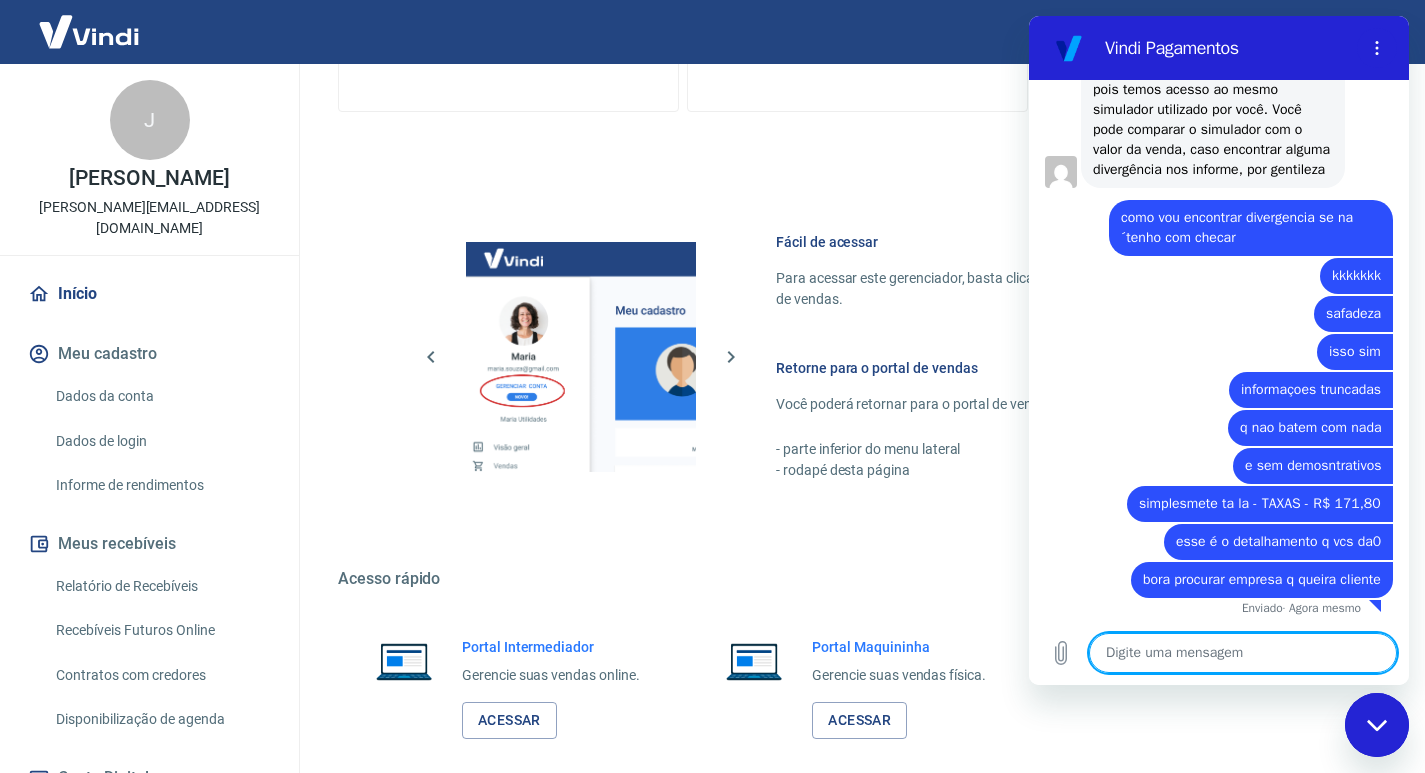 scroll, scrollTop: 3294, scrollLeft: 0, axis: vertical 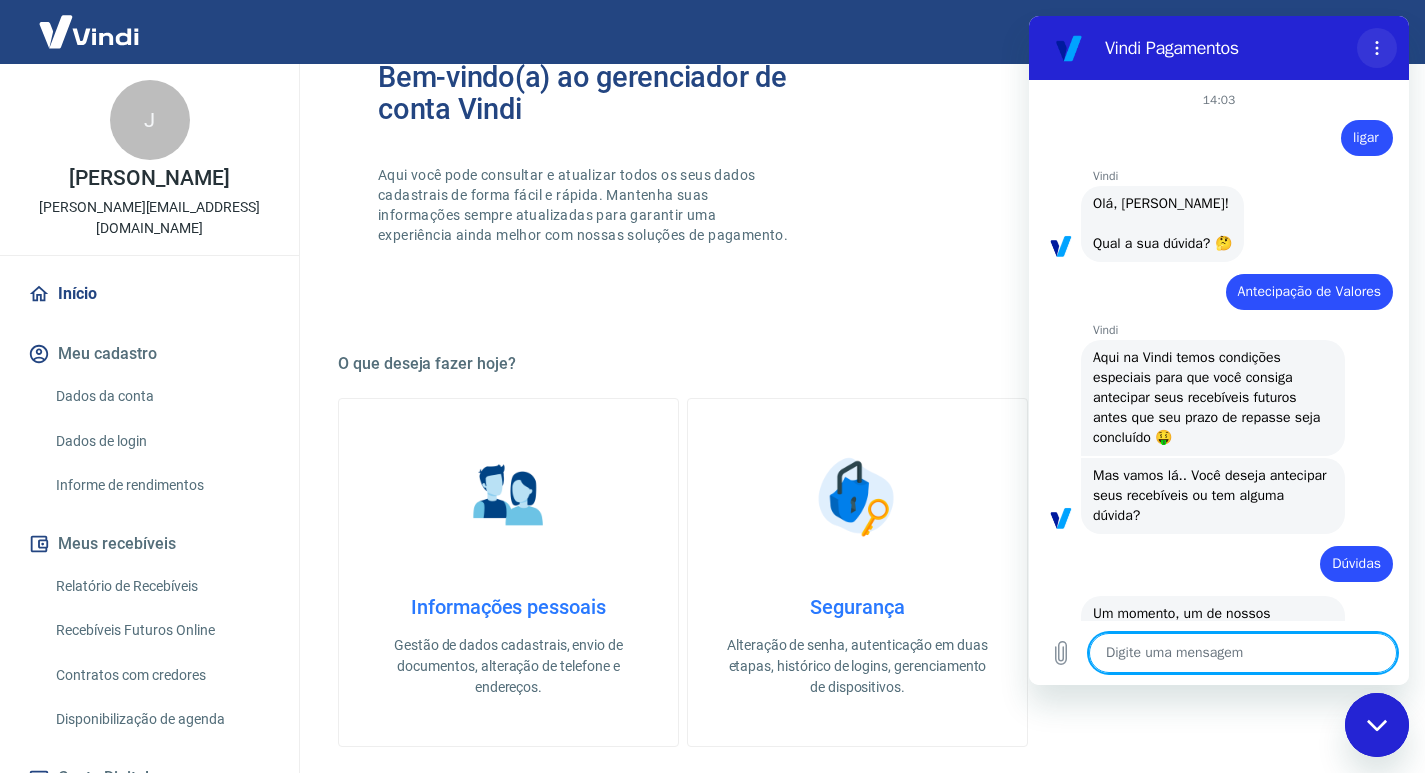 click 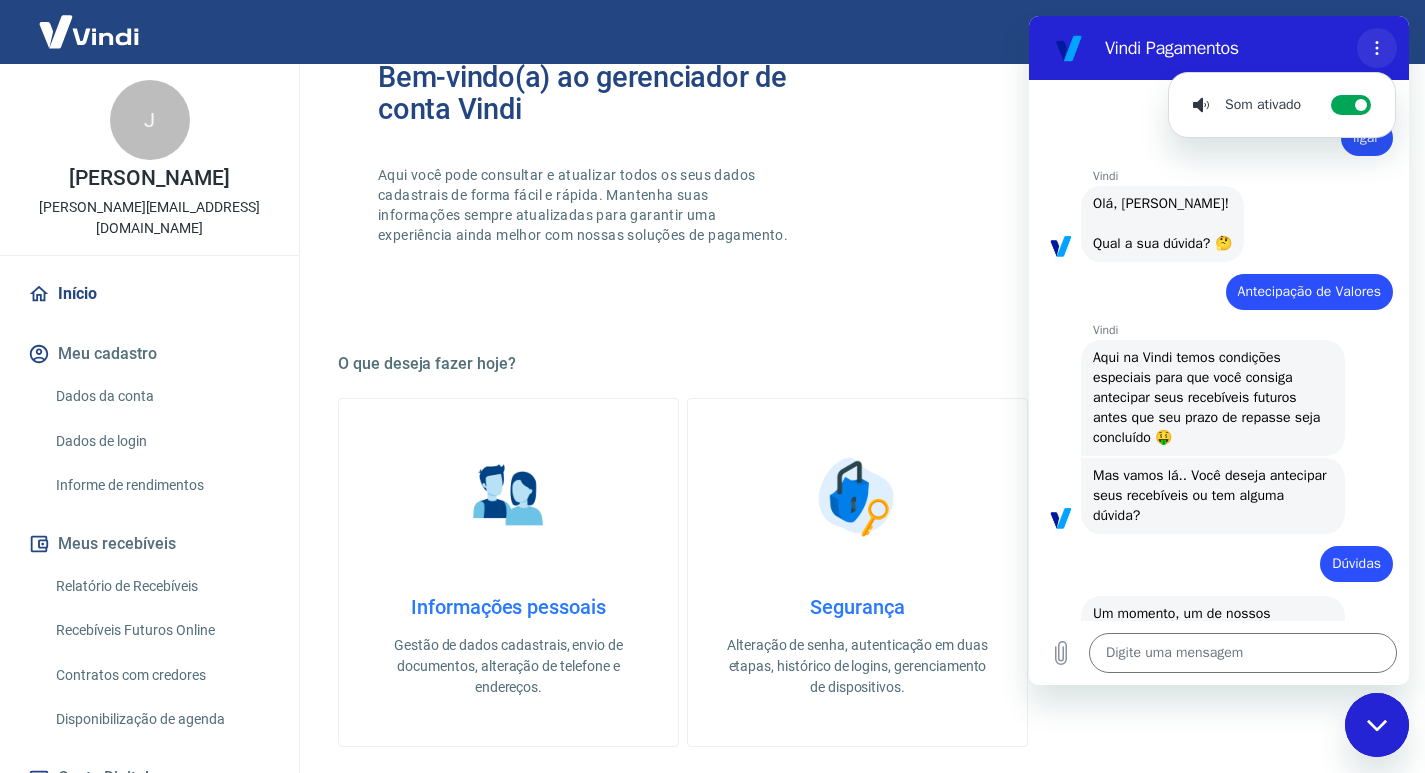 click 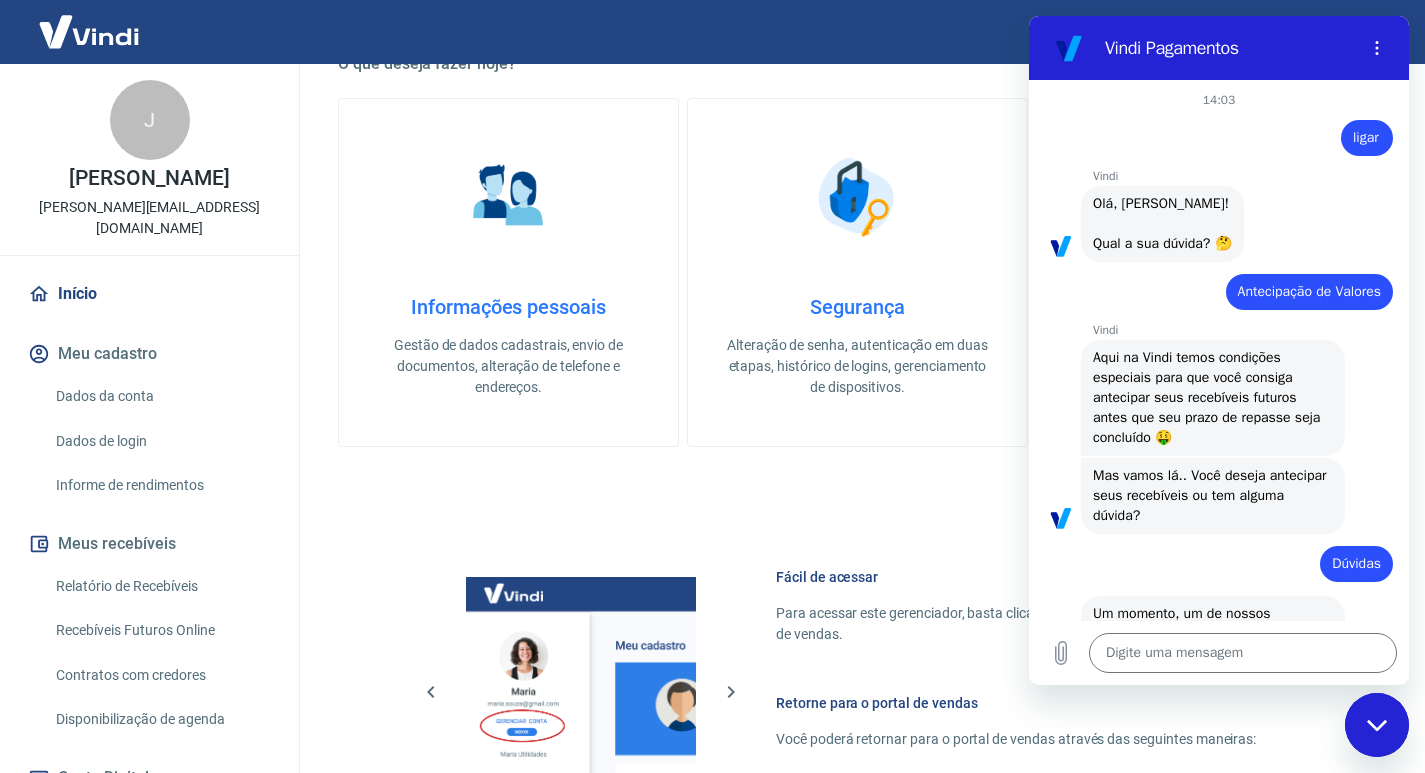 scroll, scrollTop: 491, scrollLeft: 0, axis: vertical 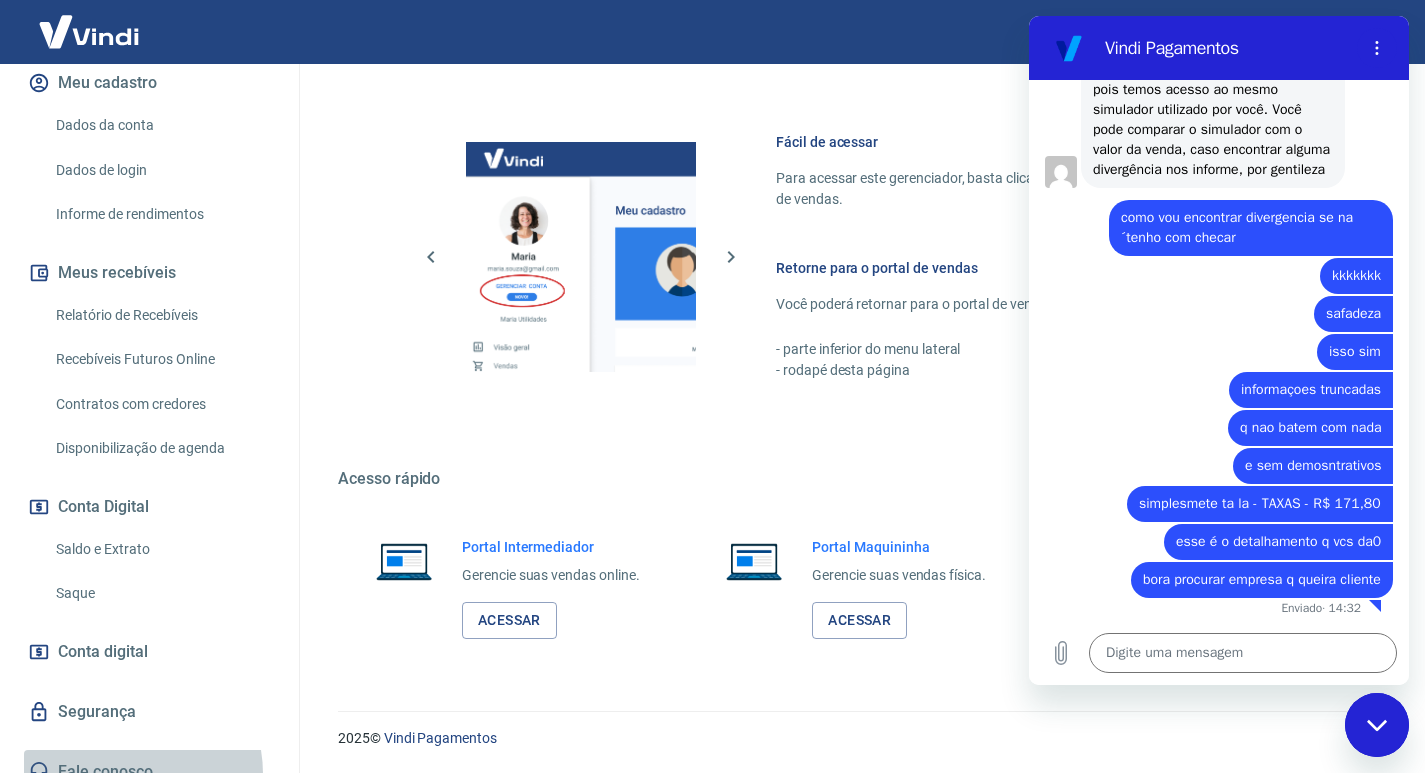 click on "Fale conosco" at bounding box center (149, 772) 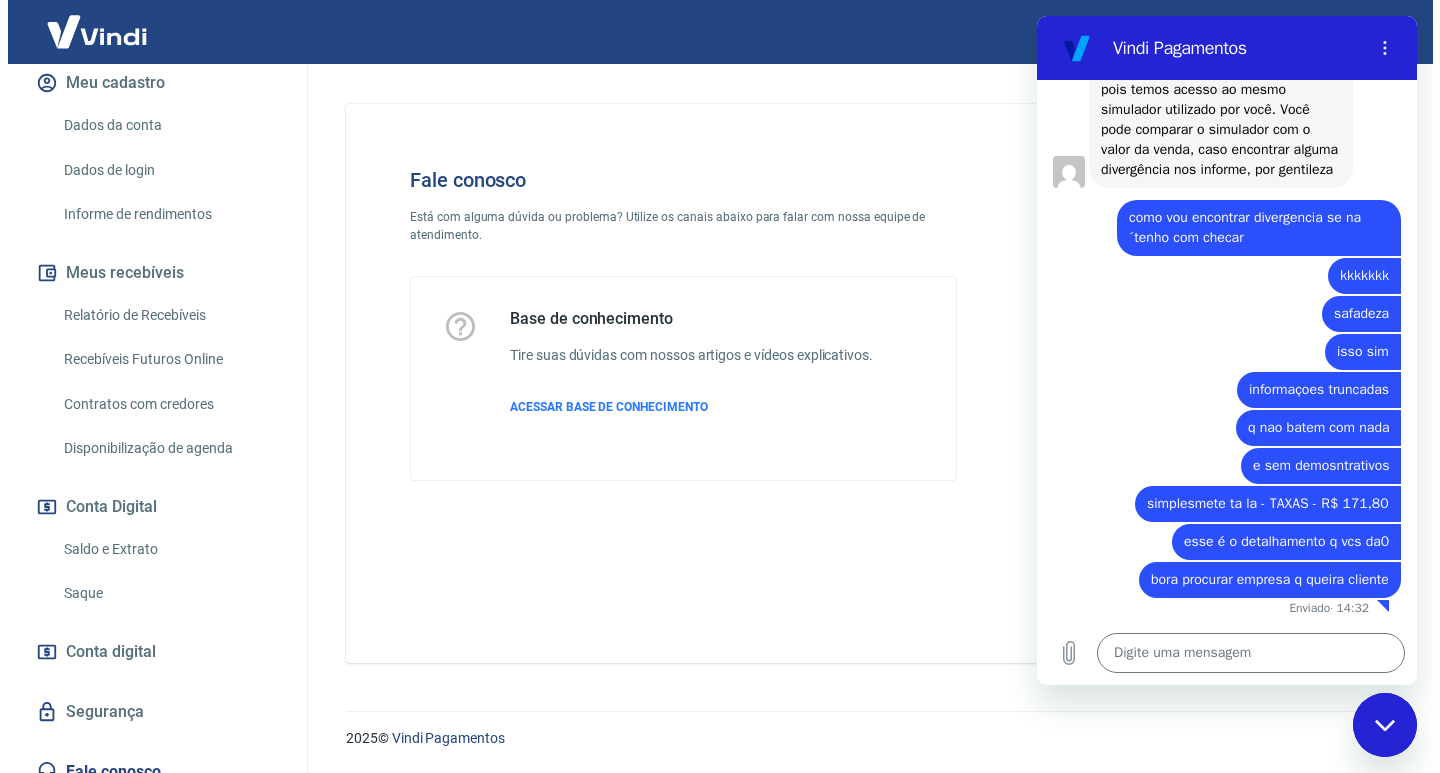 scroll, scrollTop: 0, scrollLeft: 0, axis: both 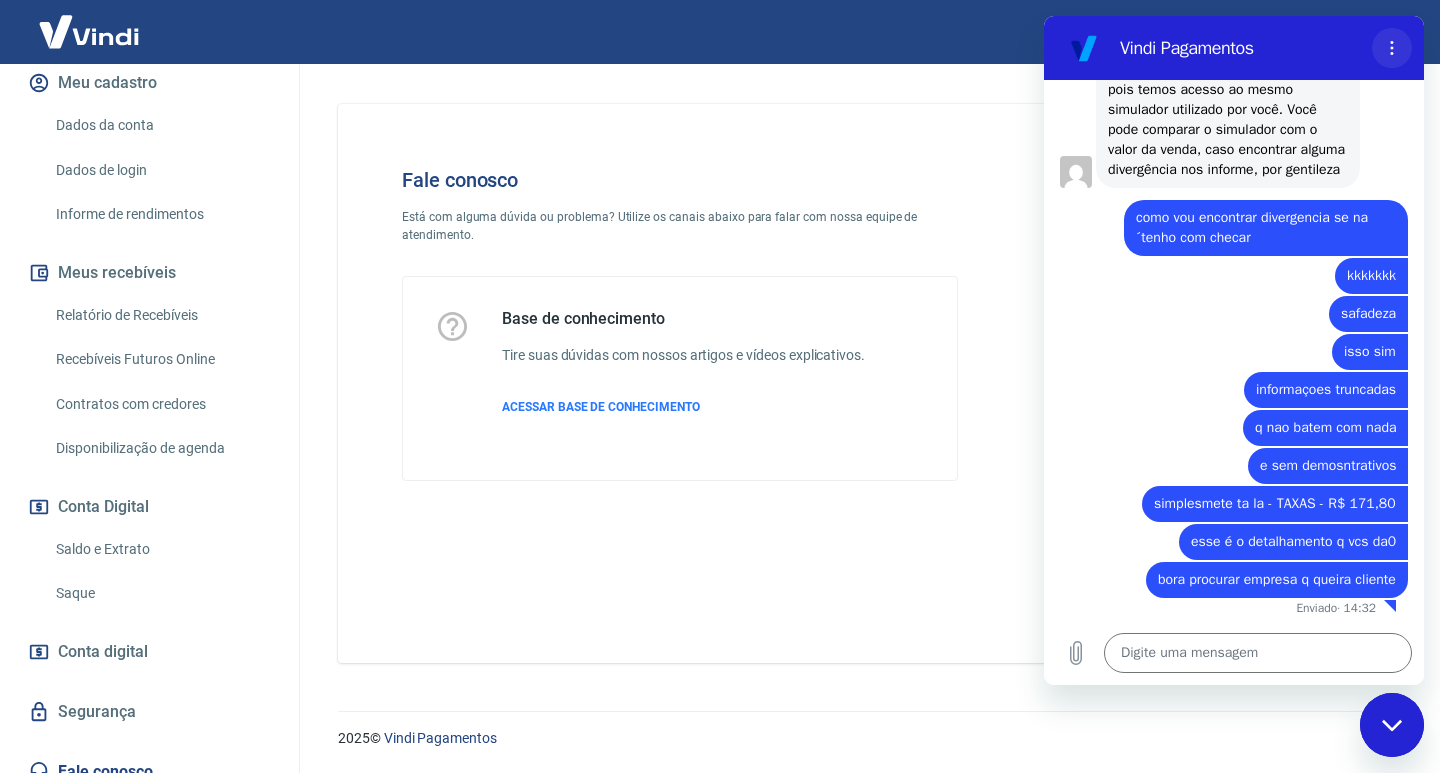 click 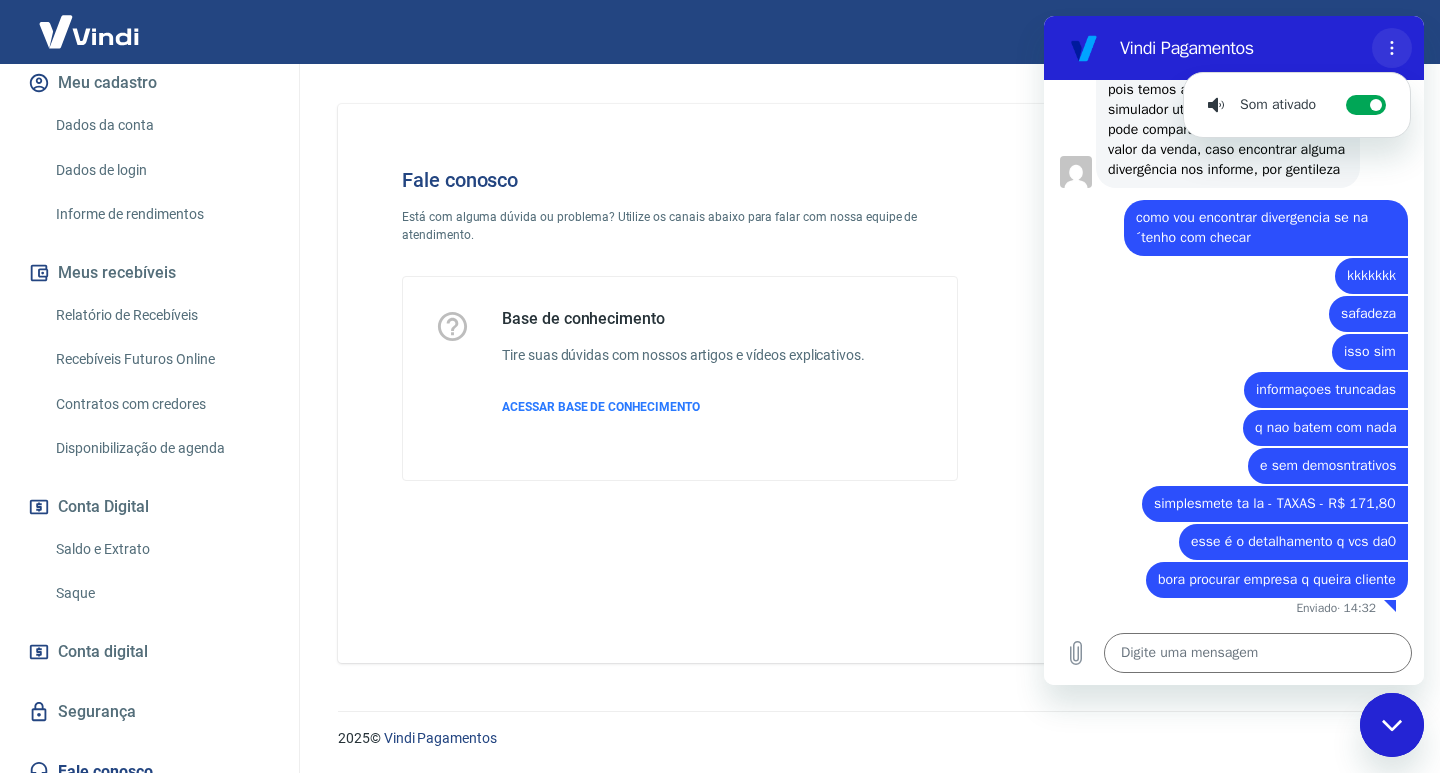 click 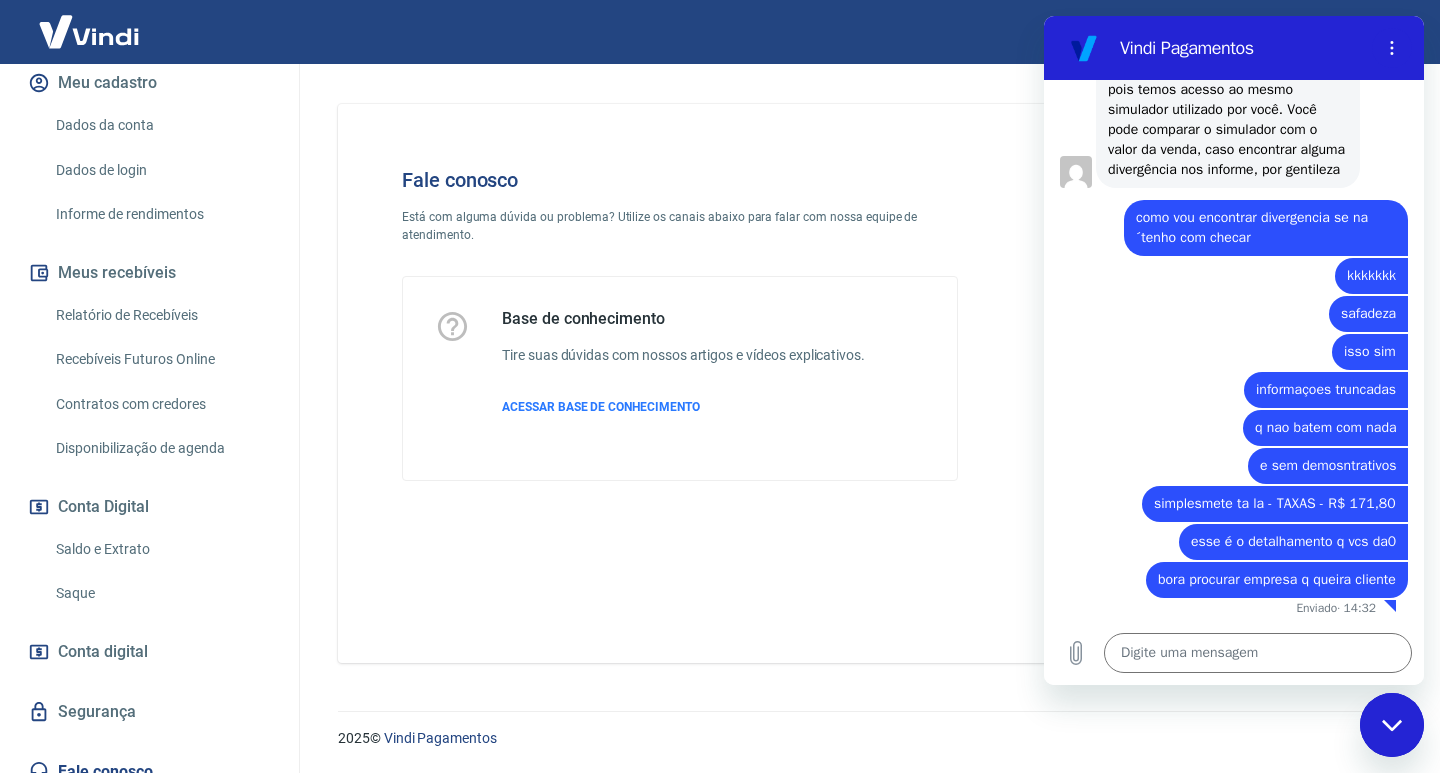 scroll, scrollTop: 0, scrollLeft: 0, axis: both 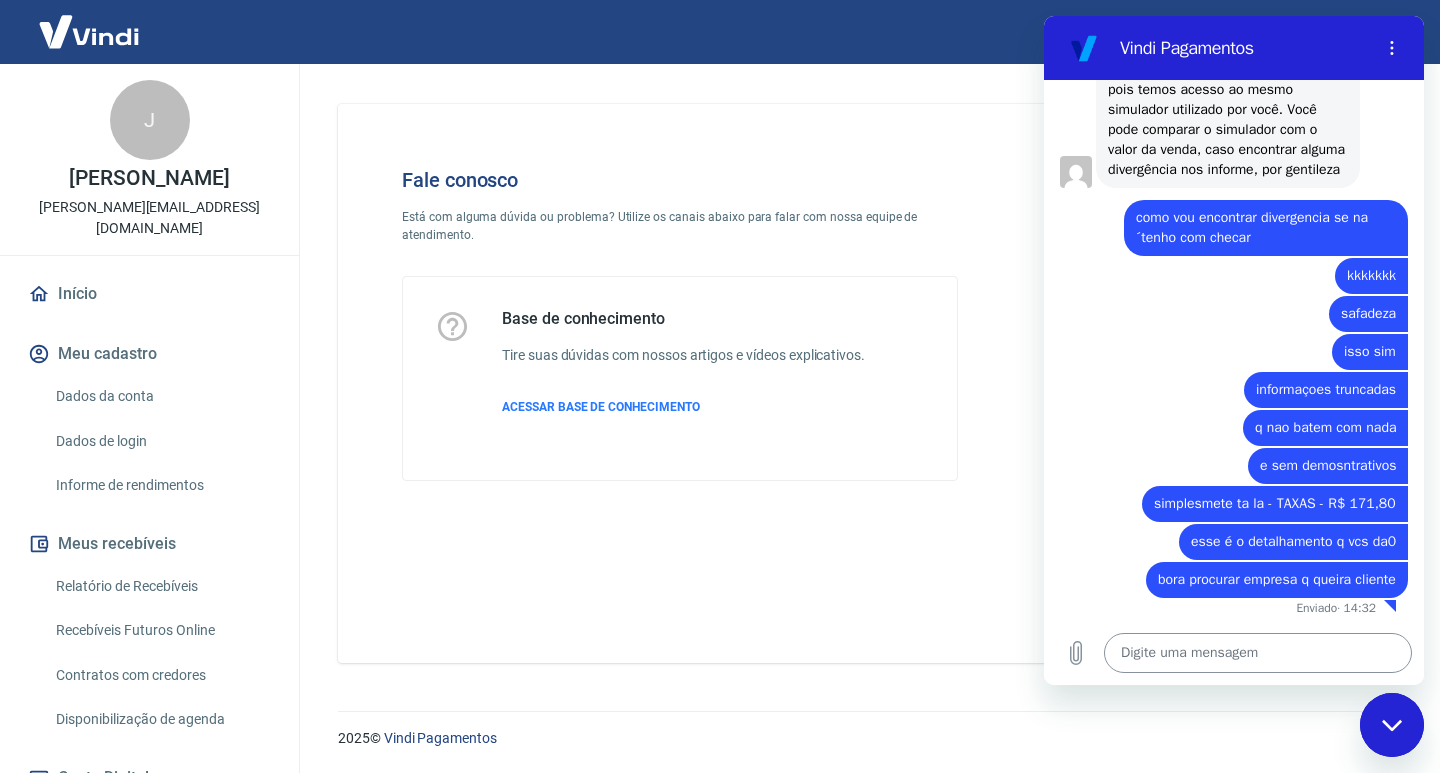 click at bounding box center (1258, 653) 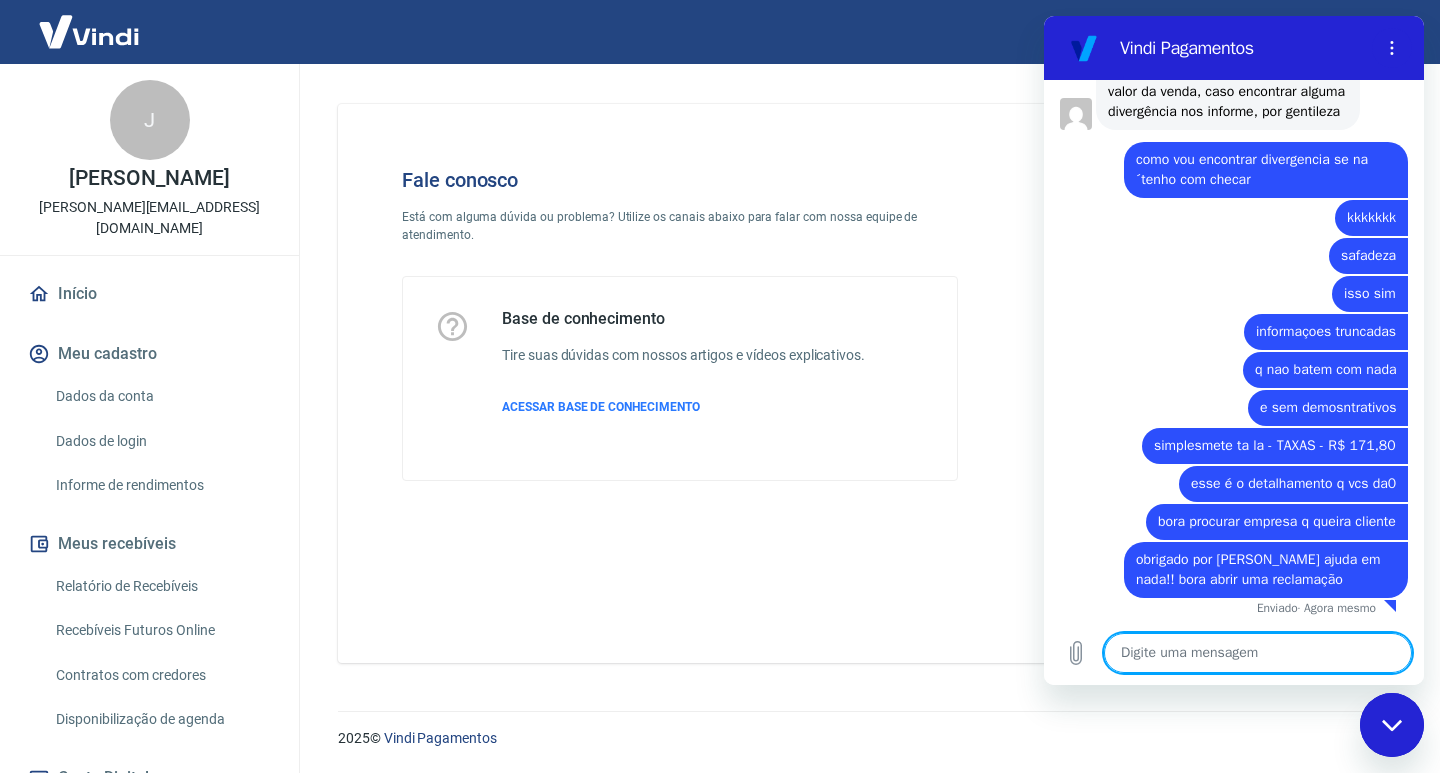 scroll, scrollTop: 3352, scrollLeft: 0, axis: vertical 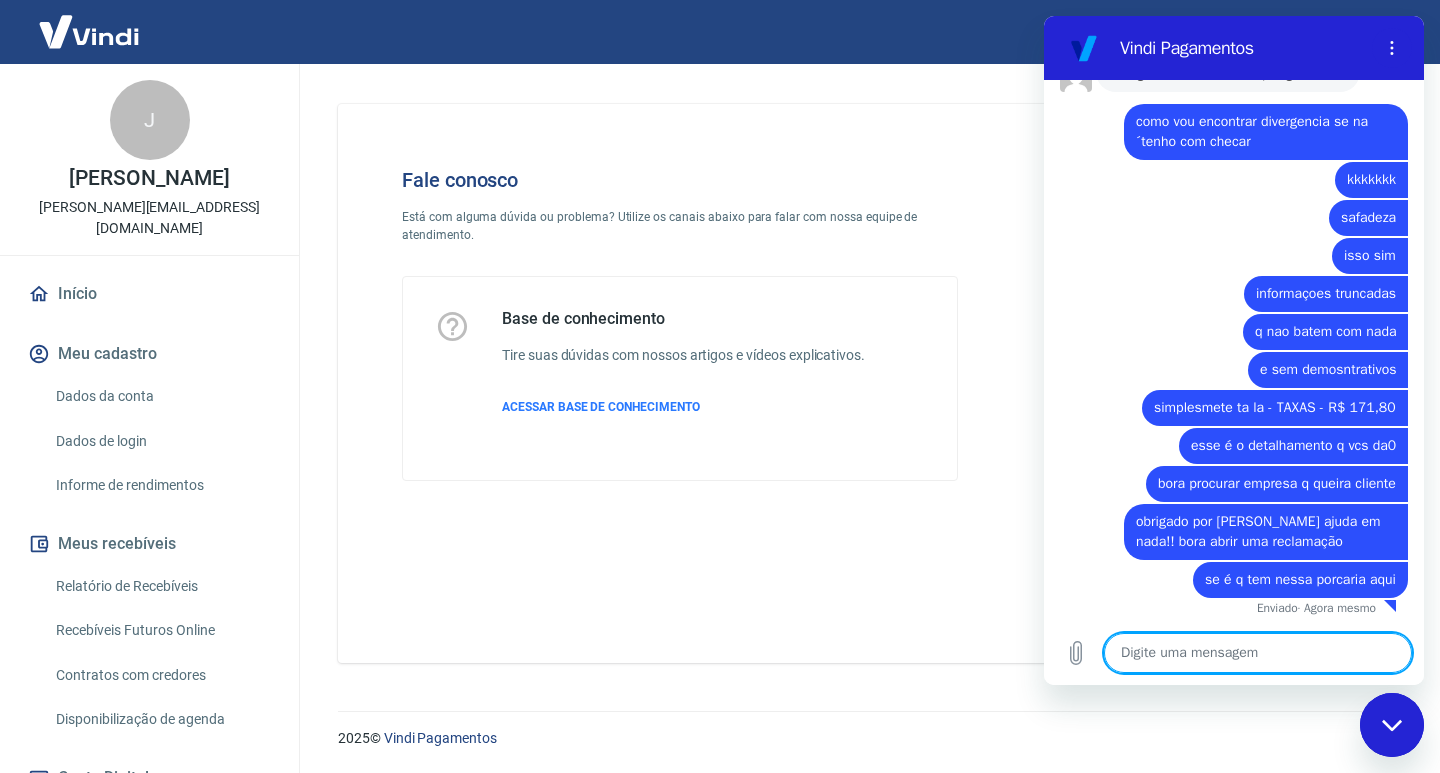 click at bounding box center [89, 31] 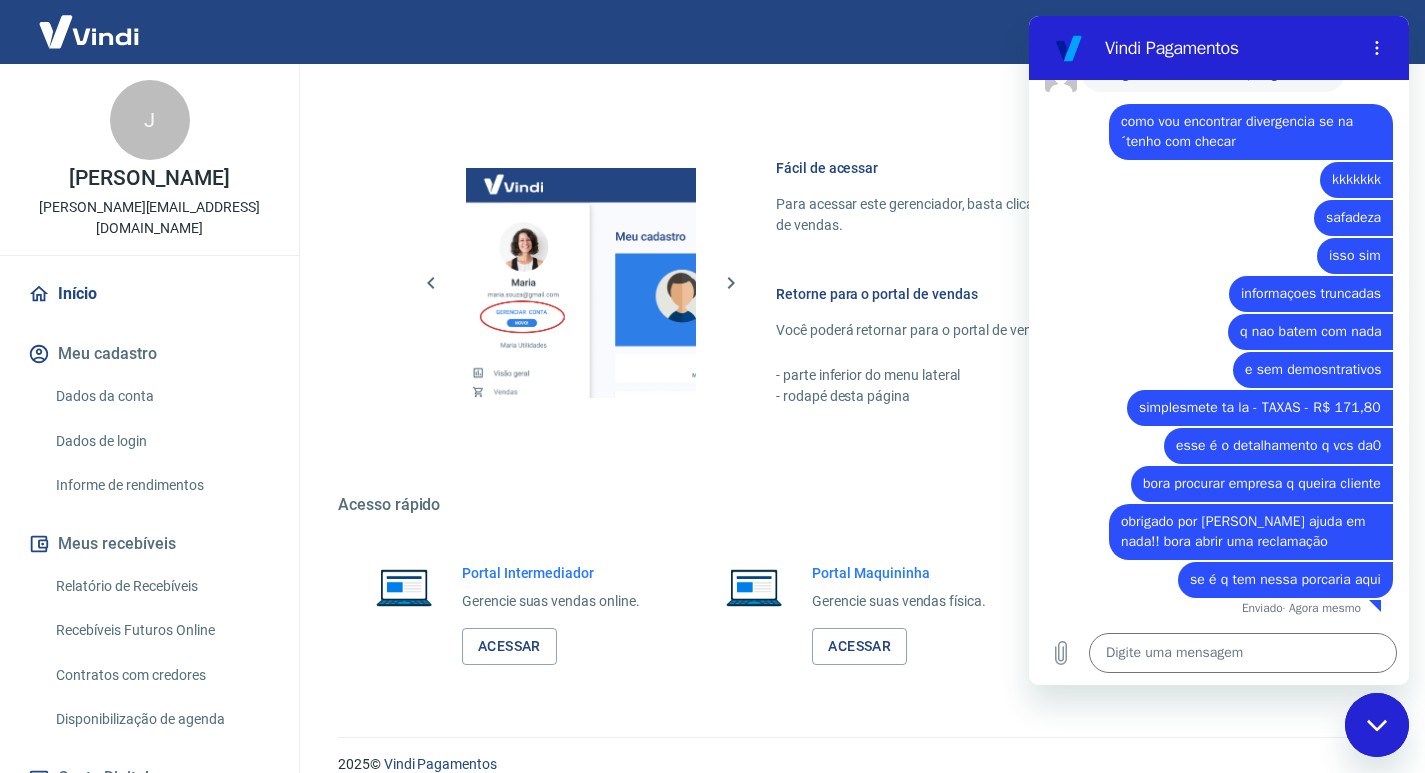 scroll, scrollTop: 826, scrollLeft: 0, axis: vertical 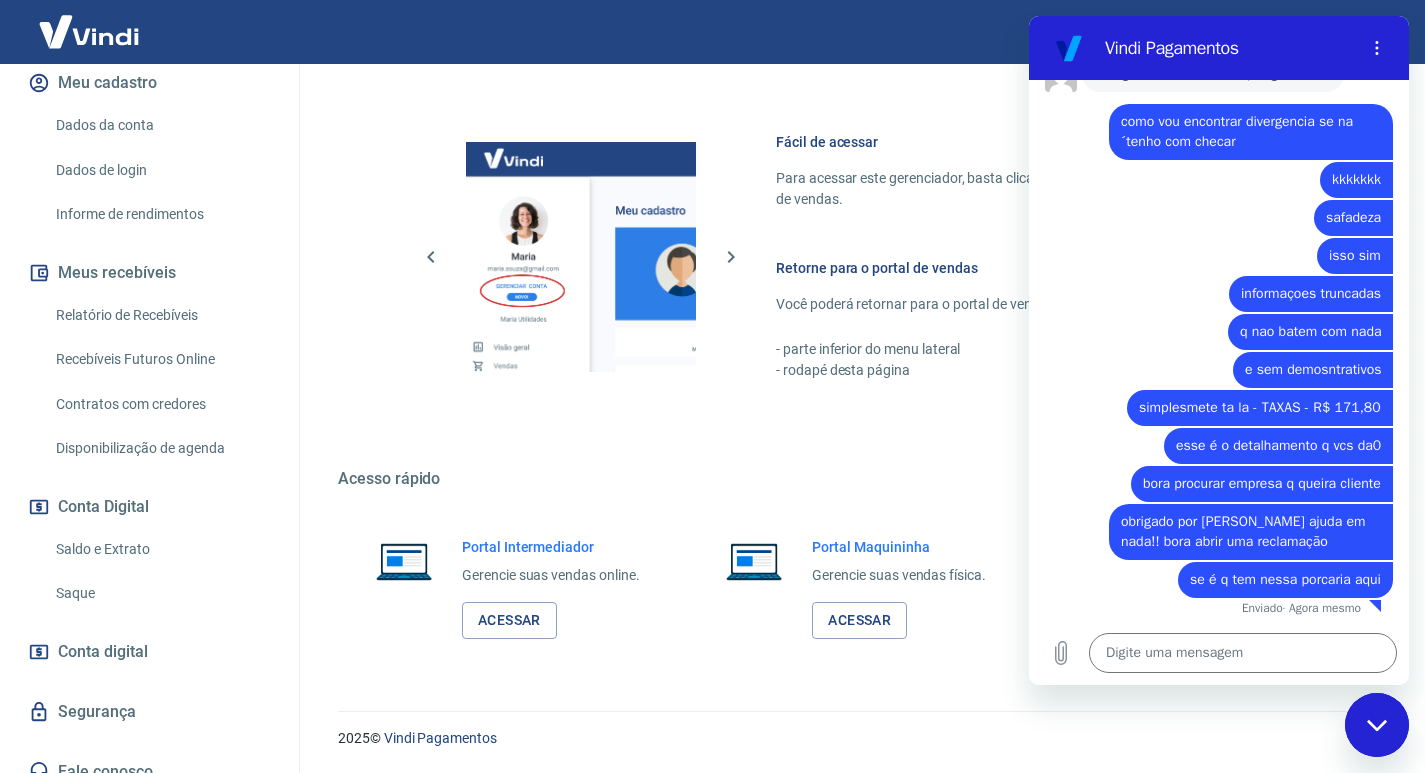 click at bounding box center [89, 31] 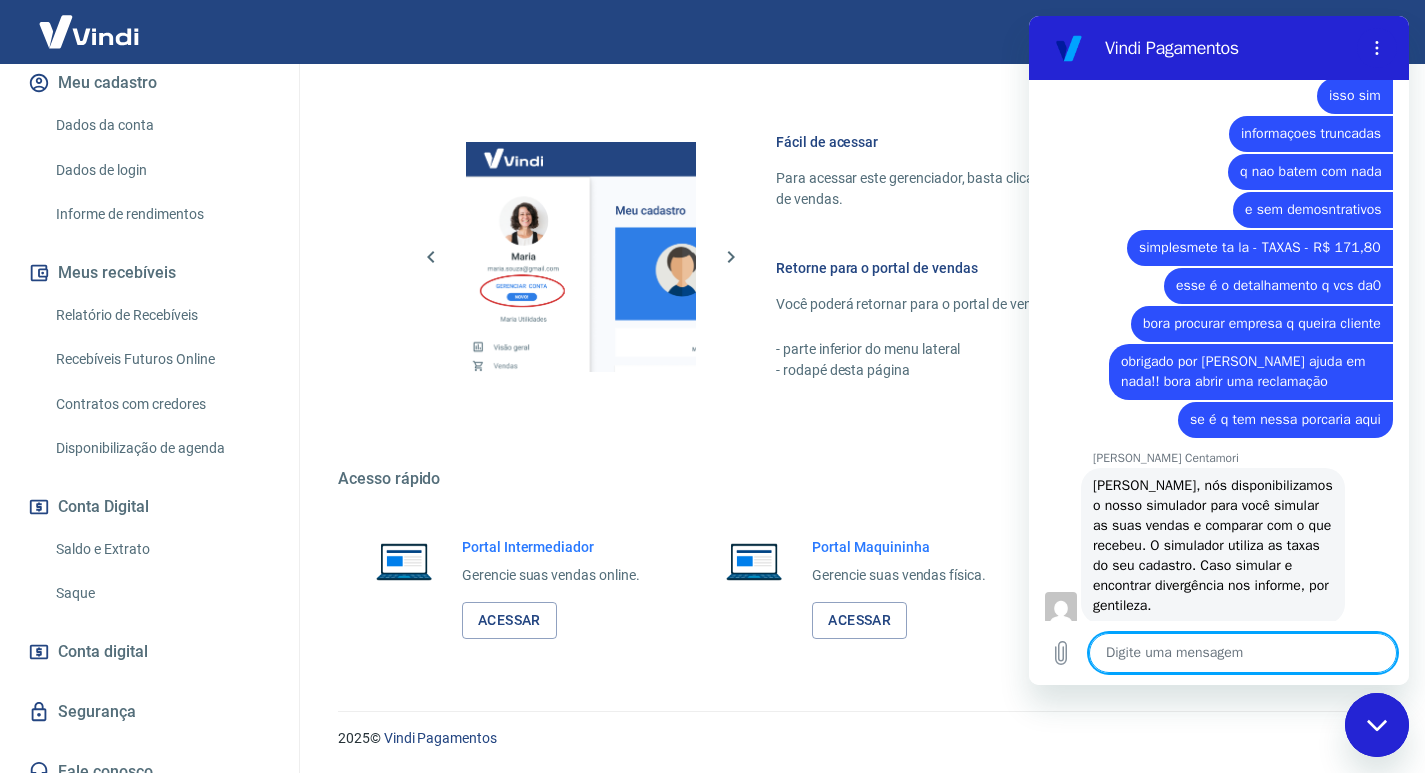 scroll, scrollTop: 3576, scrollLeft: 0, axis: vertical 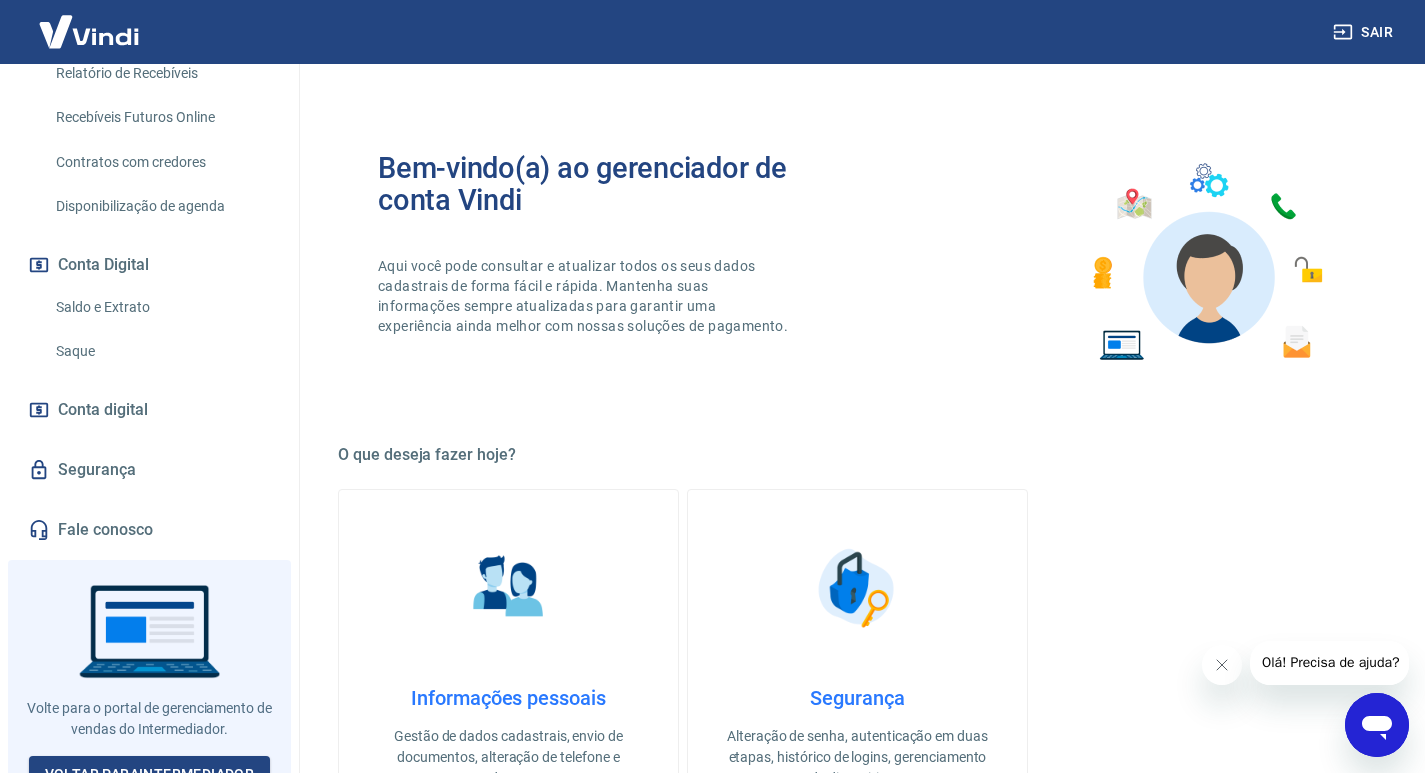 click at bounding box center (1377, 725) 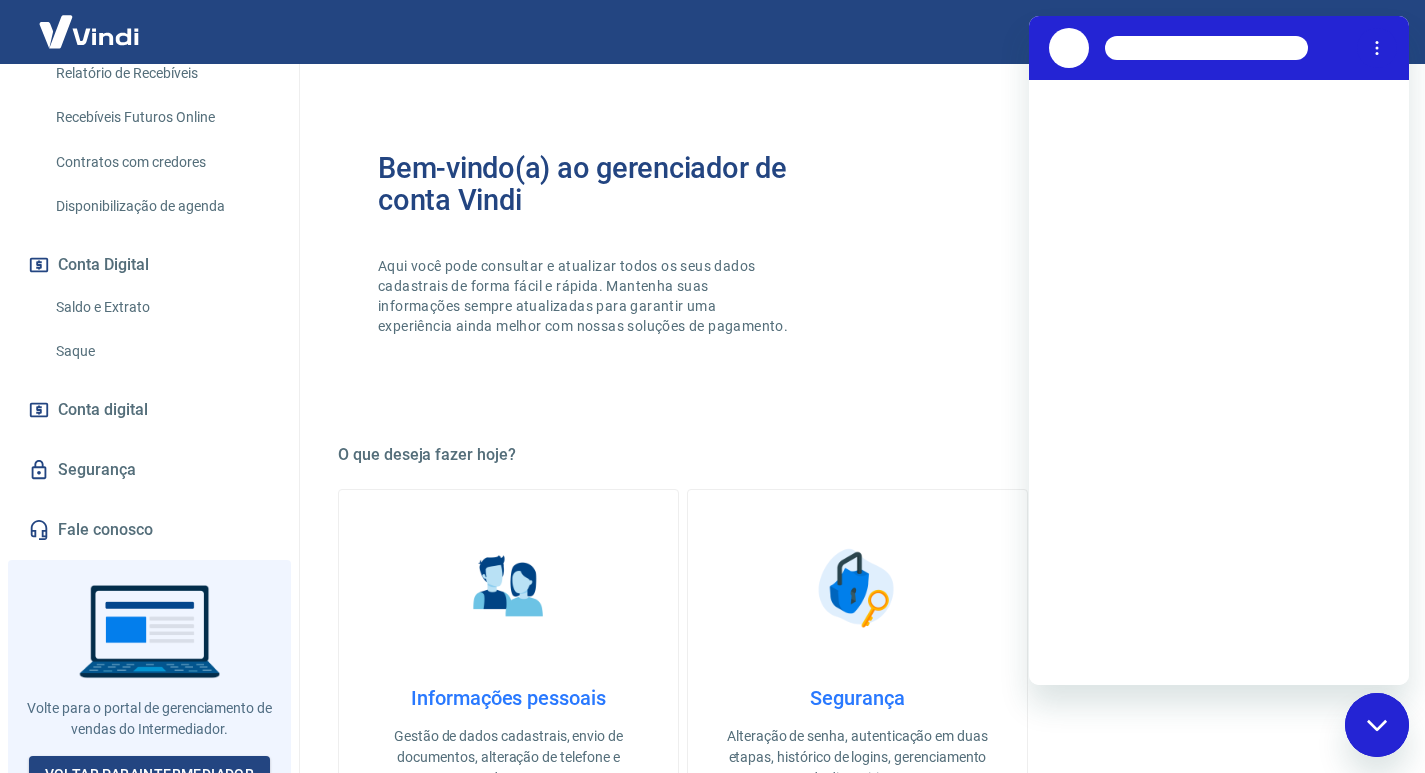 scroll, scrollTop: 0, scrollLeft: 0, axis: both 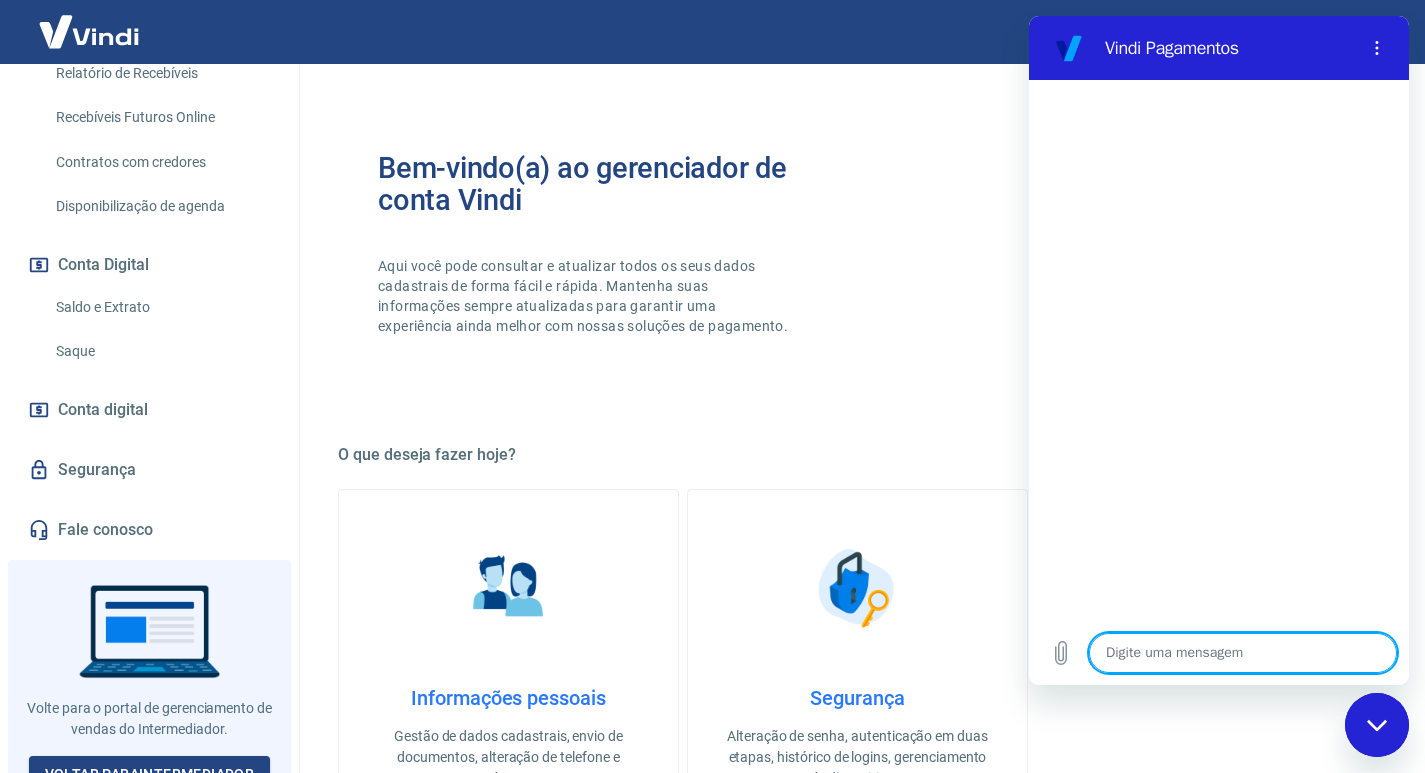 type on "x" 